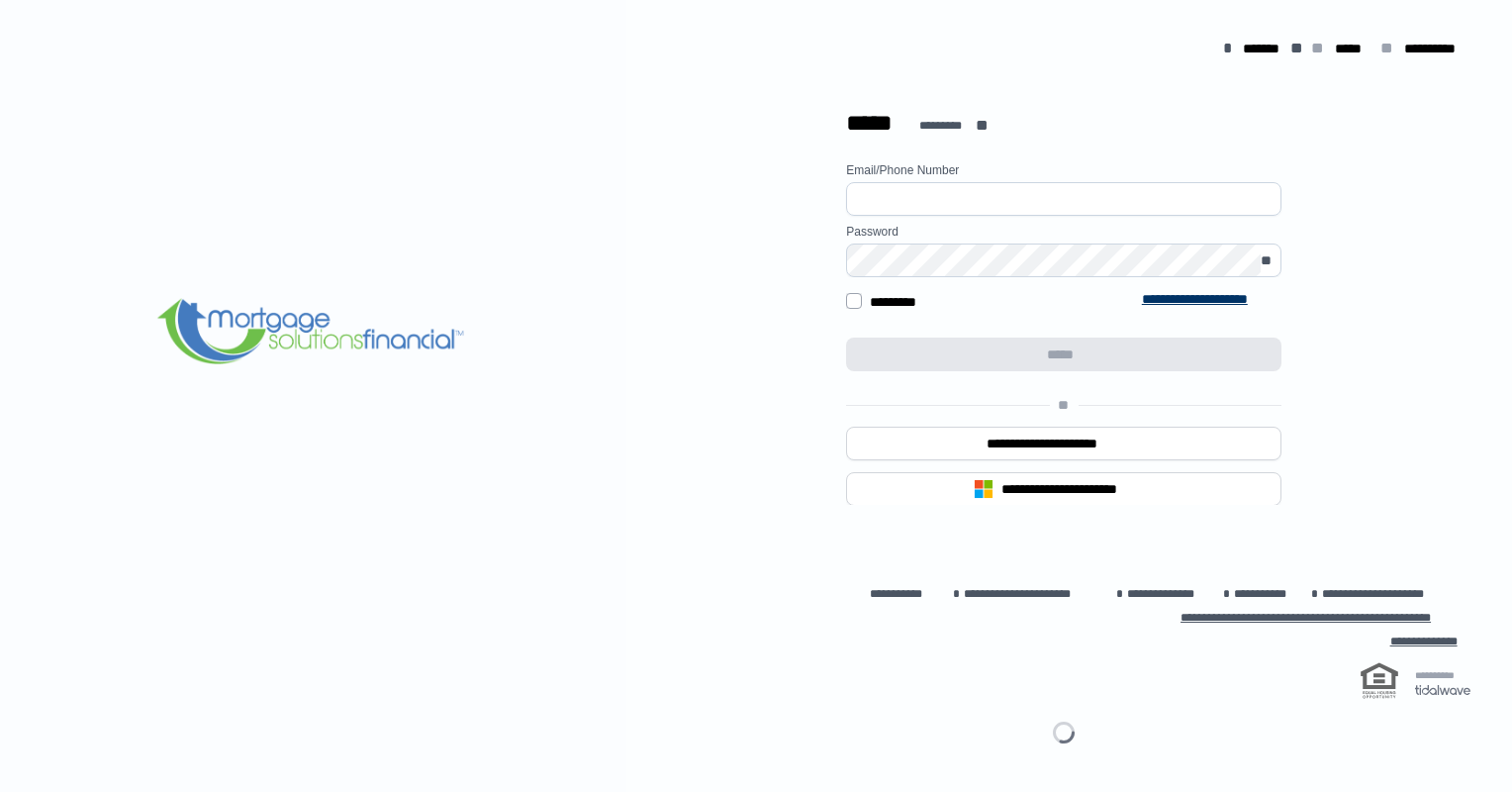 scroll, scrollTop: 0, scrollLeft: 0, axis: both 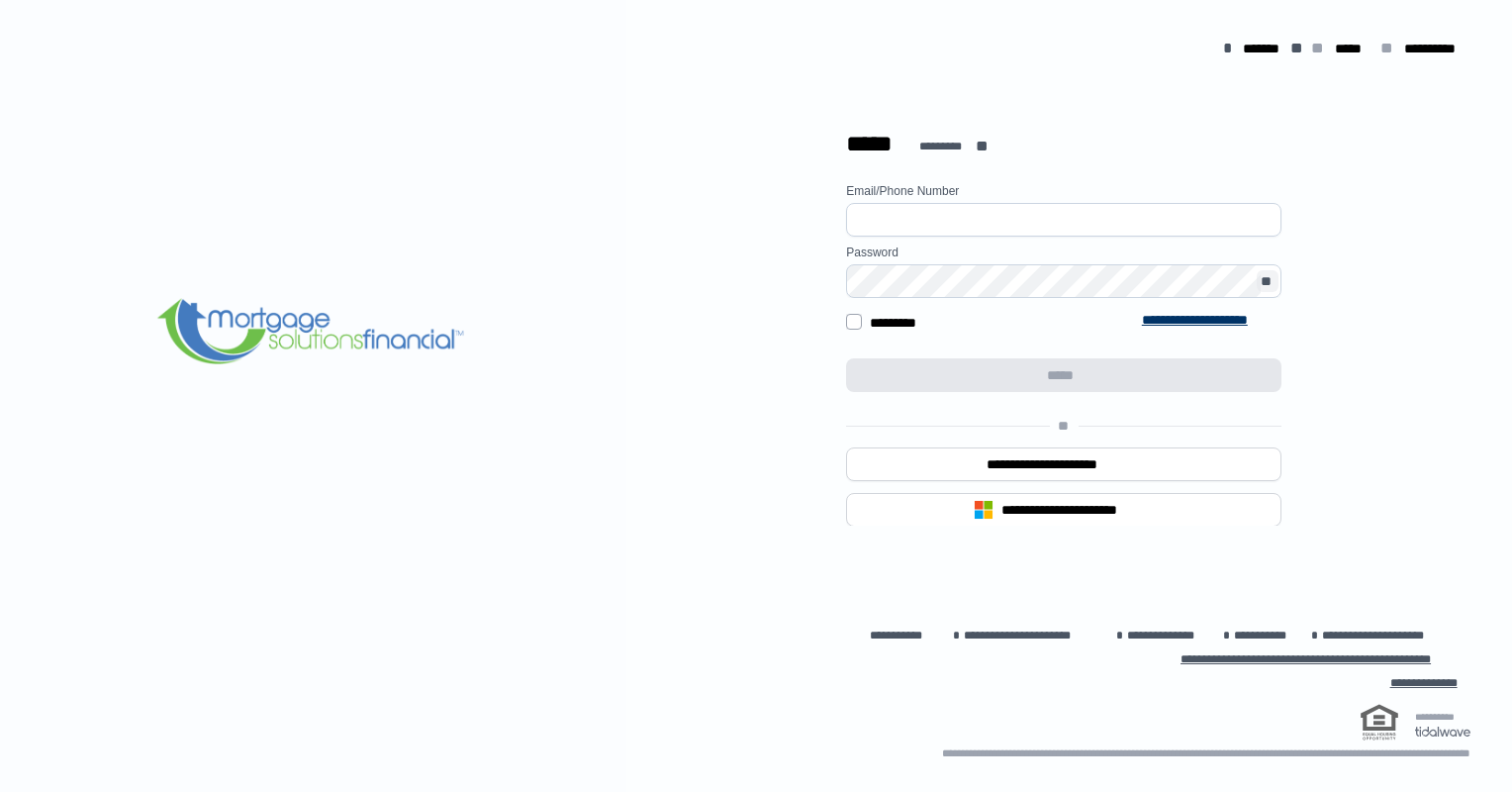 type on "**********" 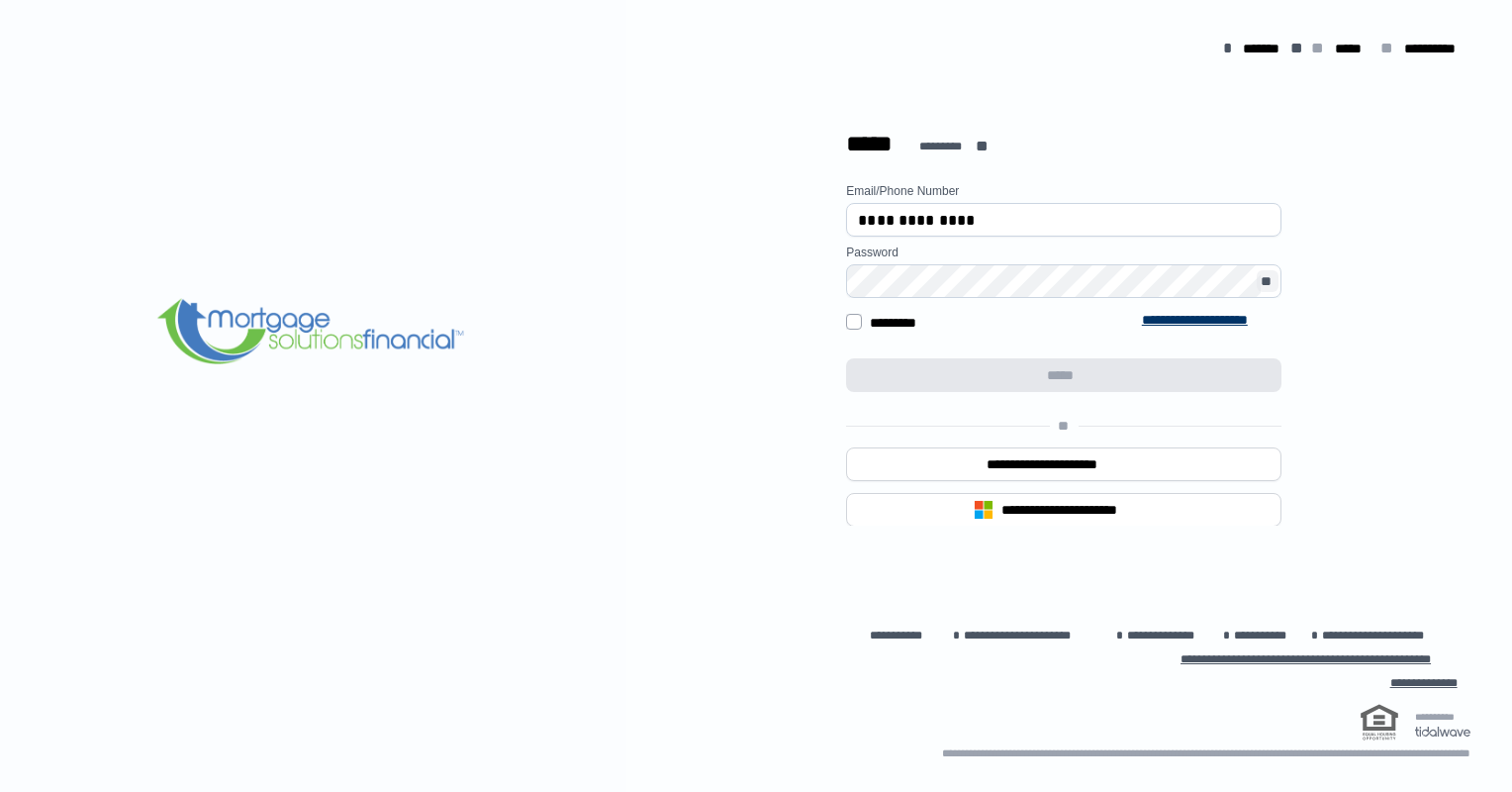 click on "**" at bounding box center (1268, 281) 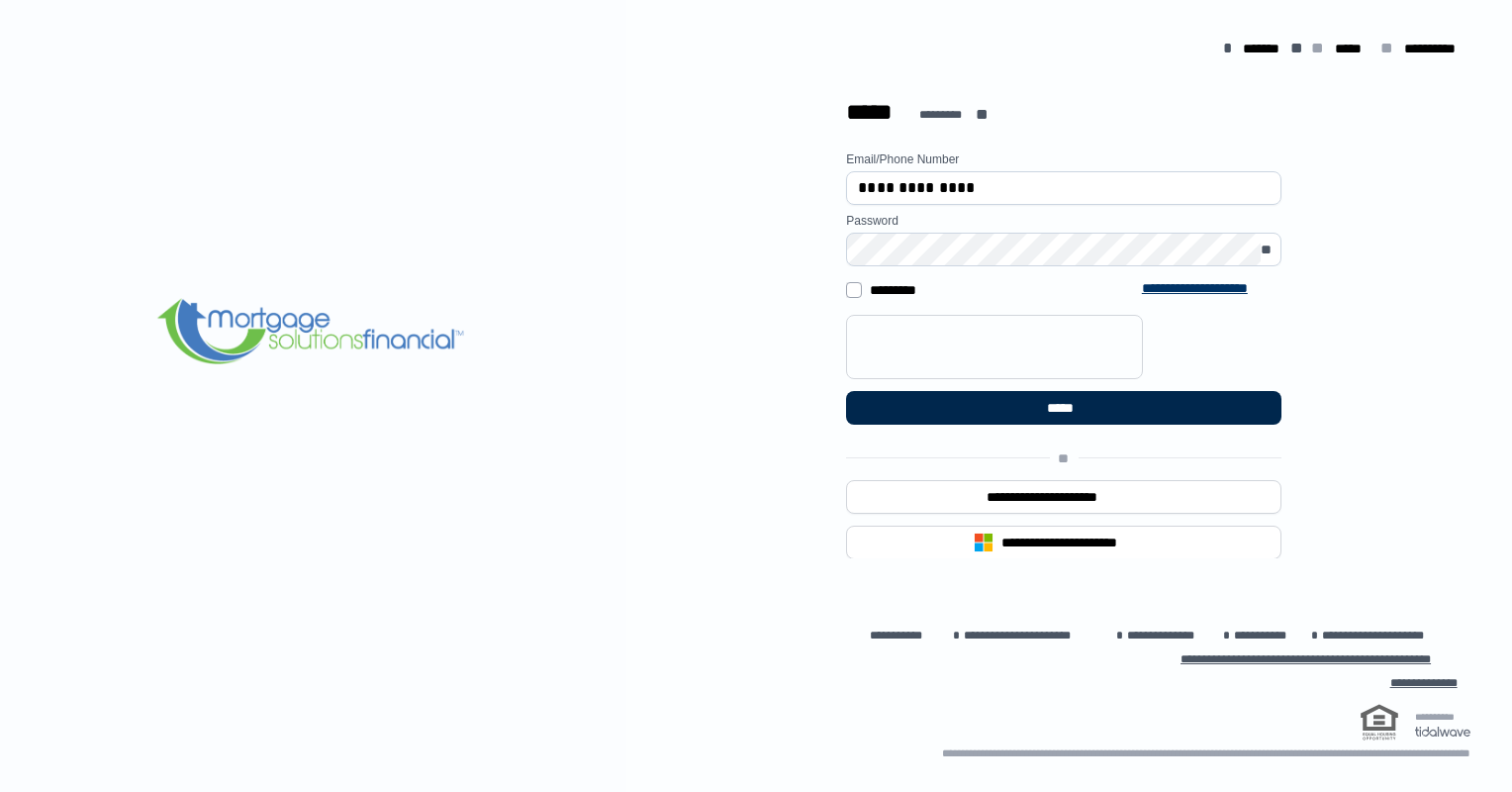 click on "*****" at bounding box center [1064, 408] 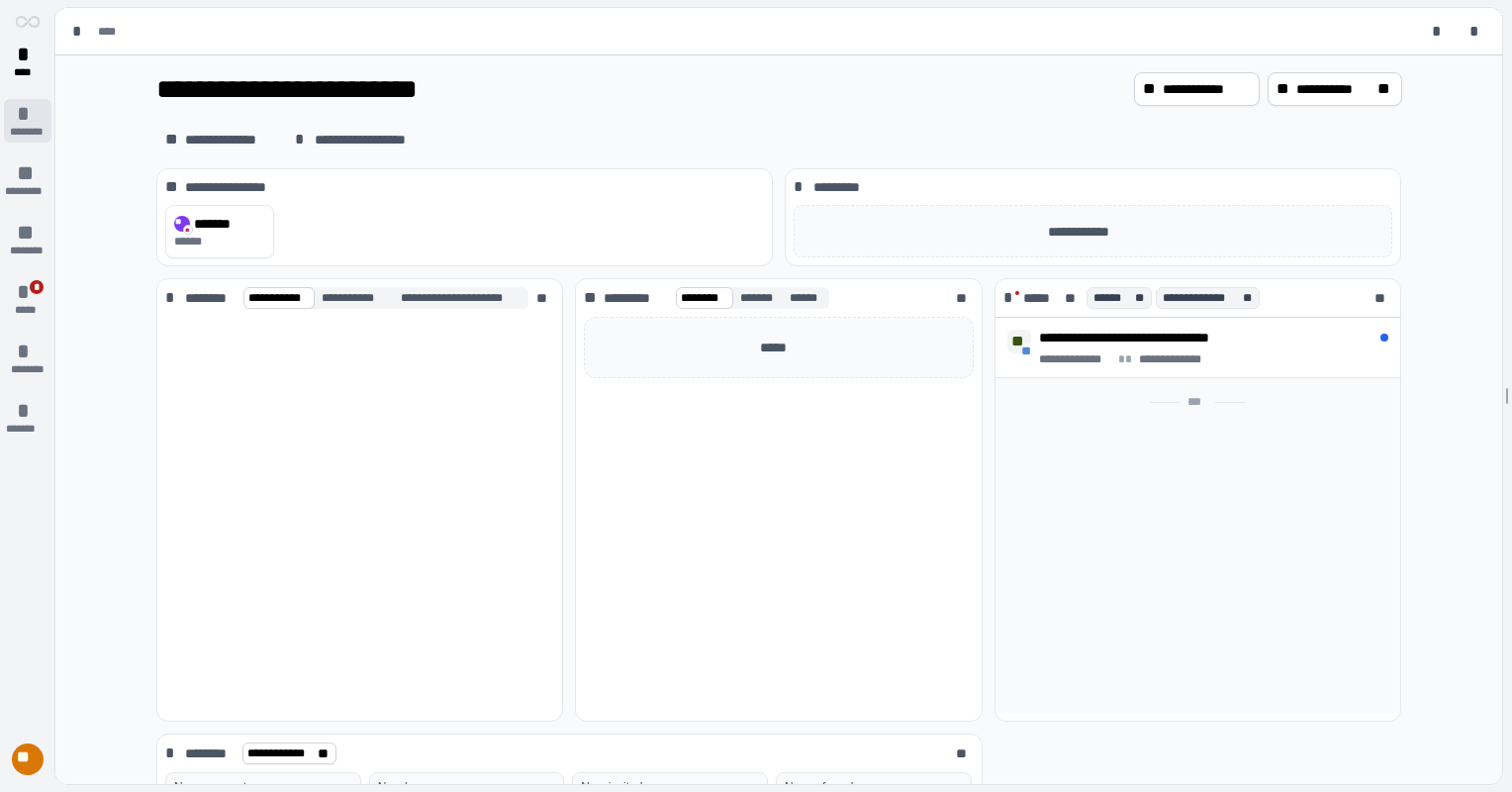 click on "********" at bounding box center (27, 132) 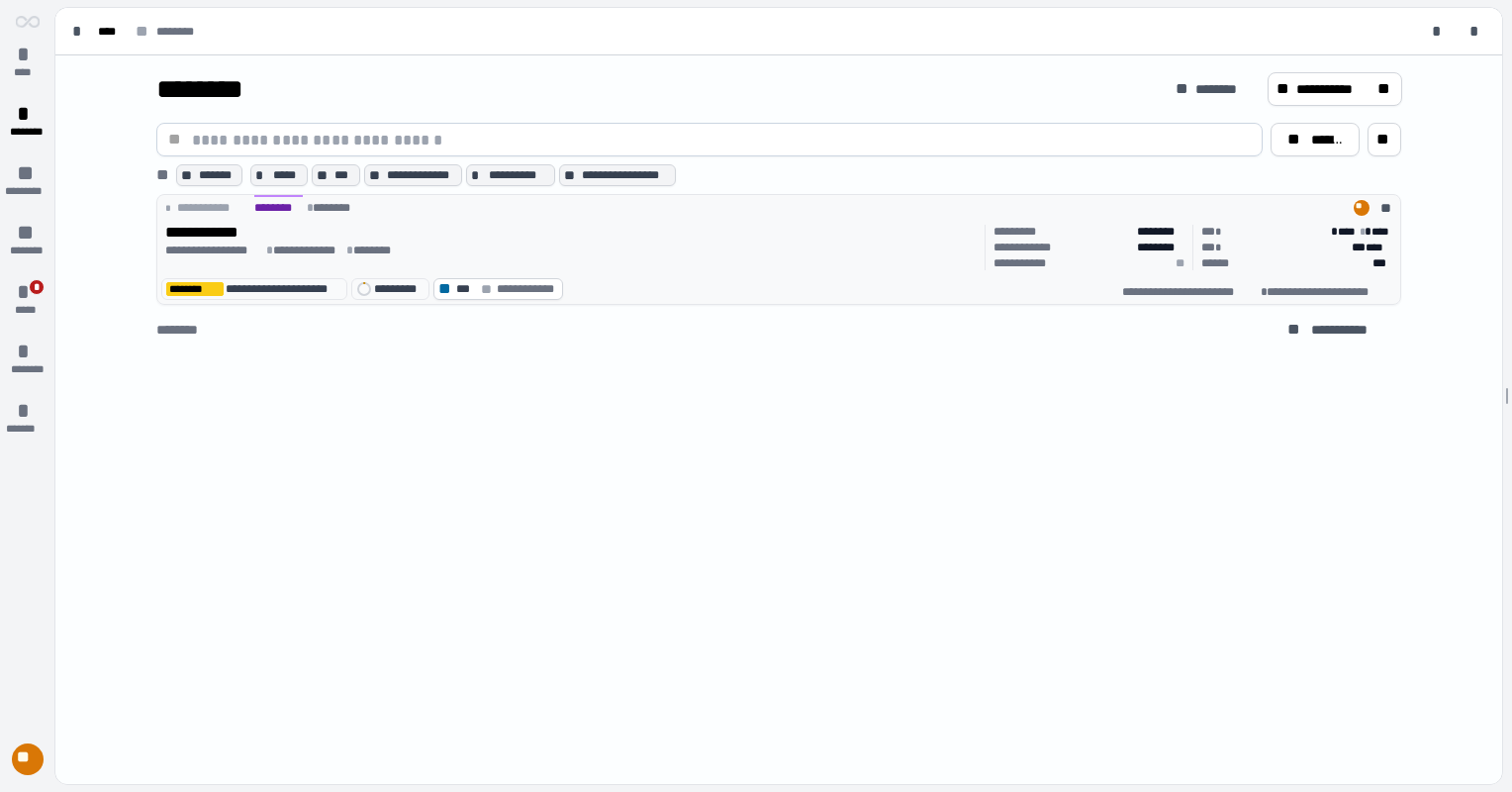 click on "**********" at bounding box center [308, 250] 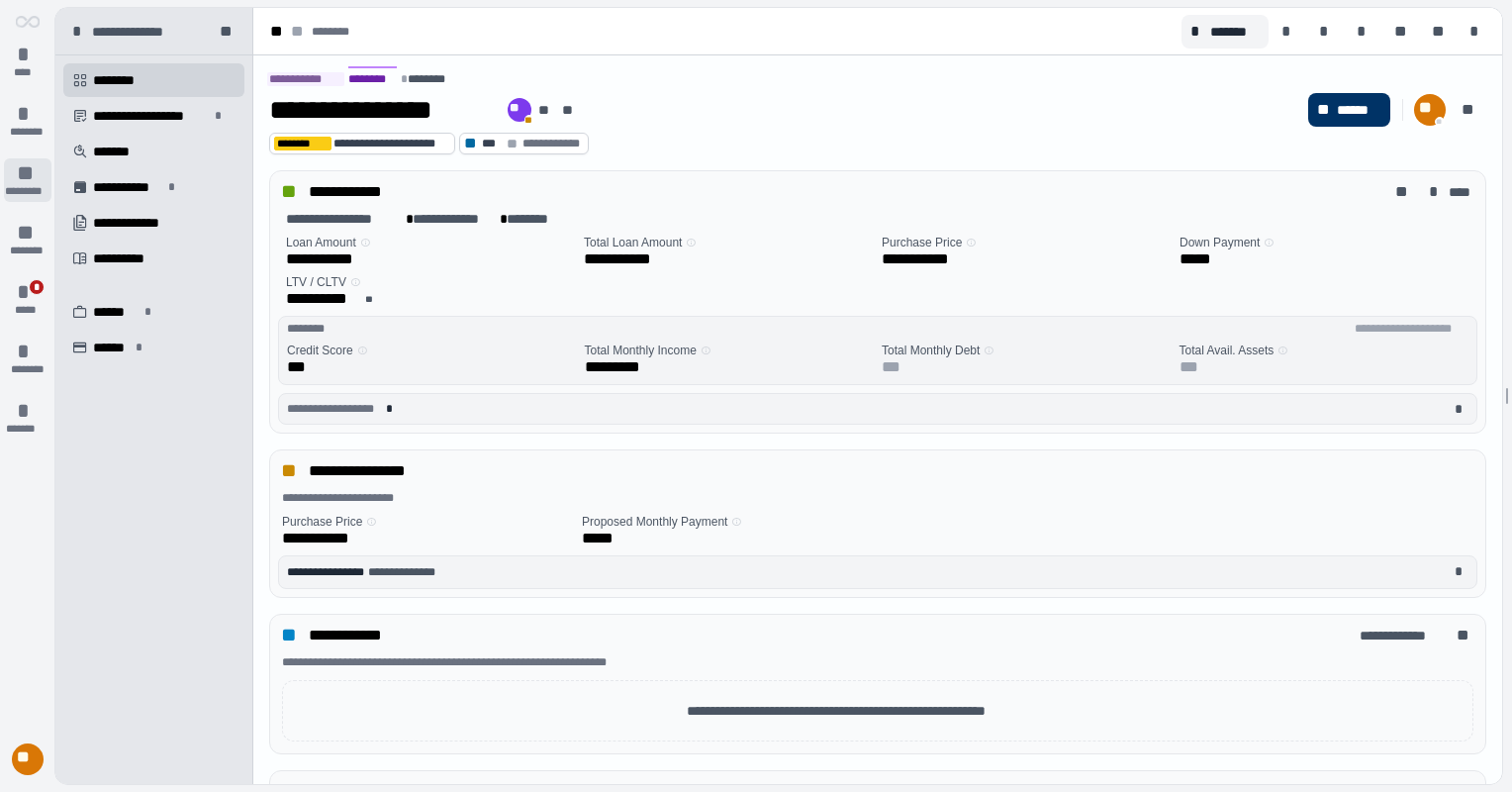 click on "**" at bounding box center (28, 173) 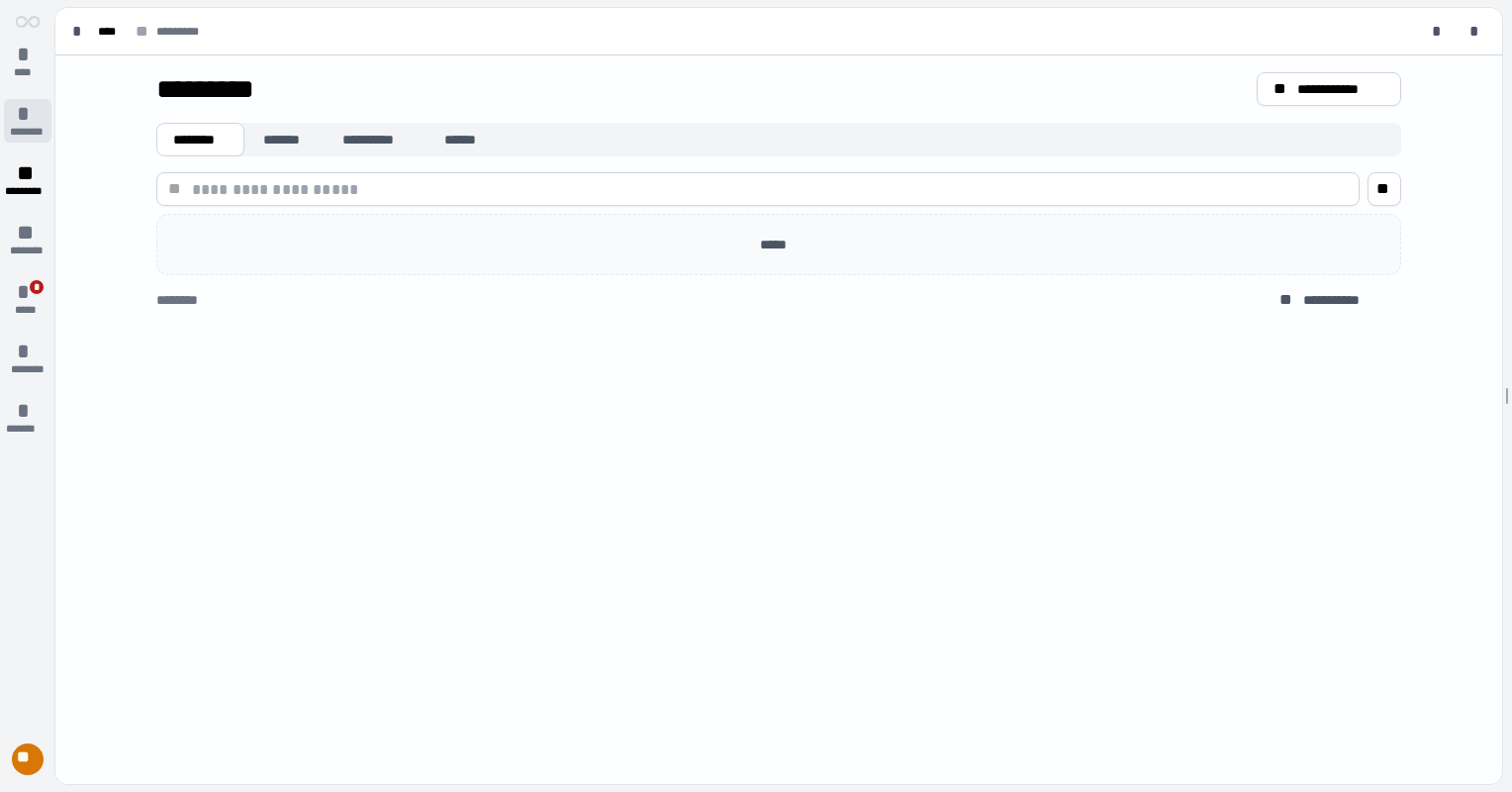 click on "********" at bounding box center [27, 132] 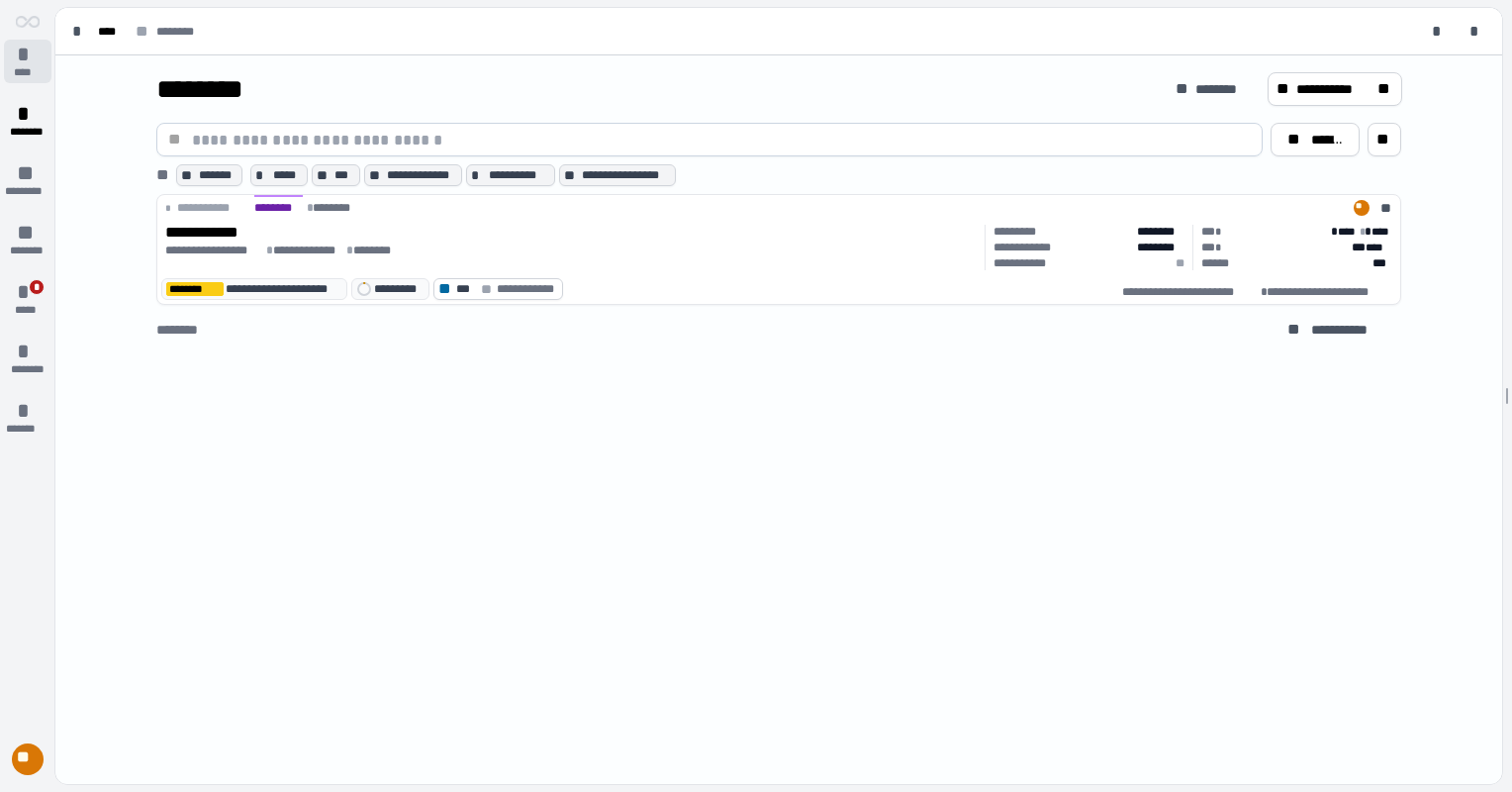 click on "*" at bounding box center [28, 54] 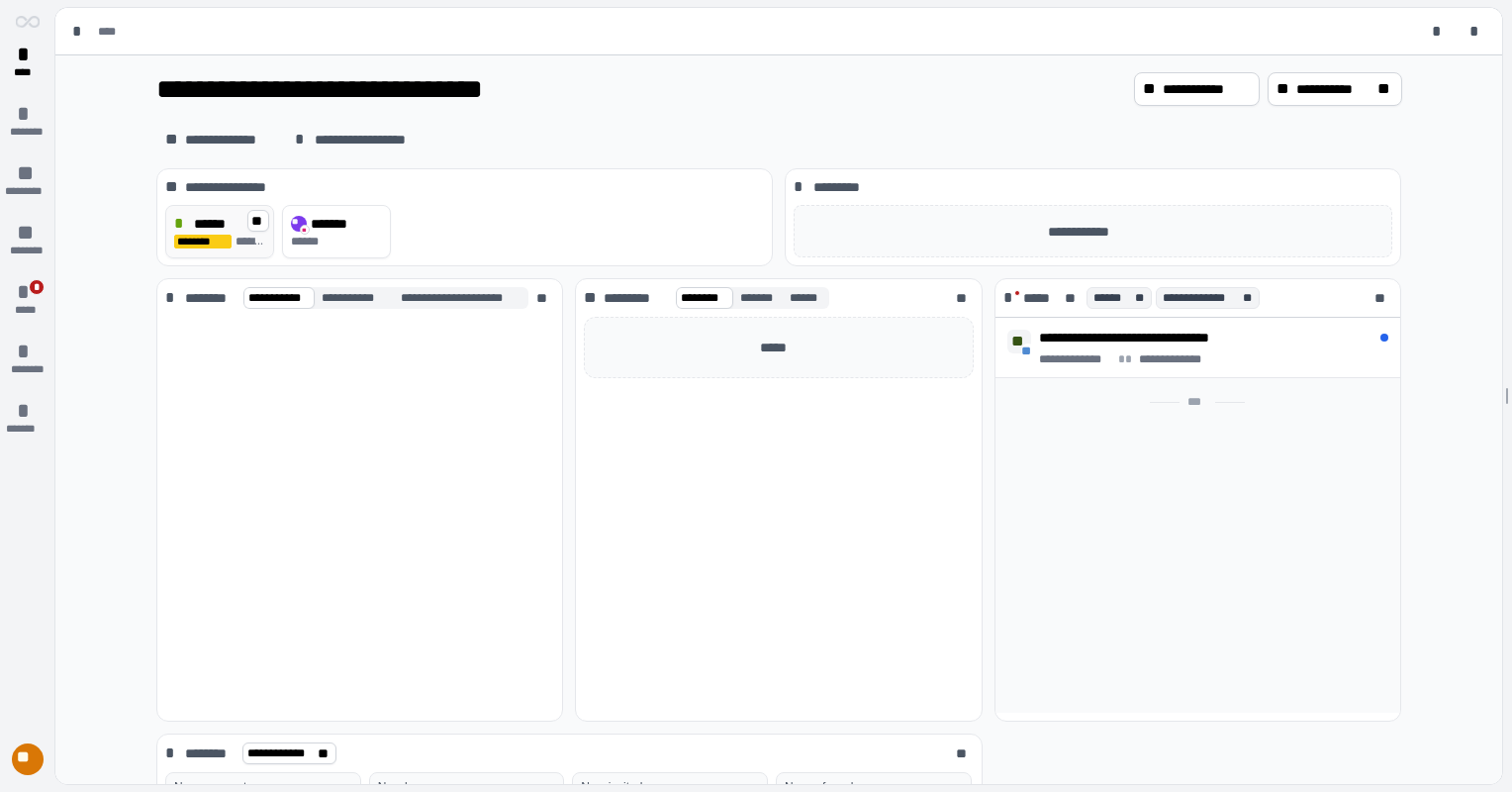 click on "******" at bounding box center (216, 224) 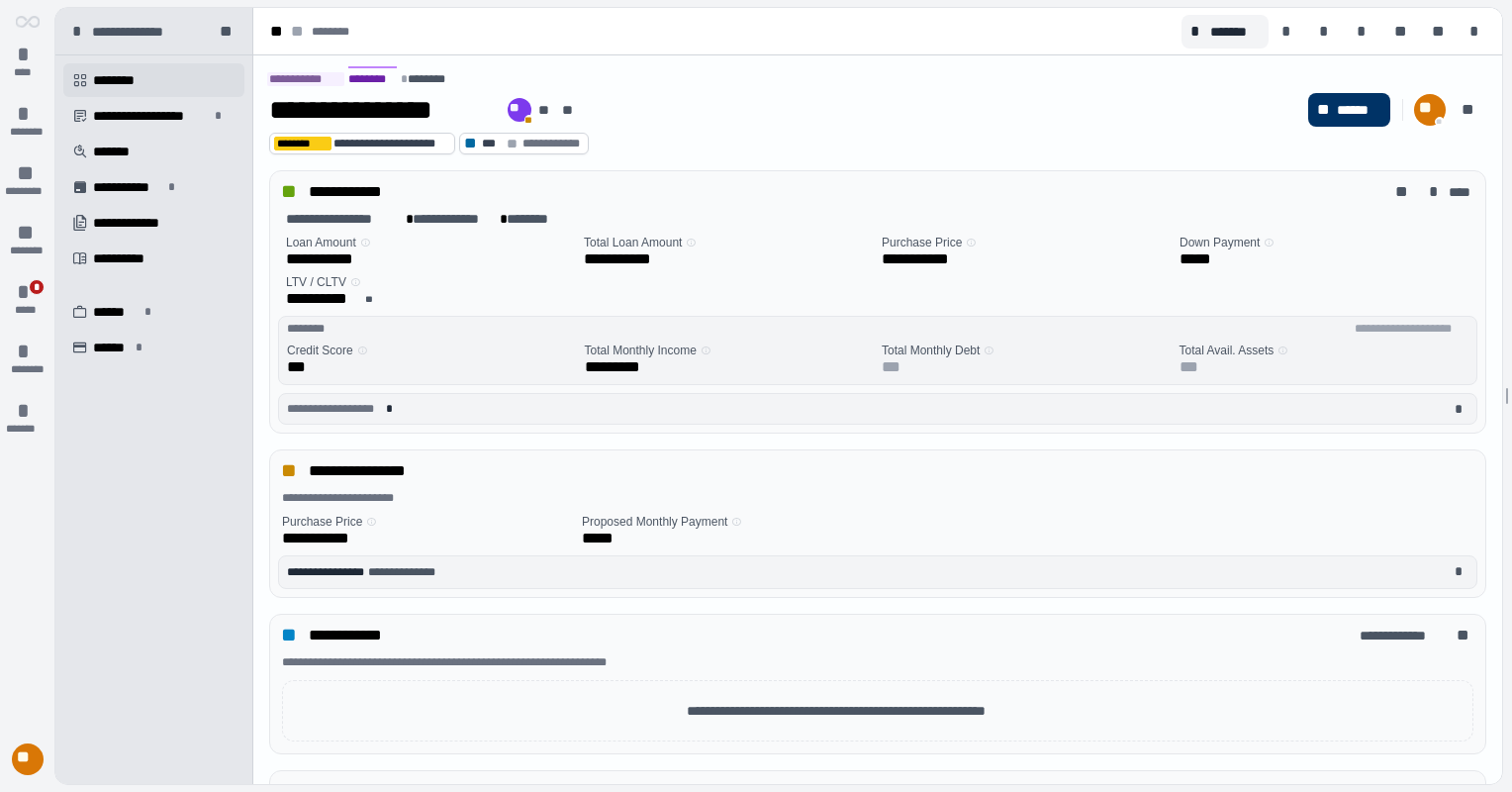 click on "********" at bounding box center [121, 80] 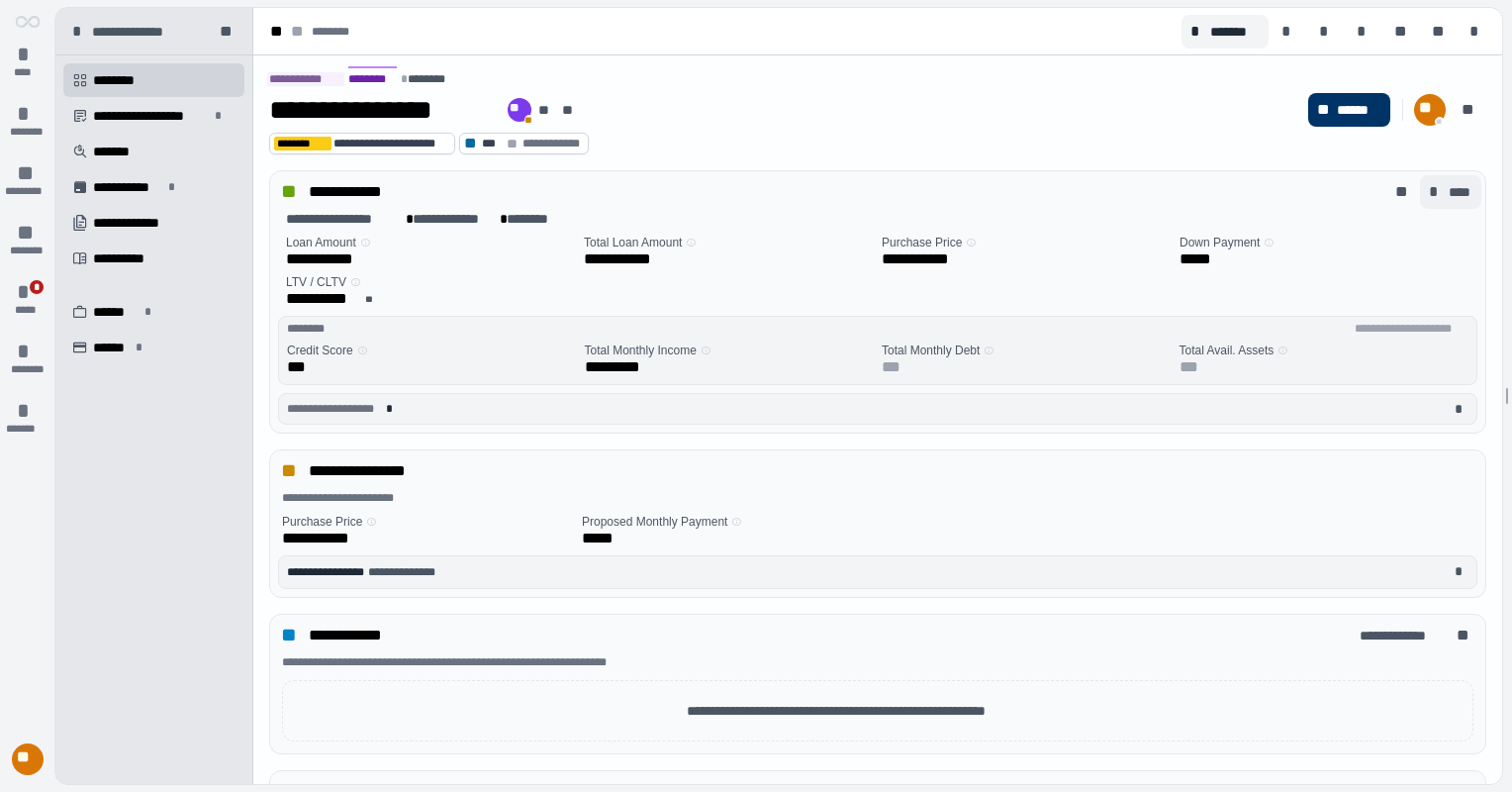 click on "****" at bounding box center [1461, 192] 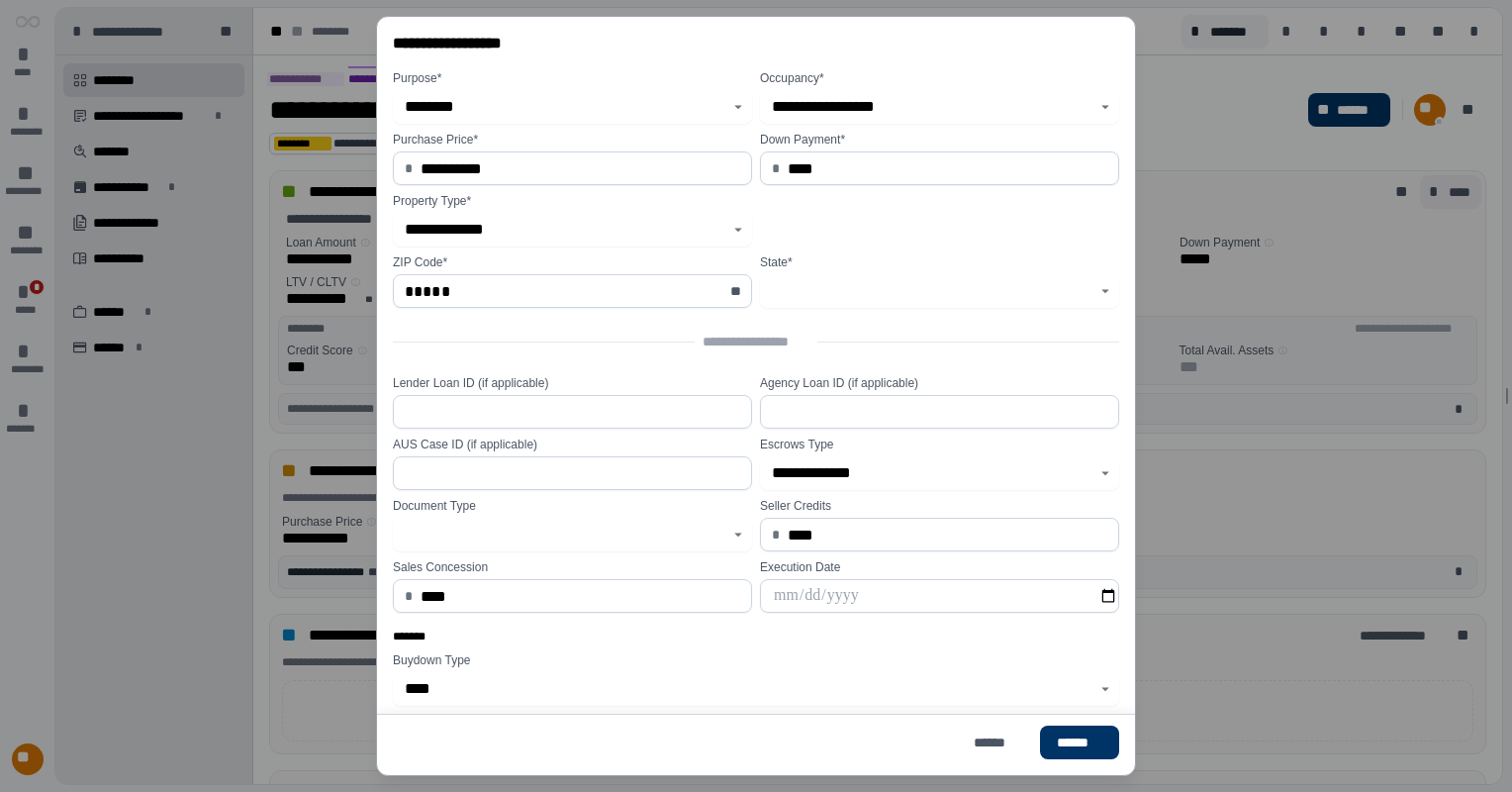 type on "**********" 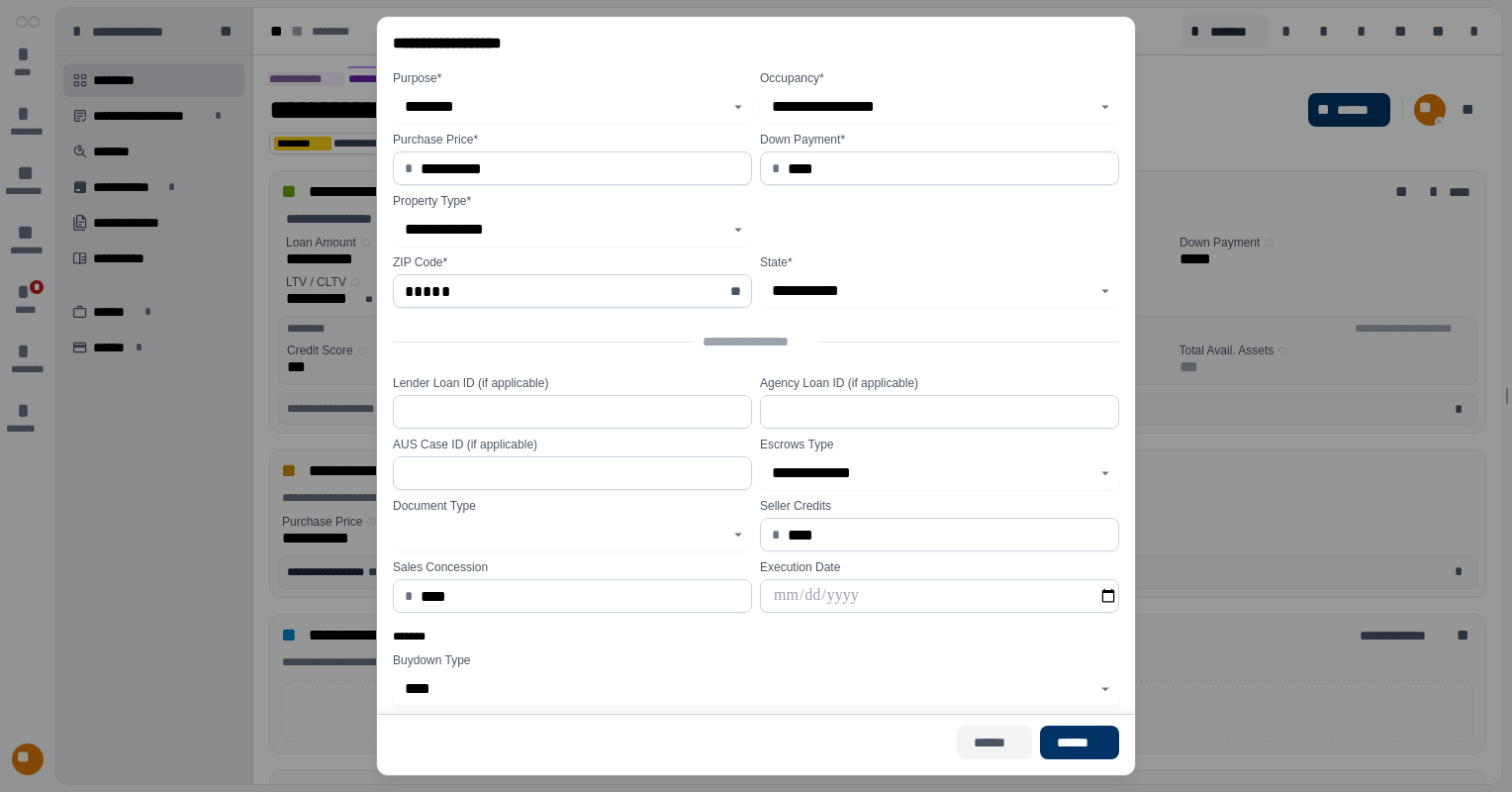 click on "******" at bounding box center (994, 742) 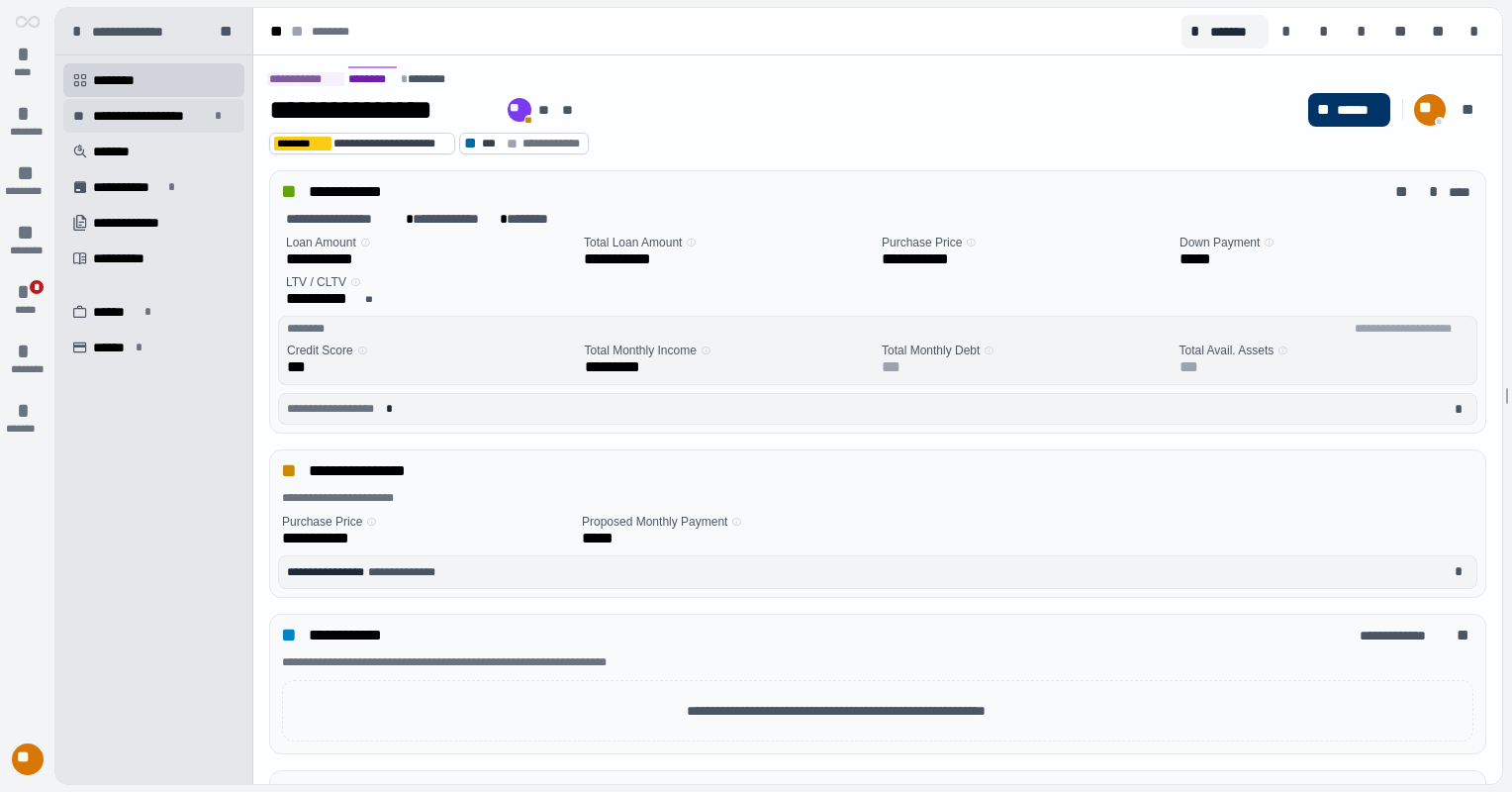 click on "**********" at bounding box center [150, 116] 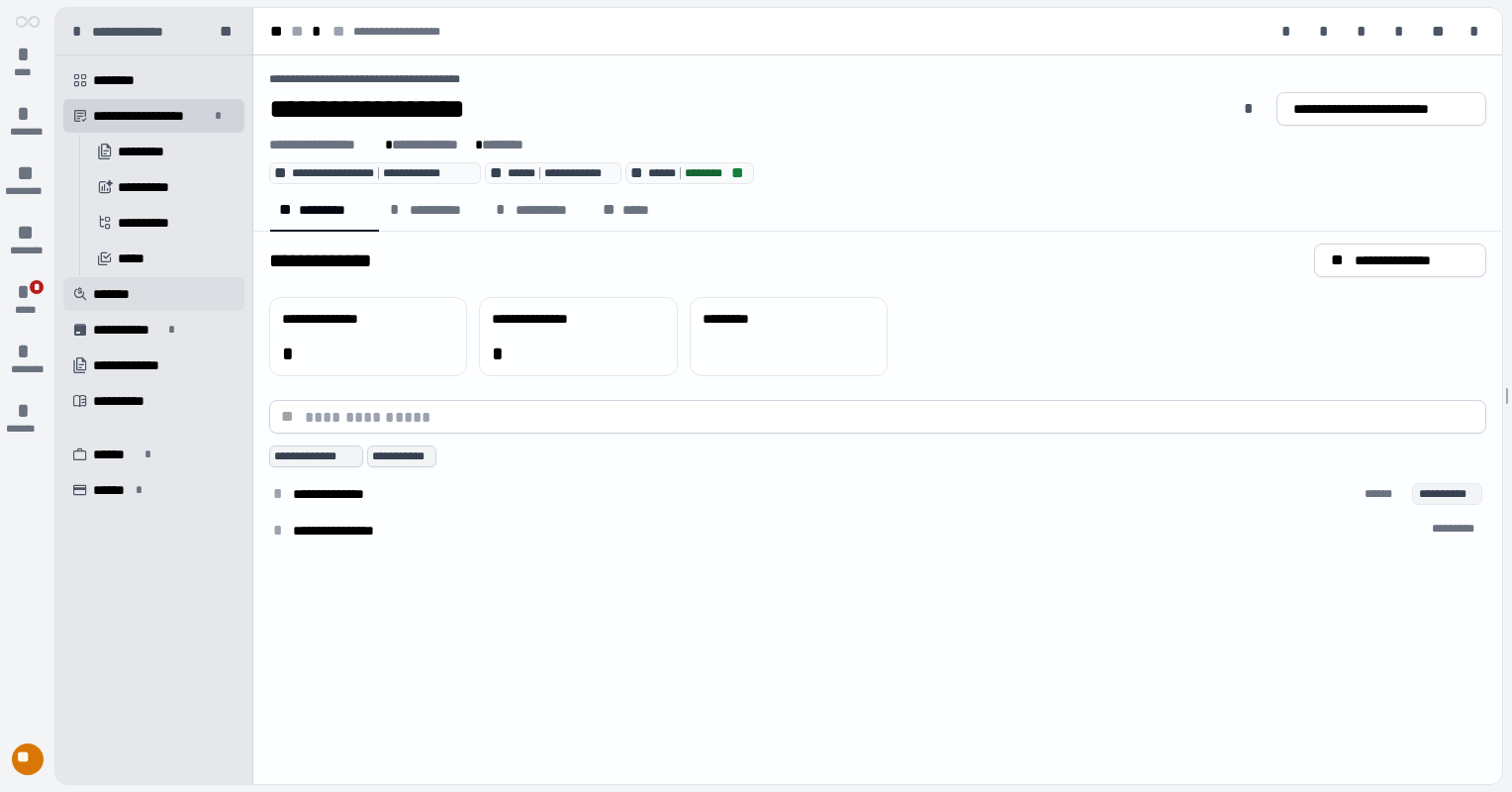 click on "*******" at bounding box center (114, 294) 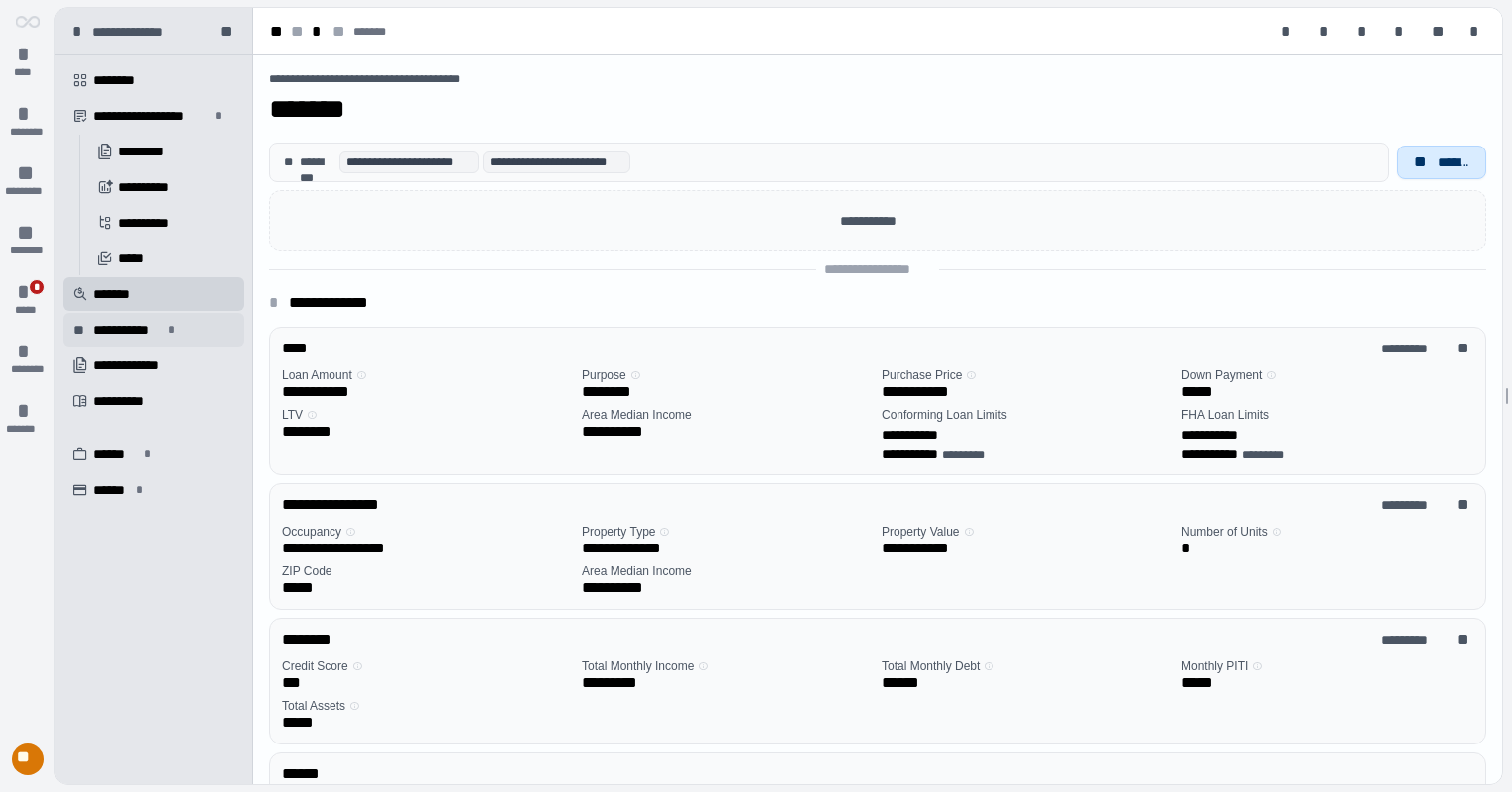 click on "**********" at bounding box center [128, 330] 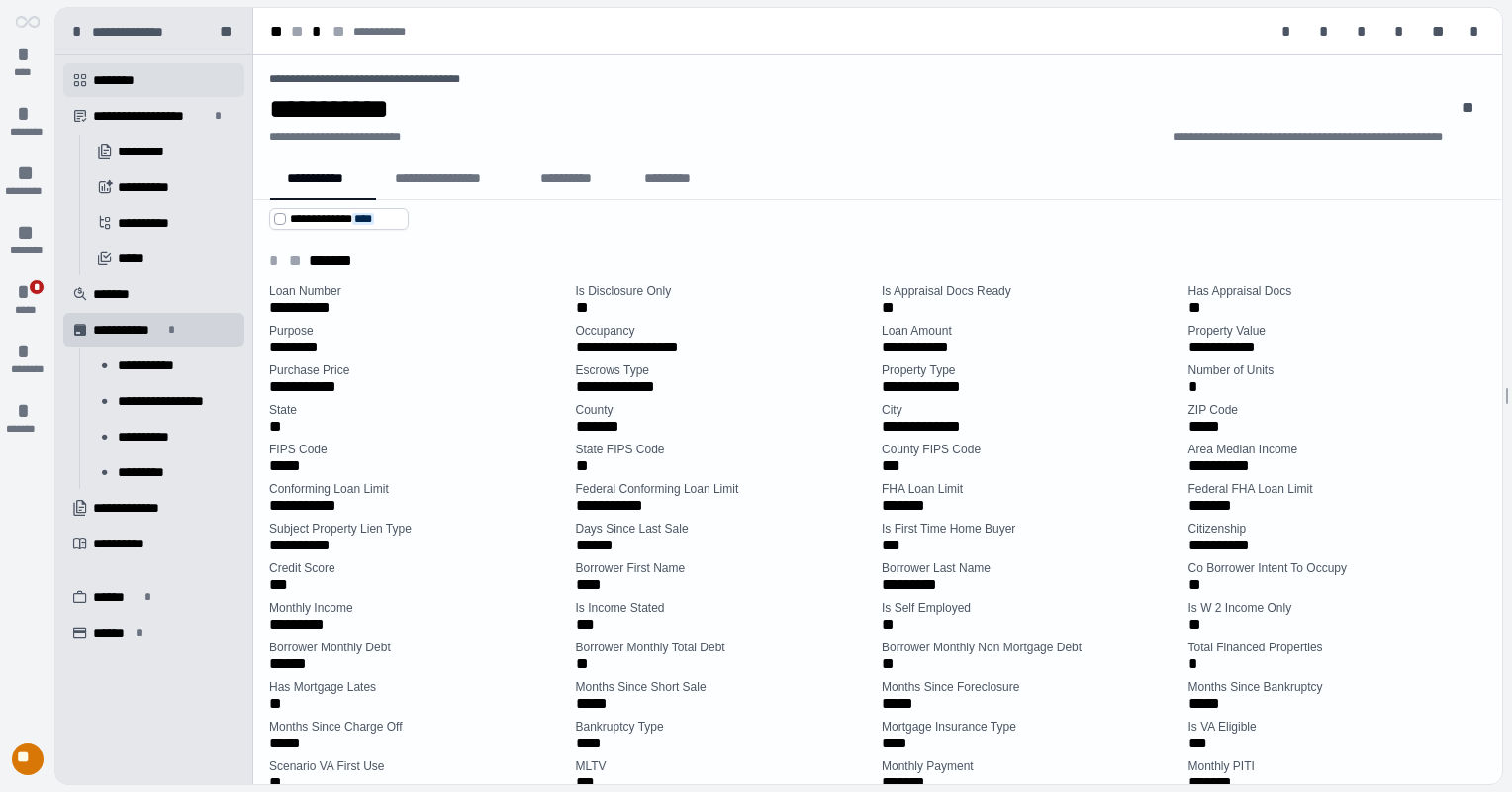 click on "********" at bounding box center [121, 80] 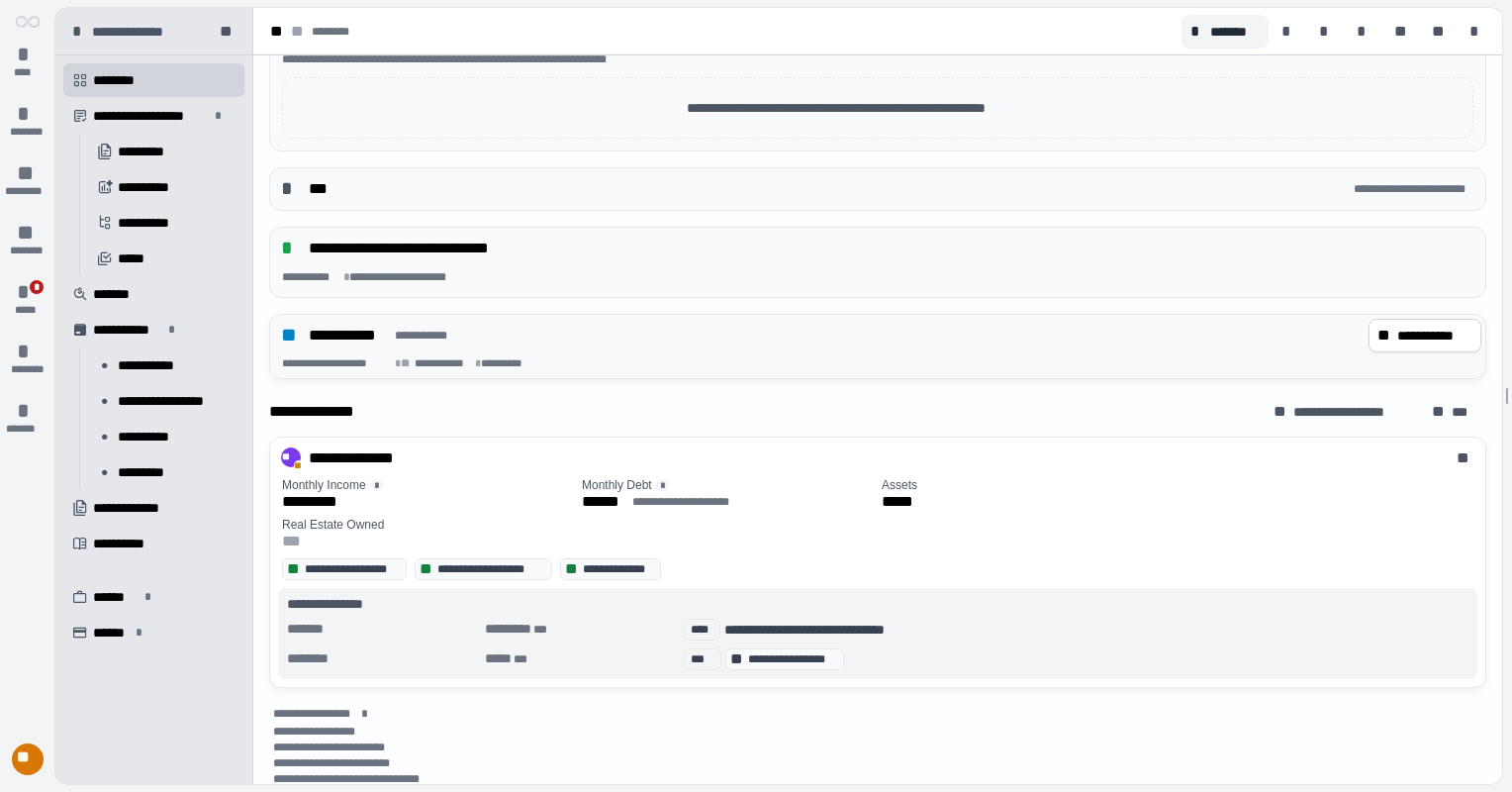 scroll, scrollTop: 616, scrollLeft: 0, axis: vertical 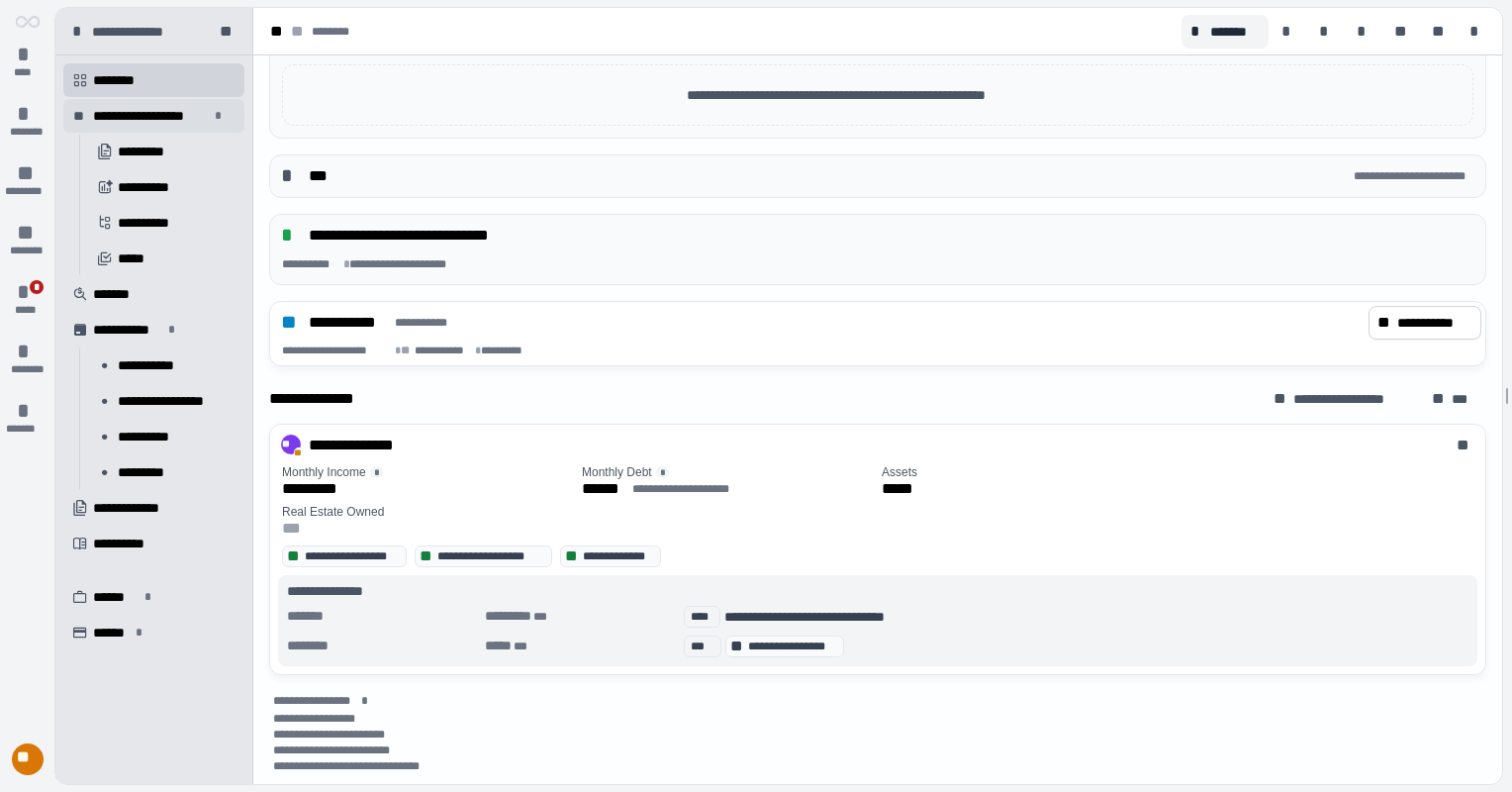 click on "**********" at bounding box center [150, 116] 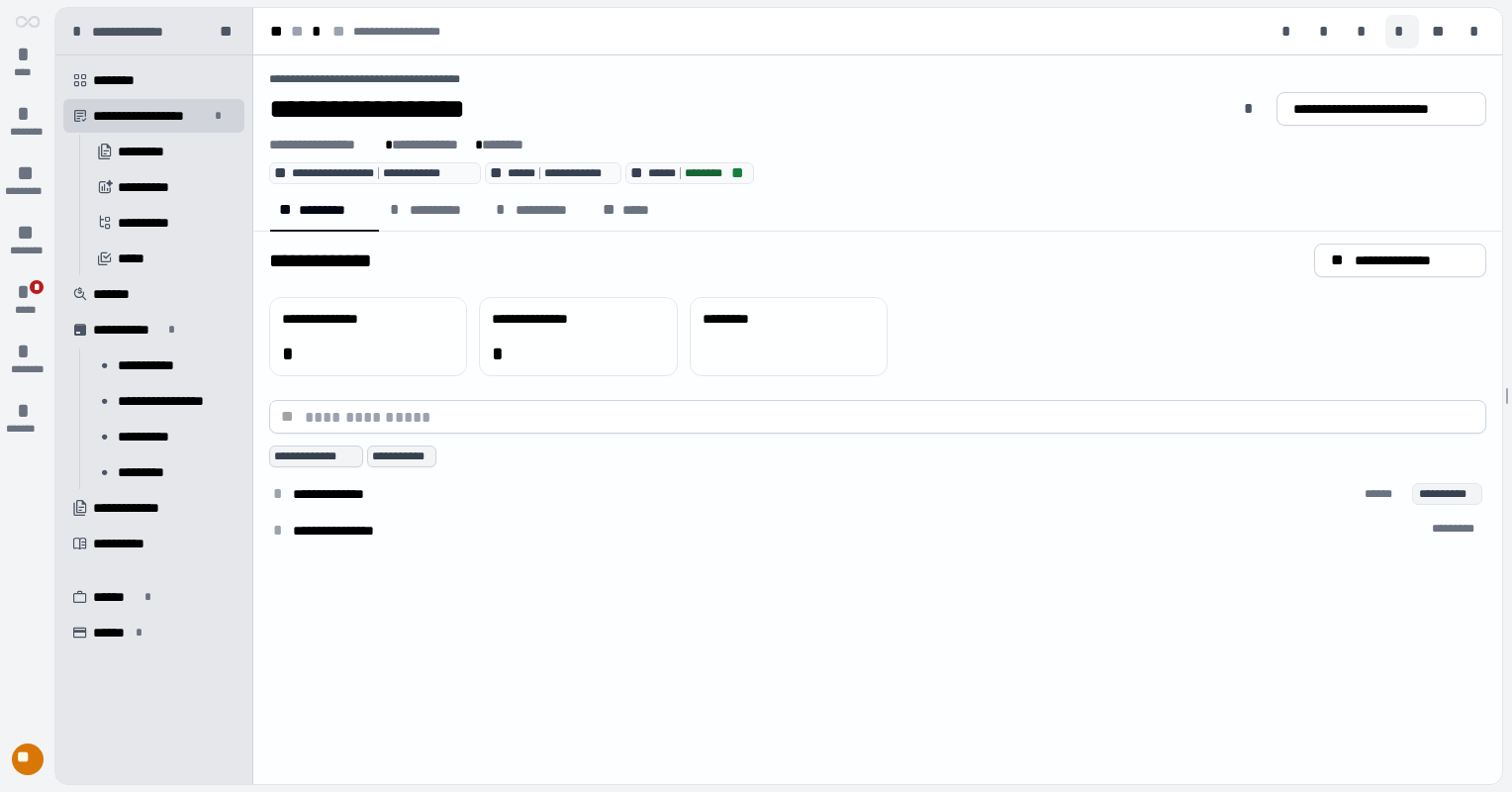 click on "*" at bounding box center [1402, 32] 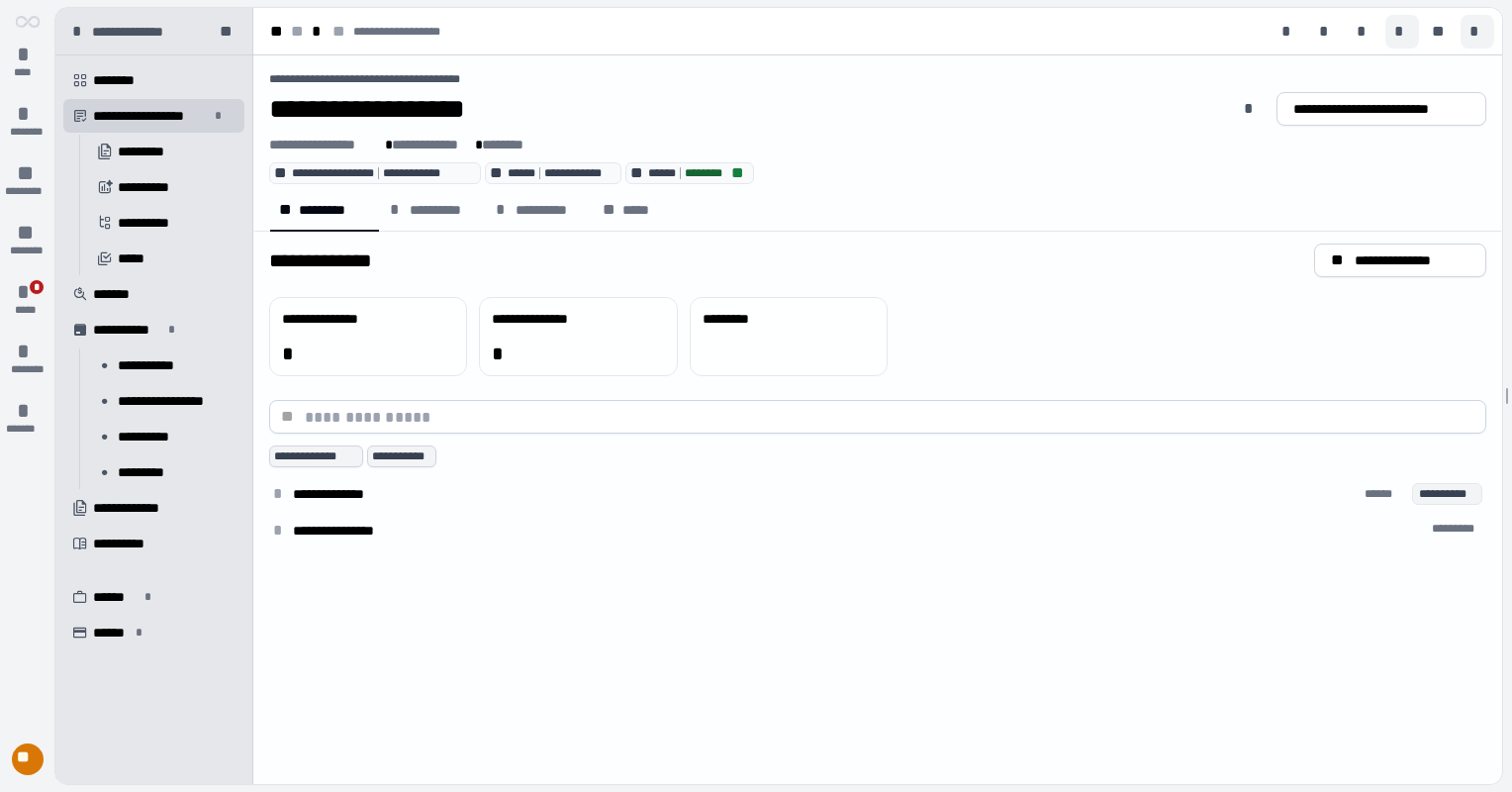 click on "*" at bounding box center (1477, 32) 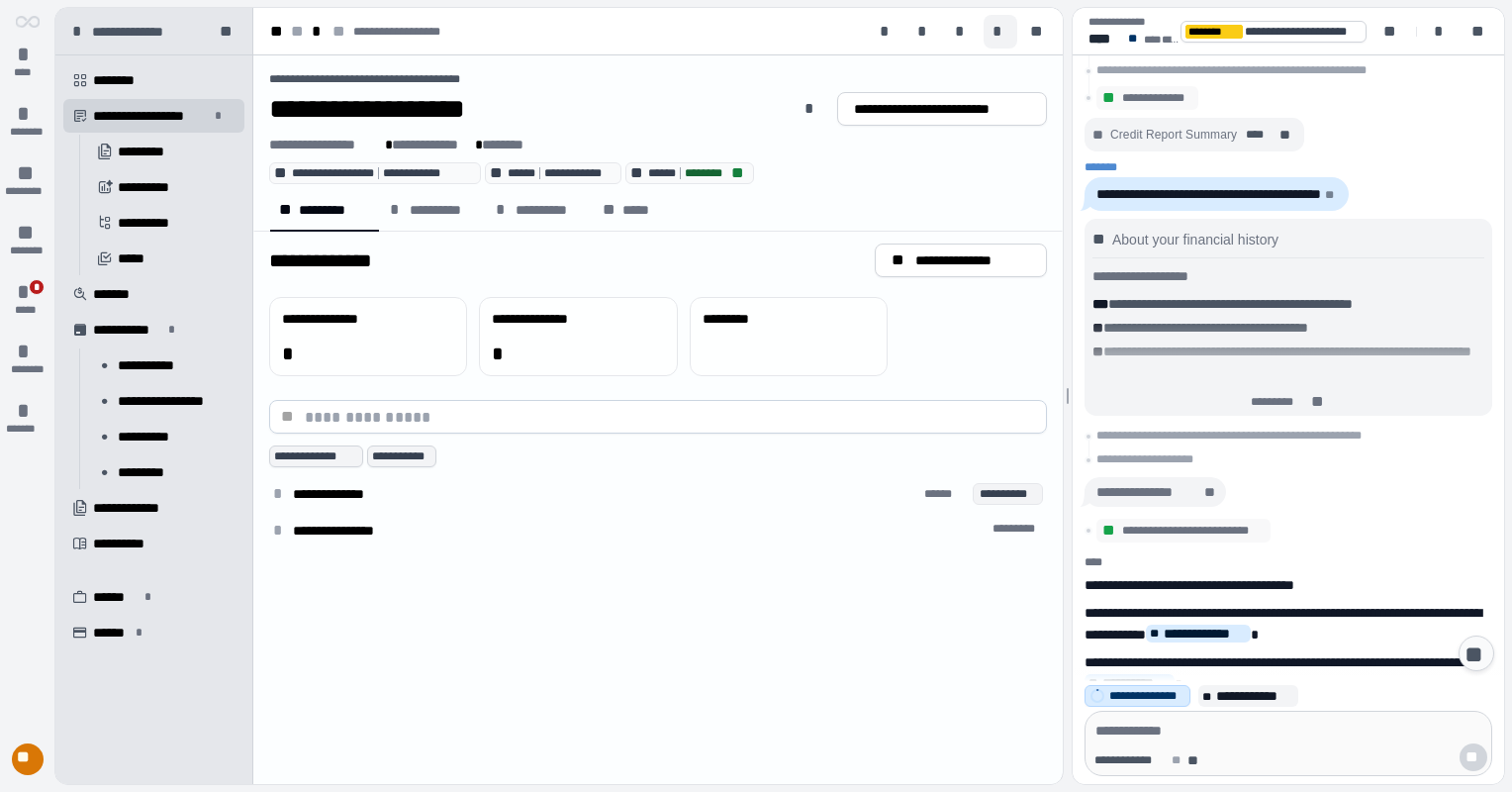 scroll, scrollTop: 0, scrollLeft: 0, axis: both 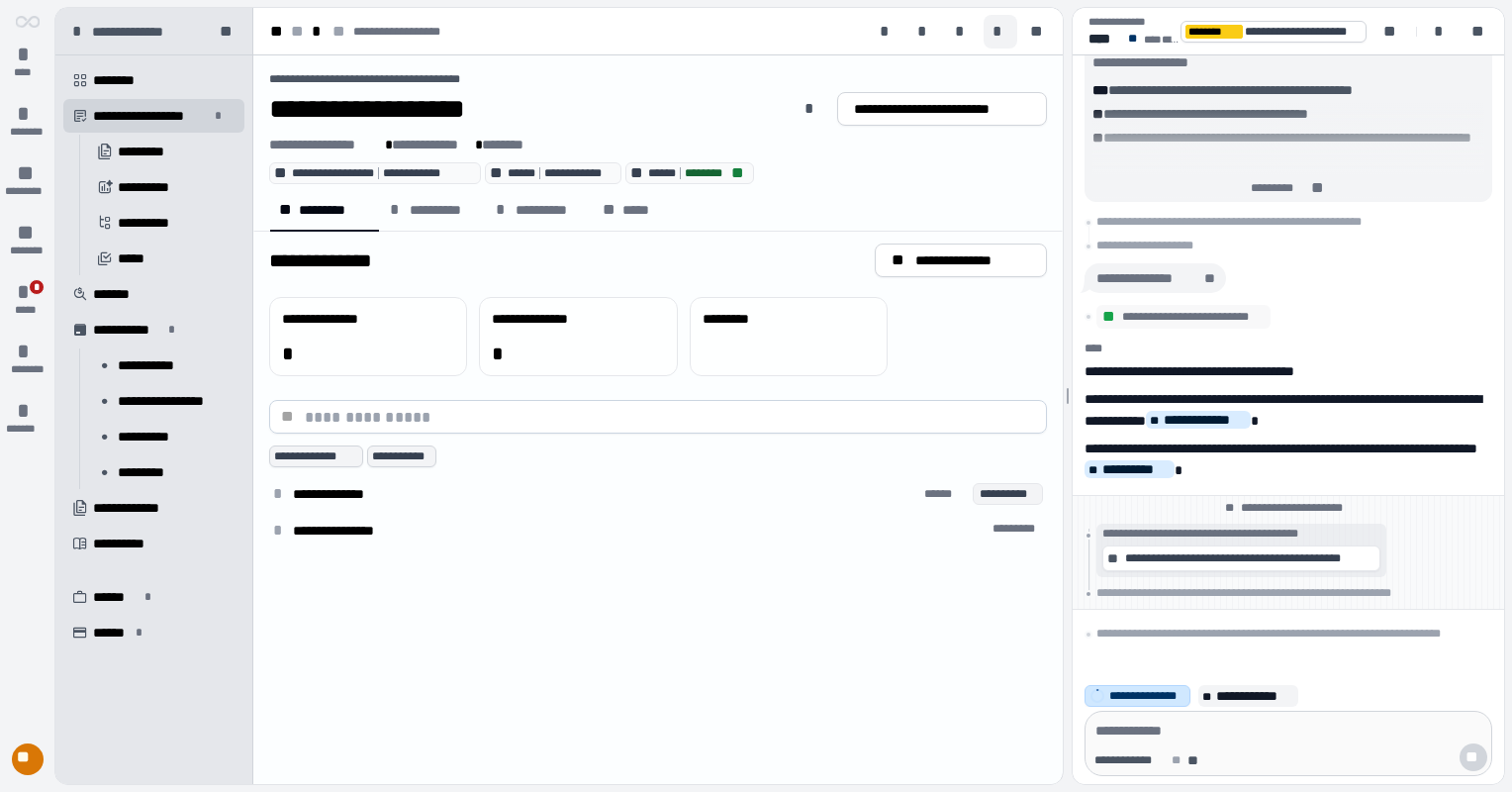 click on "**********" at bounding box center [1138, 696] 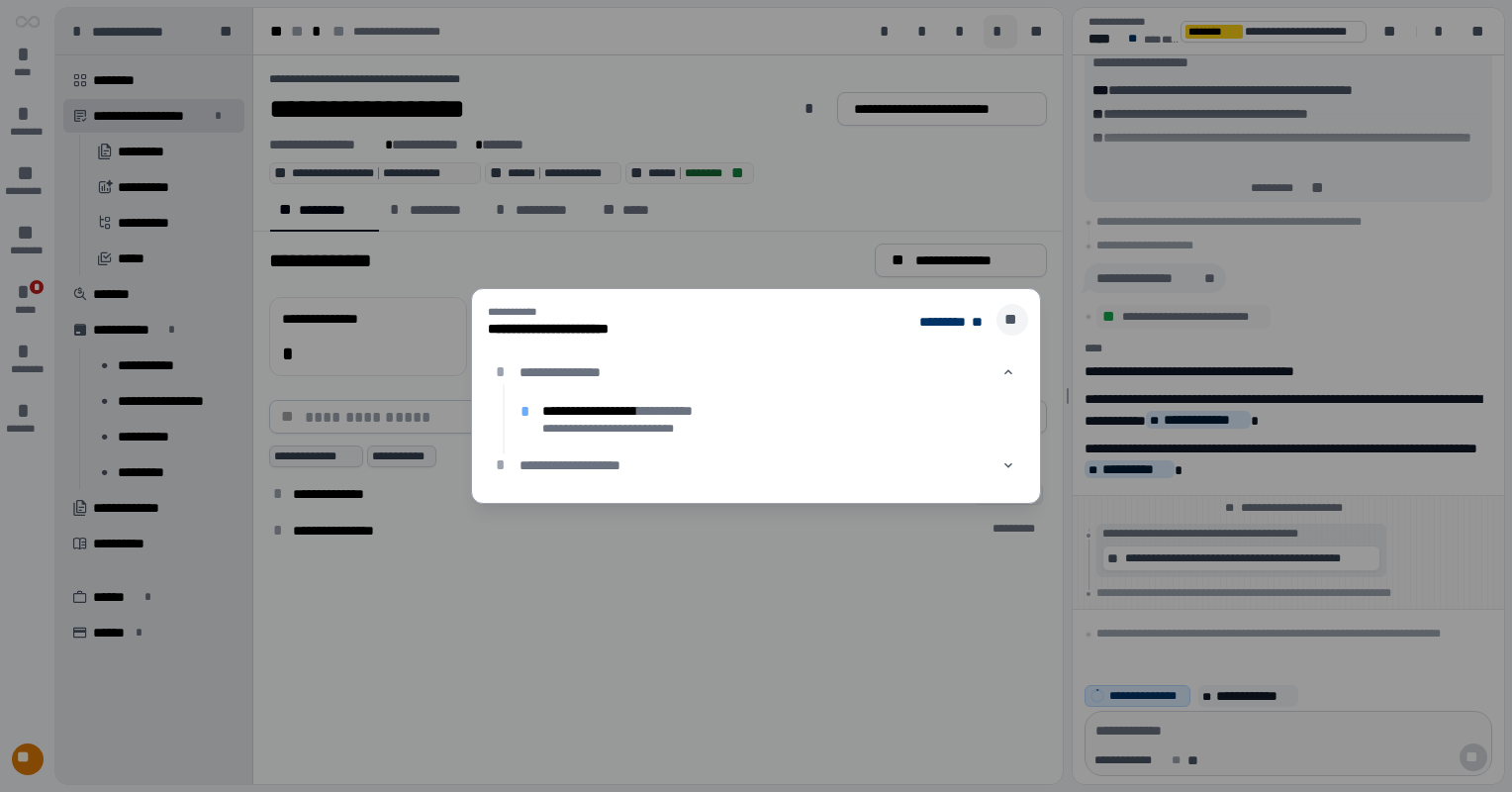 click on "**" at bounding box center [1012, 320] 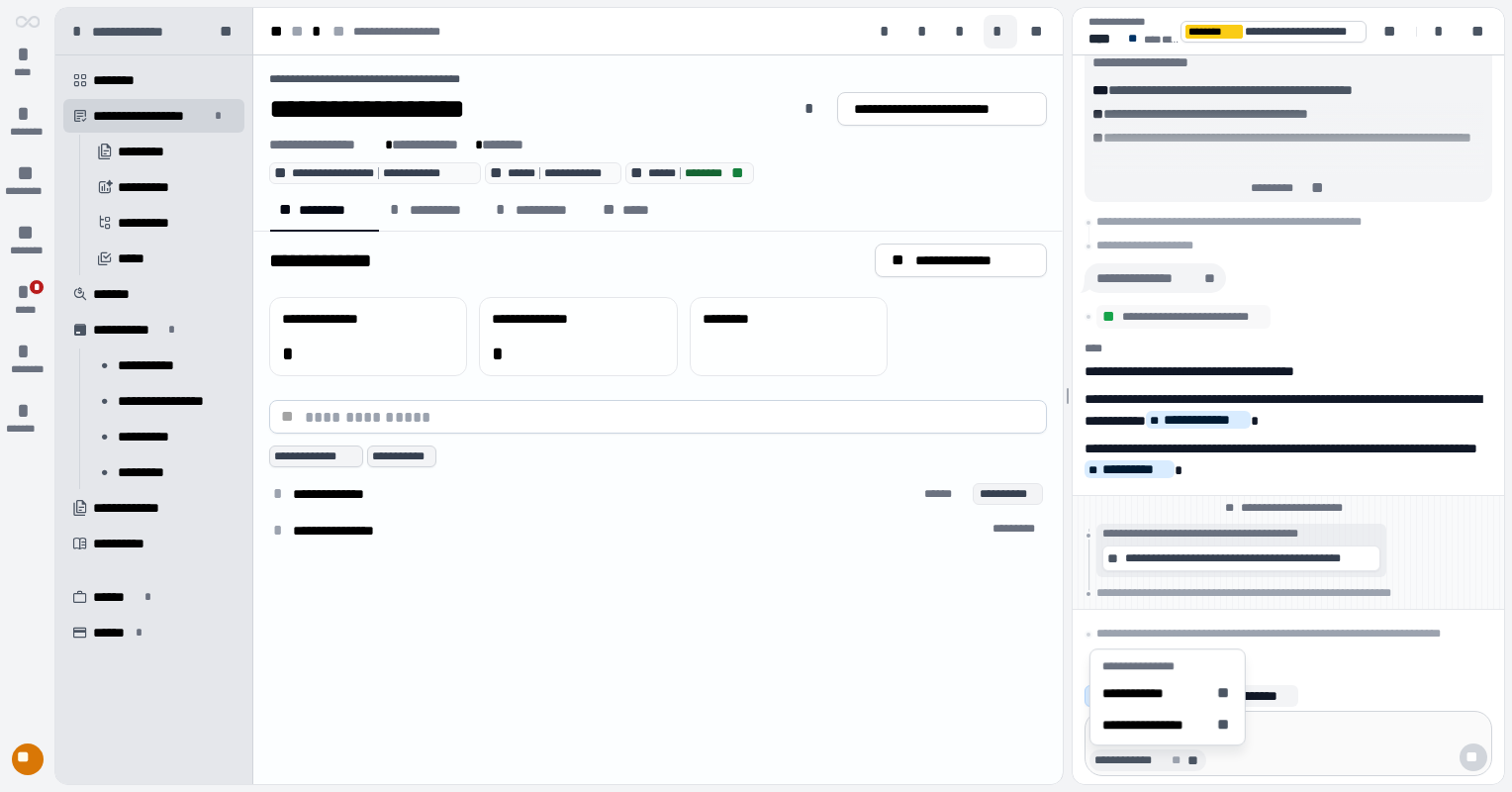 click on "**" at bounding box center [1194, 760] 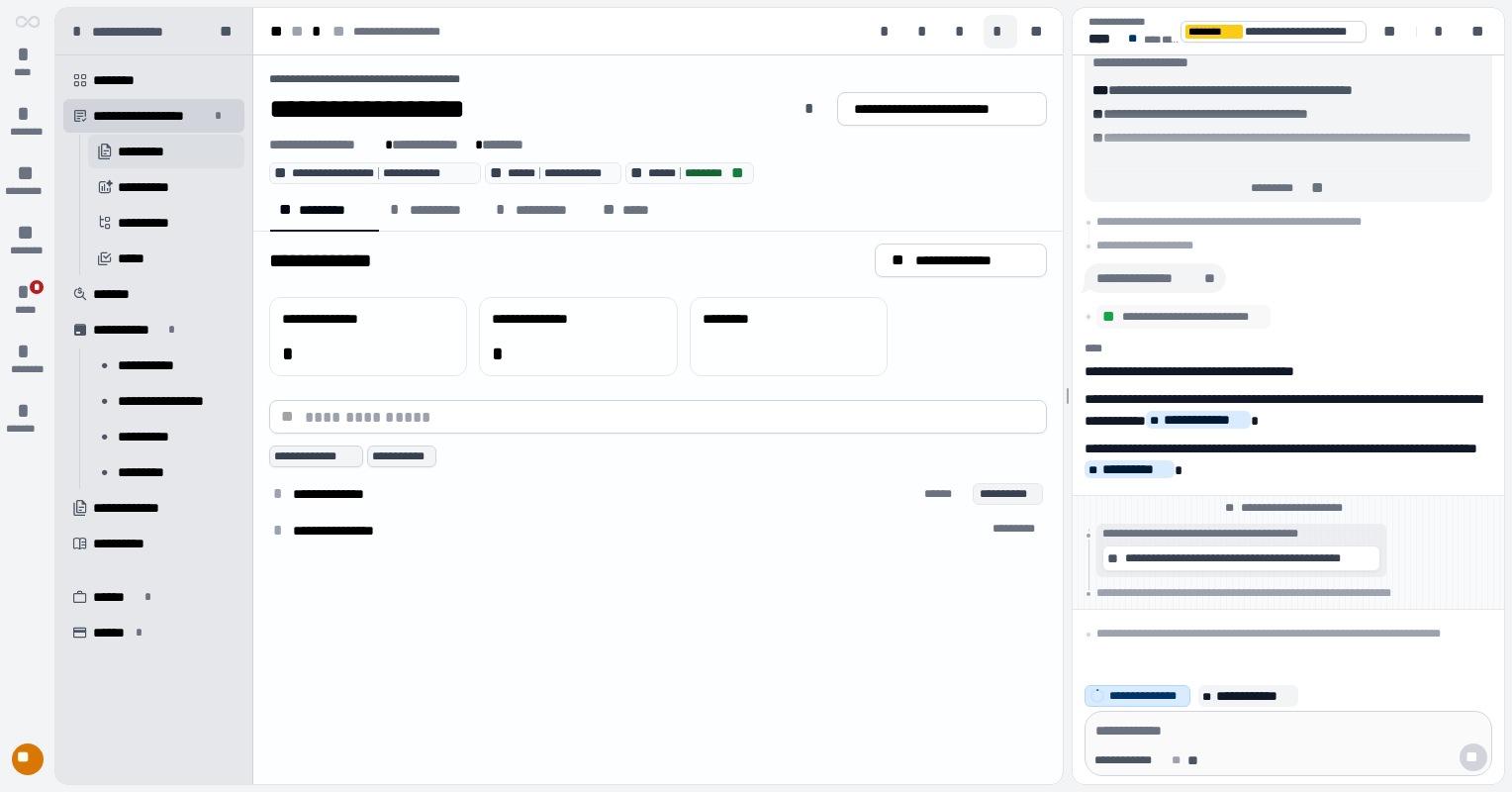 click on "*********" at bounding box center (152, 151) 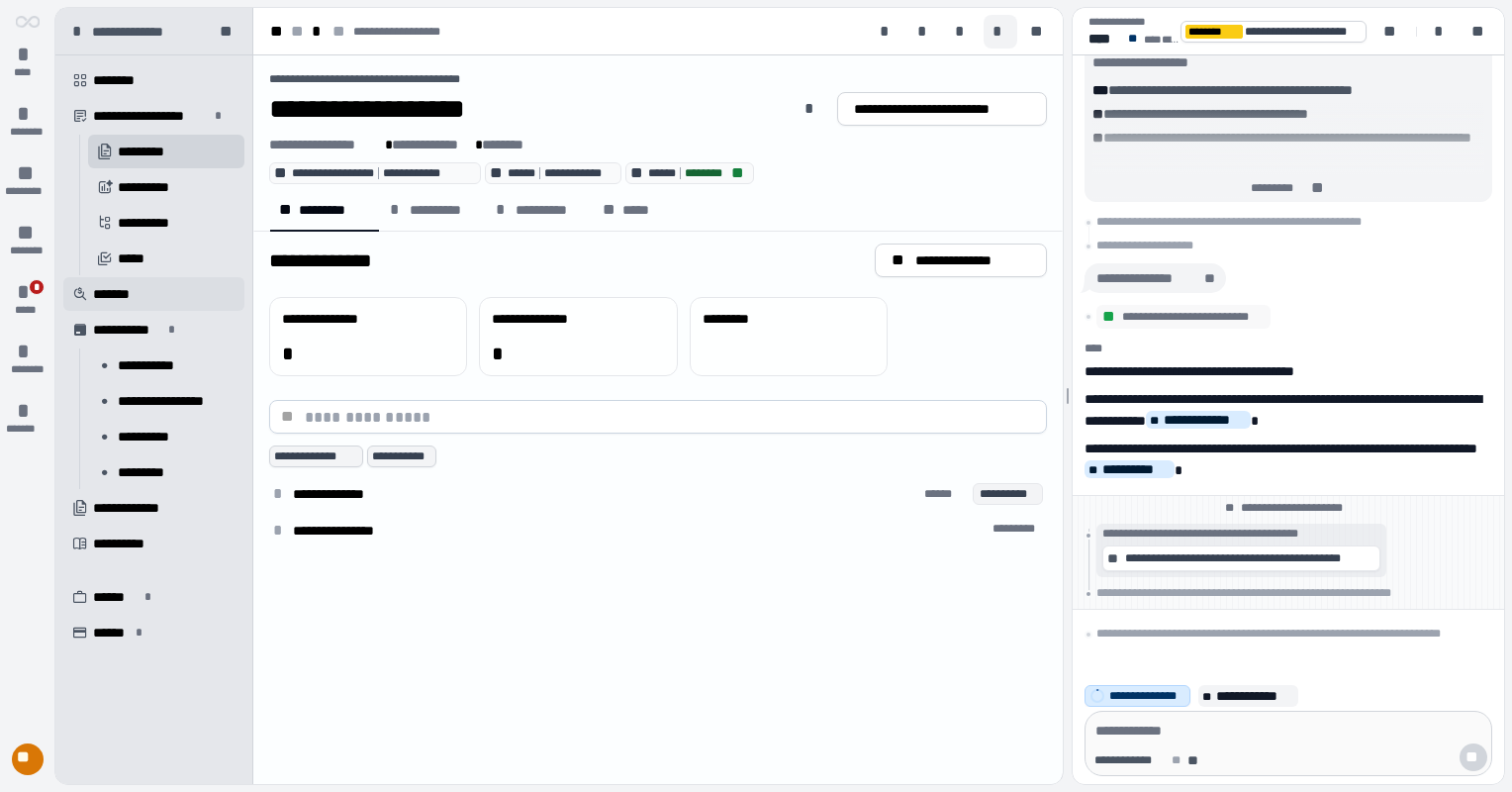 click on "*******" at bounding box center [114, 294] 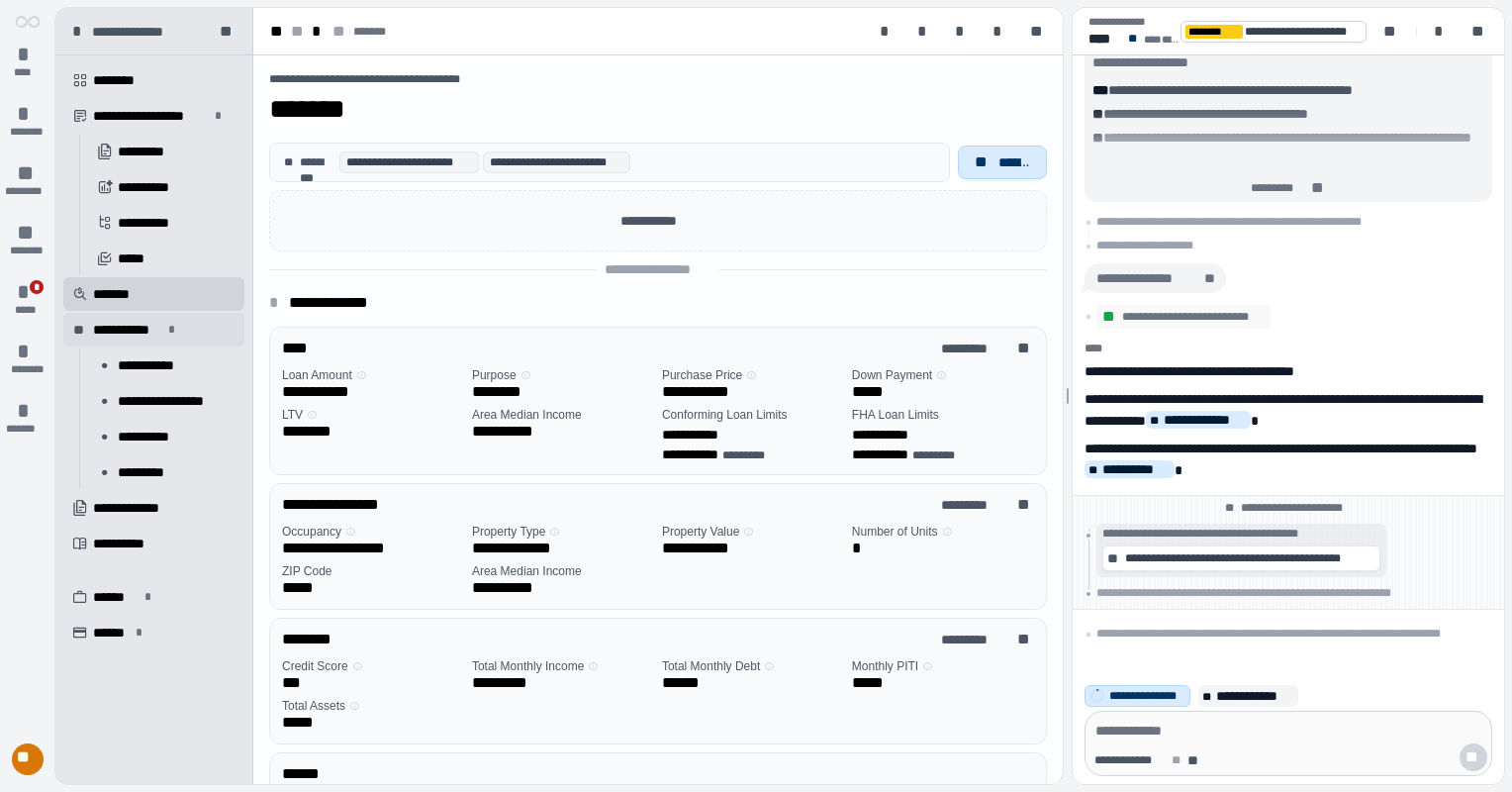 click on "**********" at bounding box center (128, 330) 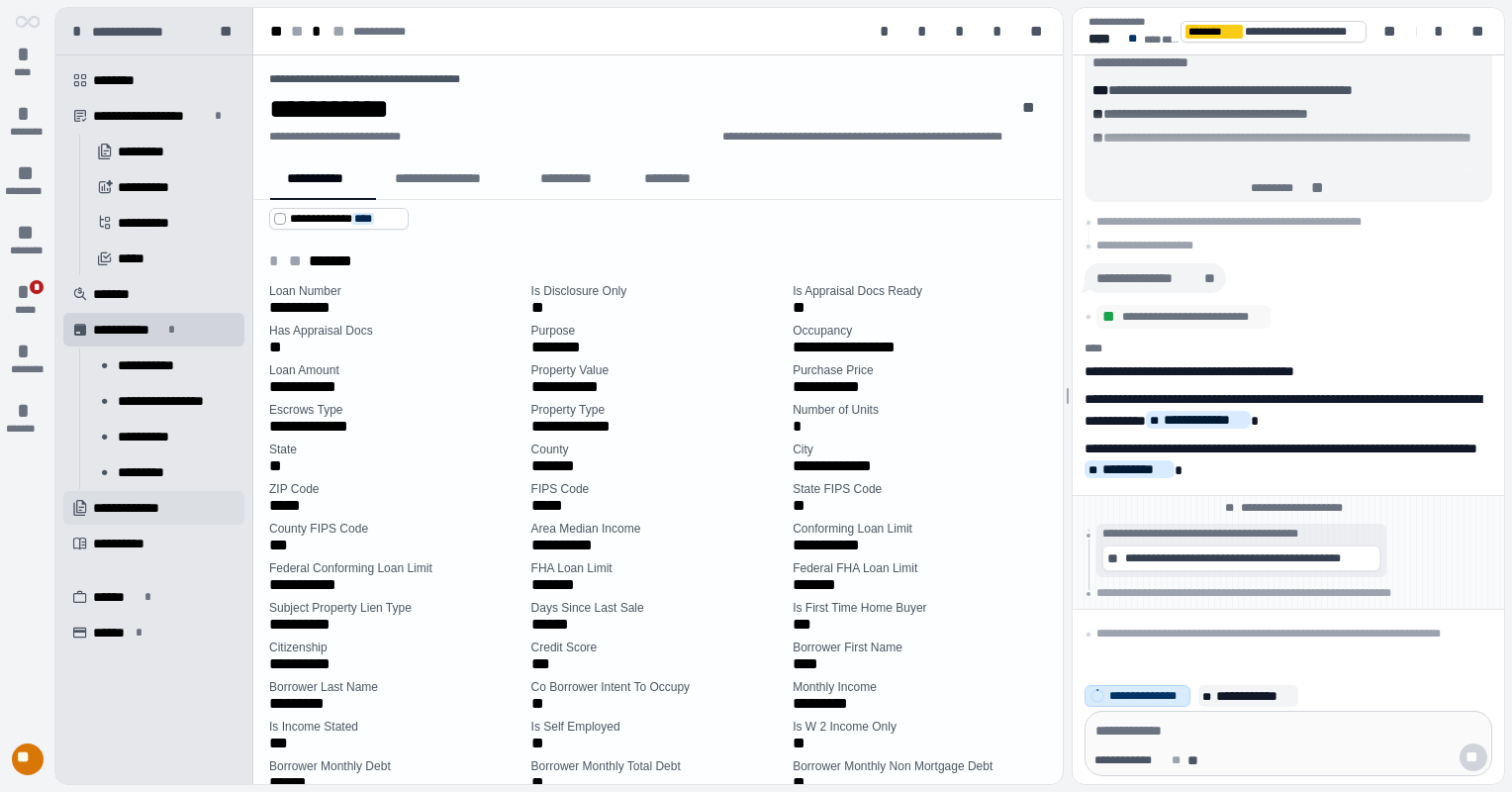 click on "**********" at bounding box center (138, 508) 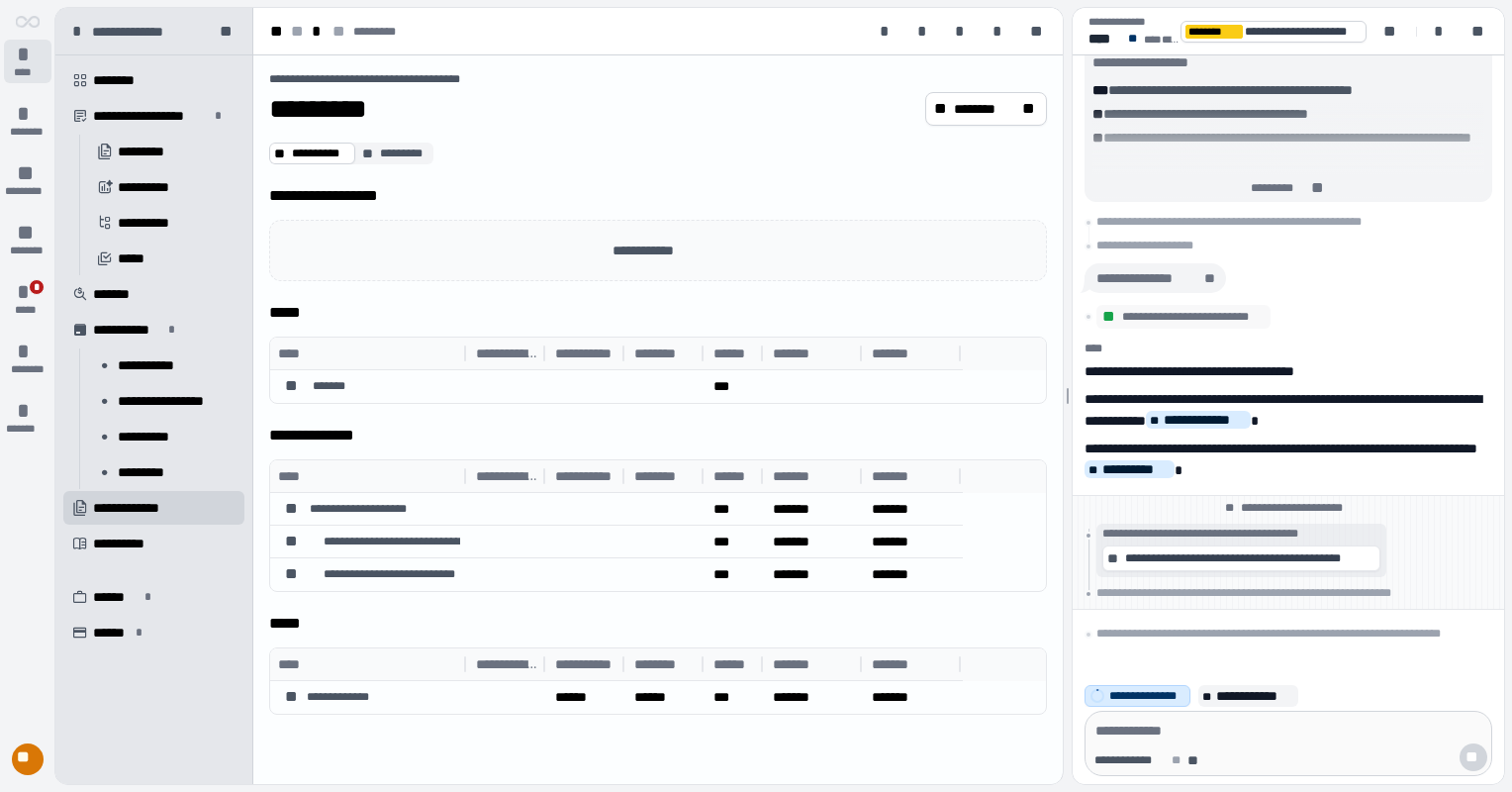 click on "*" at bounding box center (28, 54) 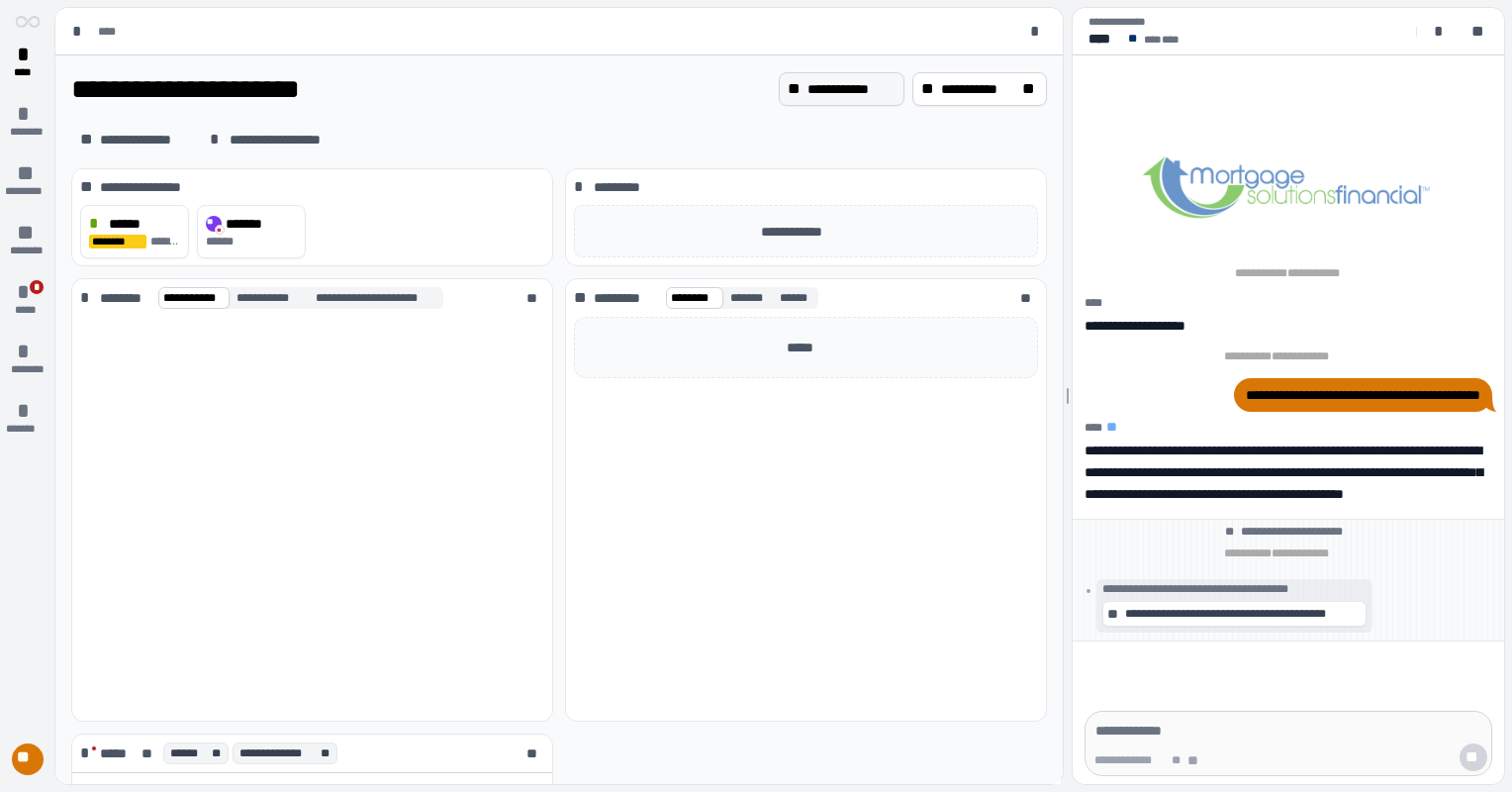 click on "**********" at bounding box center [851, 89] 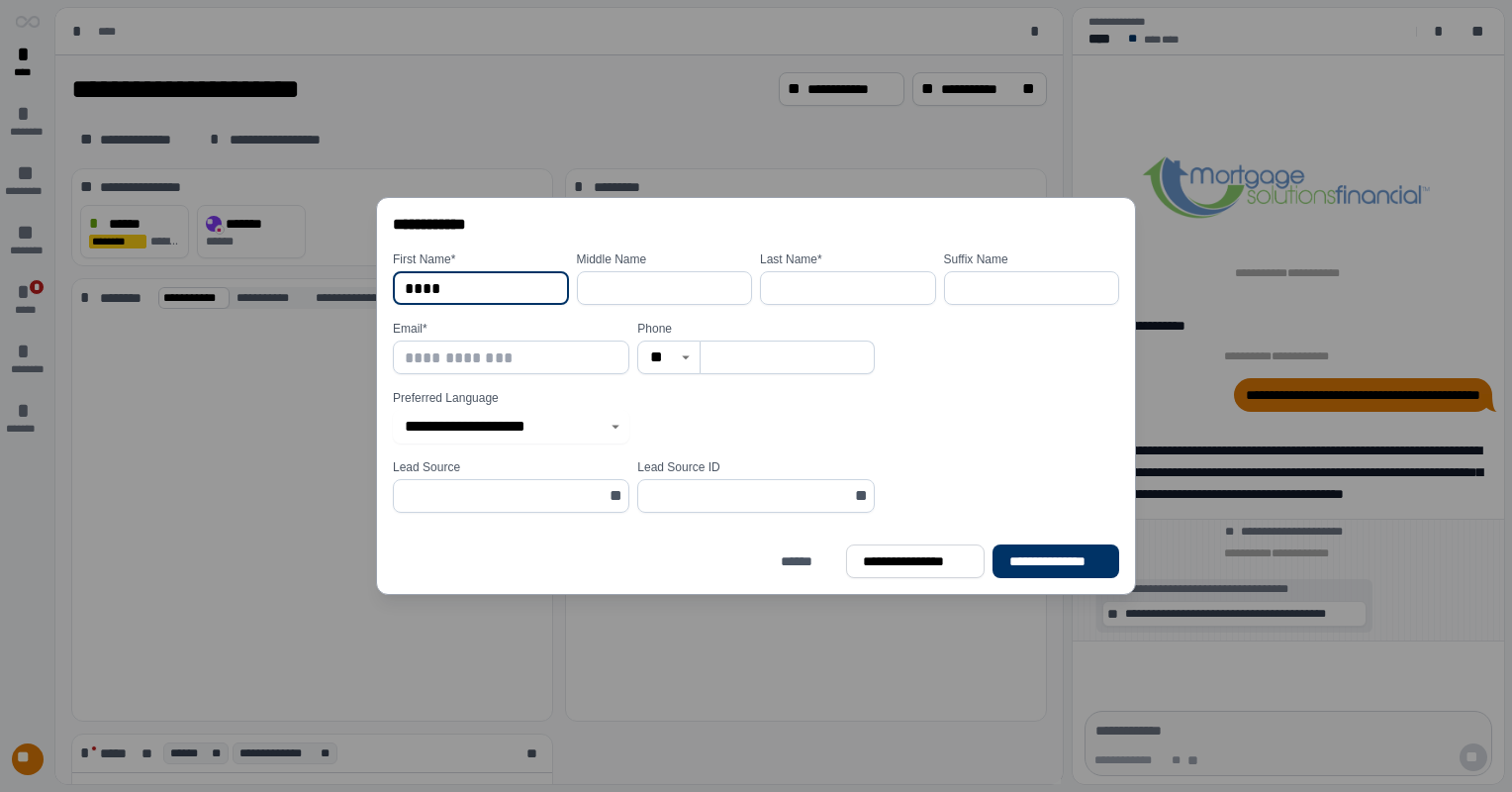 type on "****" 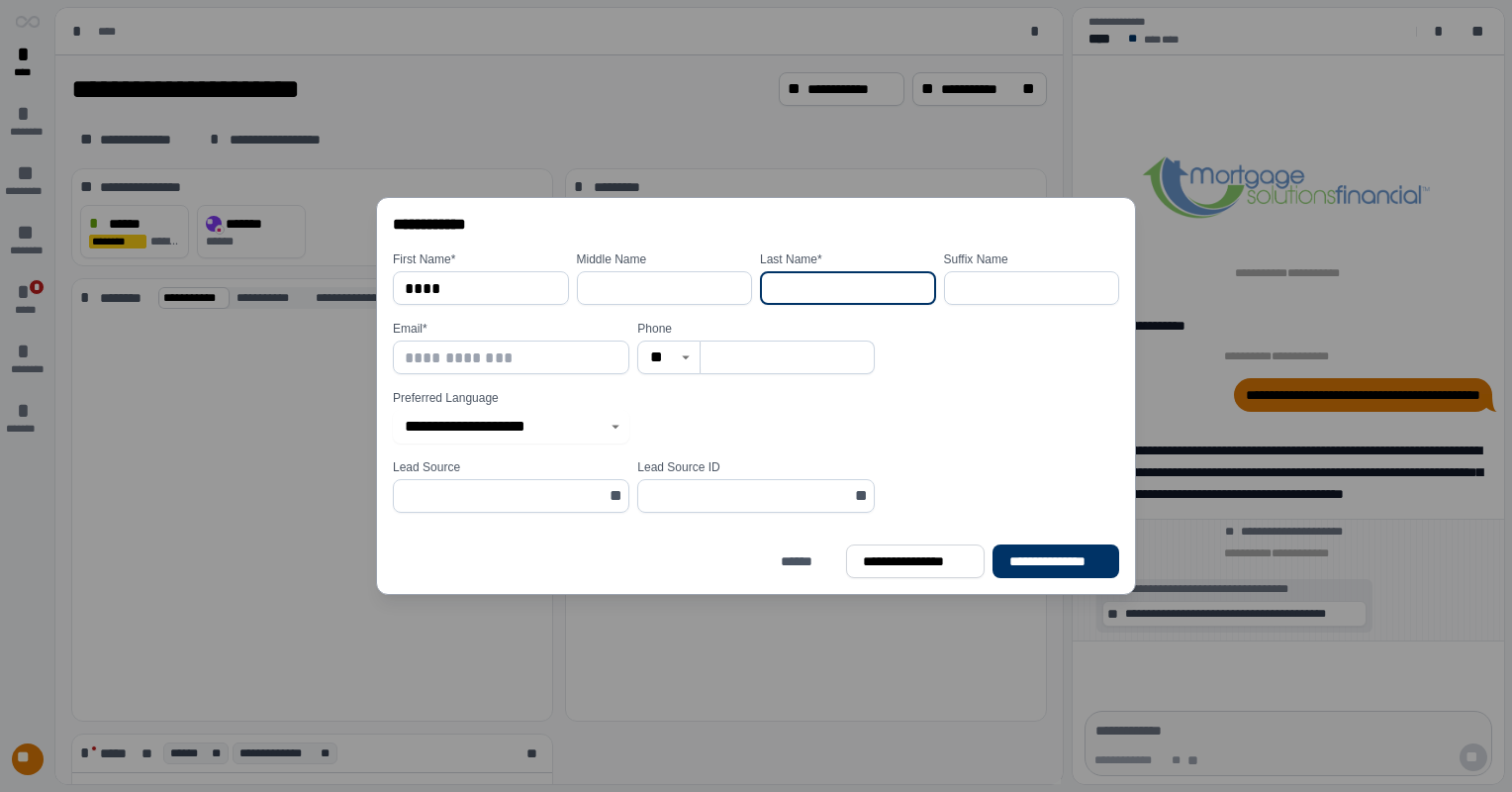 click at bounding box center (848, 288) 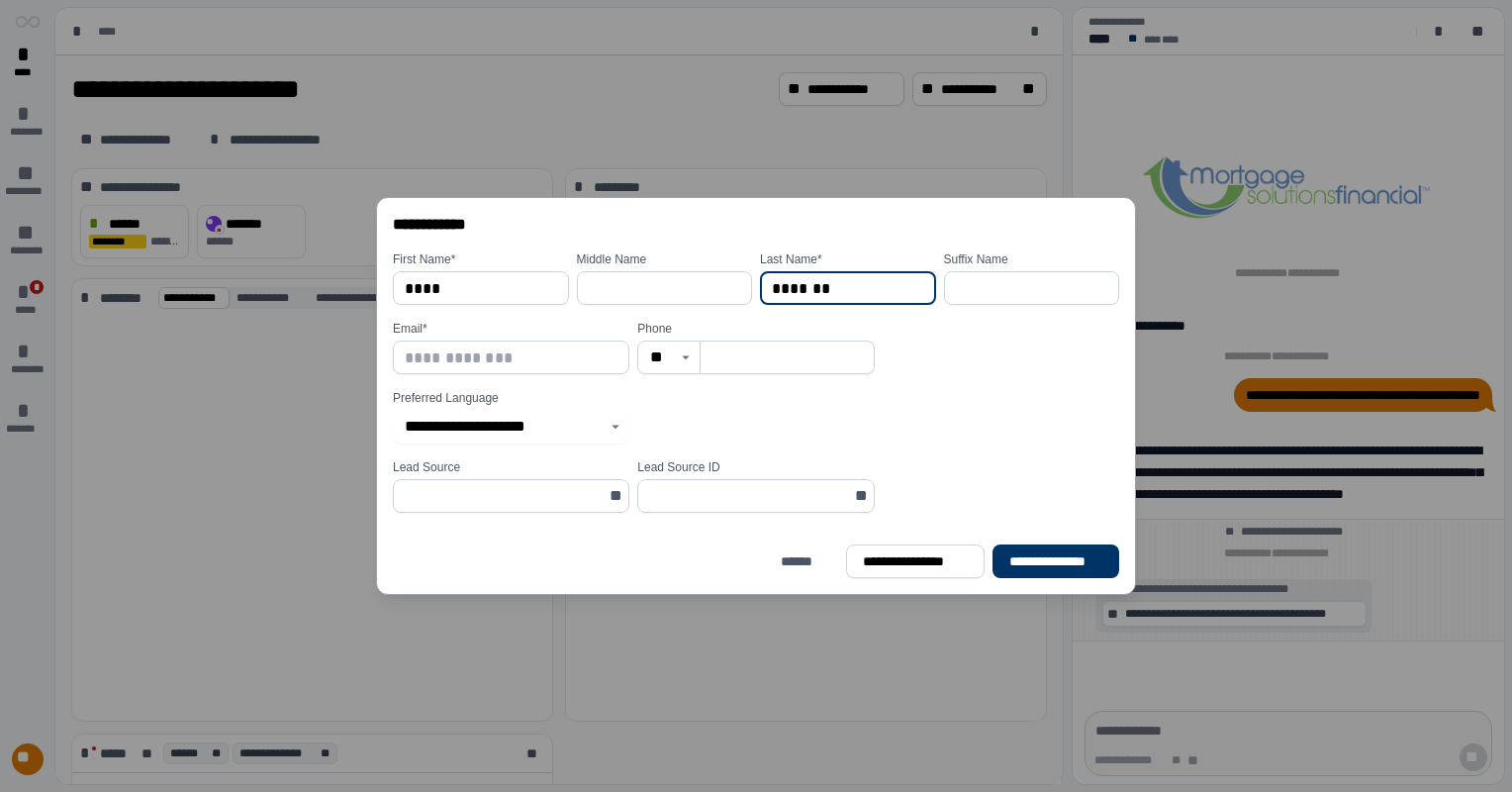type on "*******" 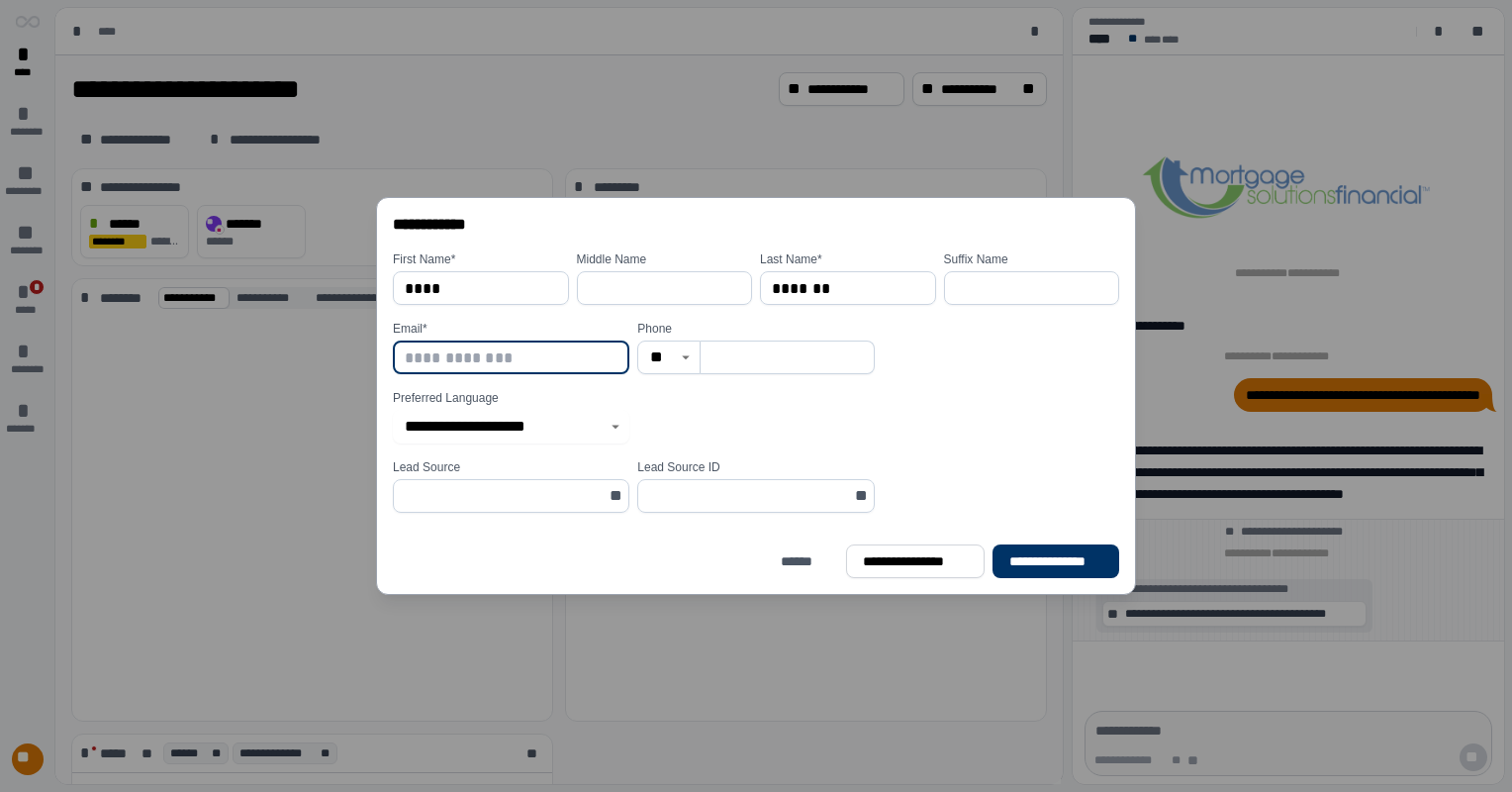 click at bounding box center (511, 357) 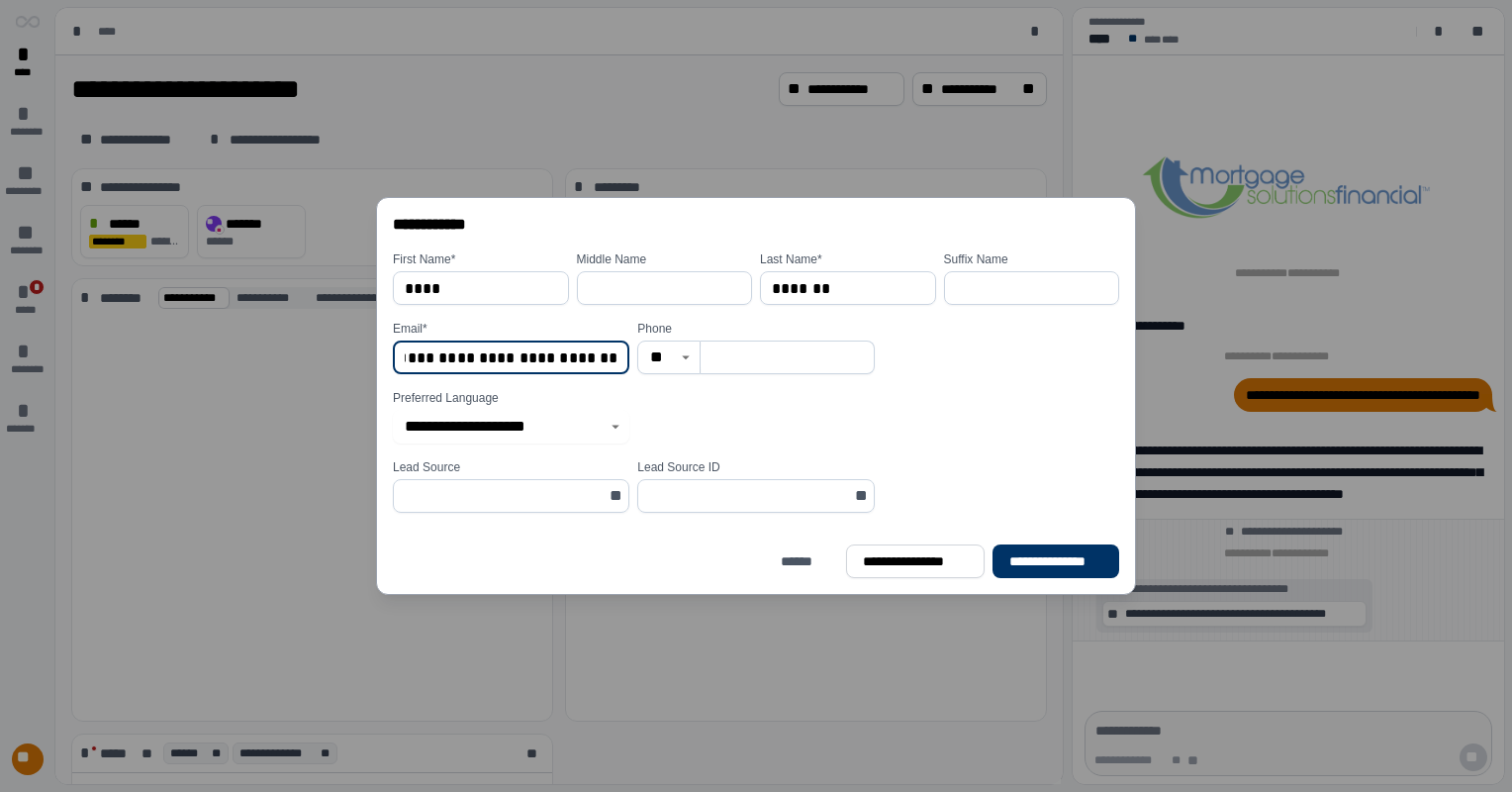 scroll, scrollTop: 0, scrollLeft: 92, axis: horizontal 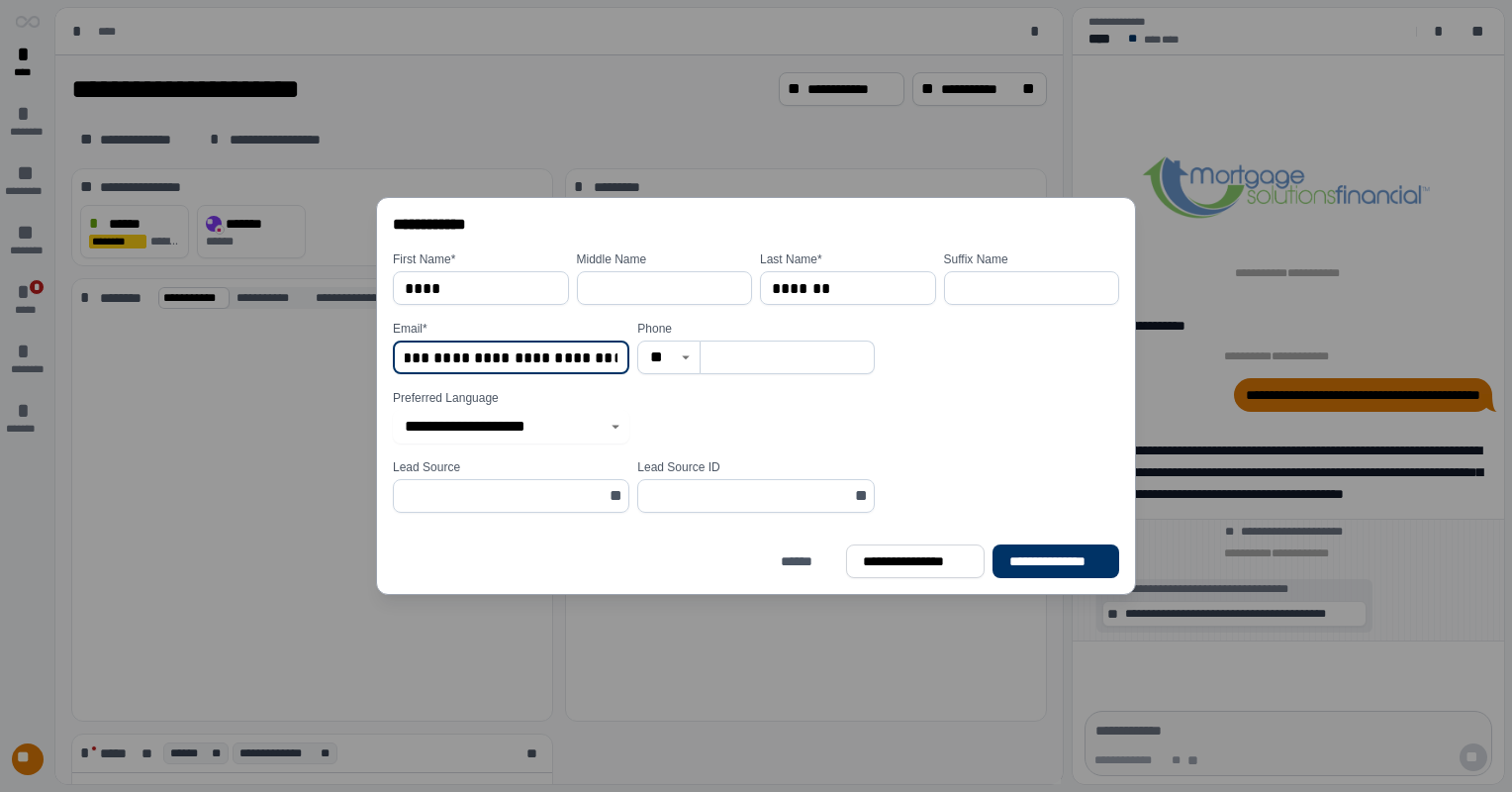 type on "**********" 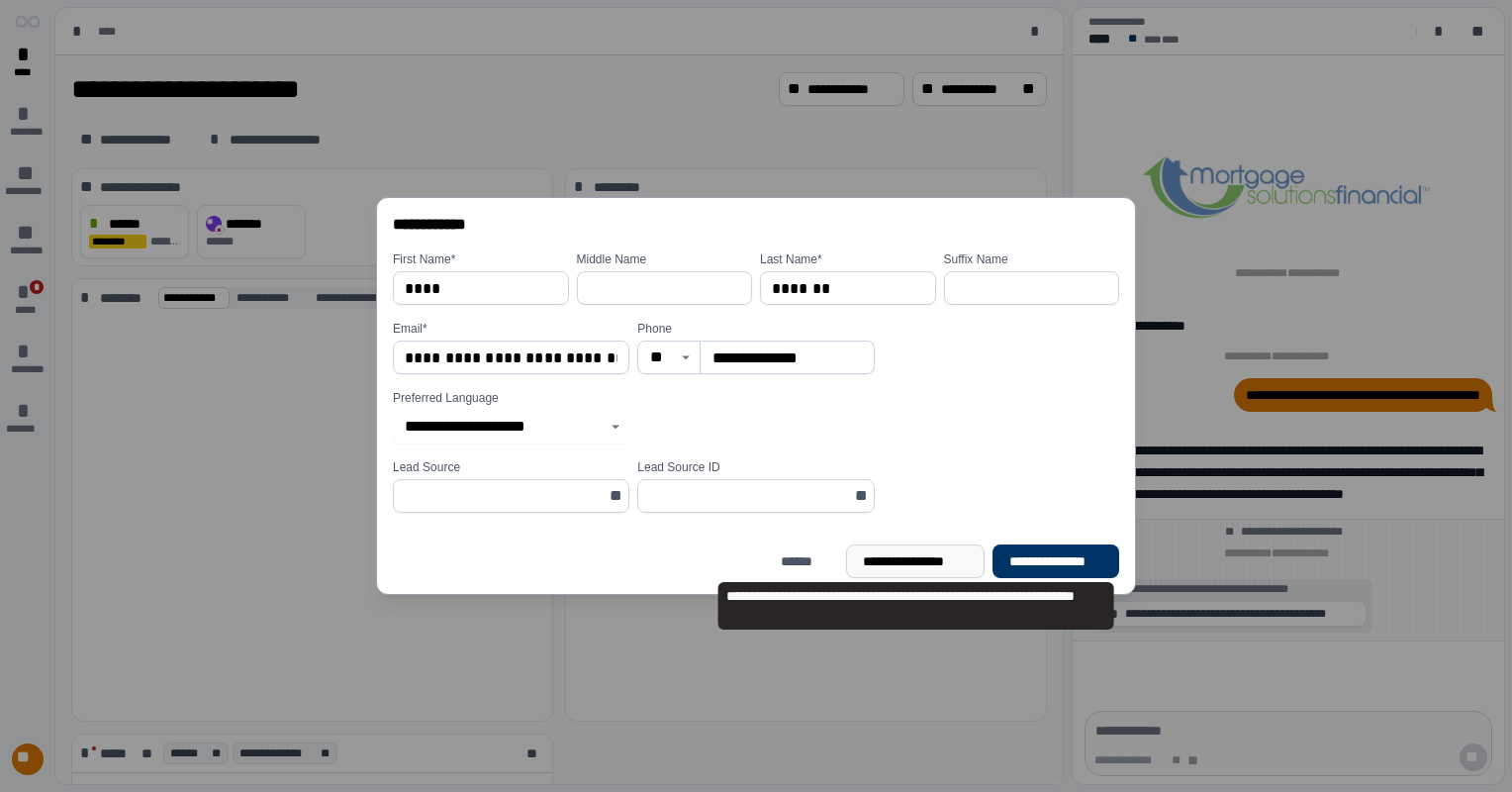 type on "**********" 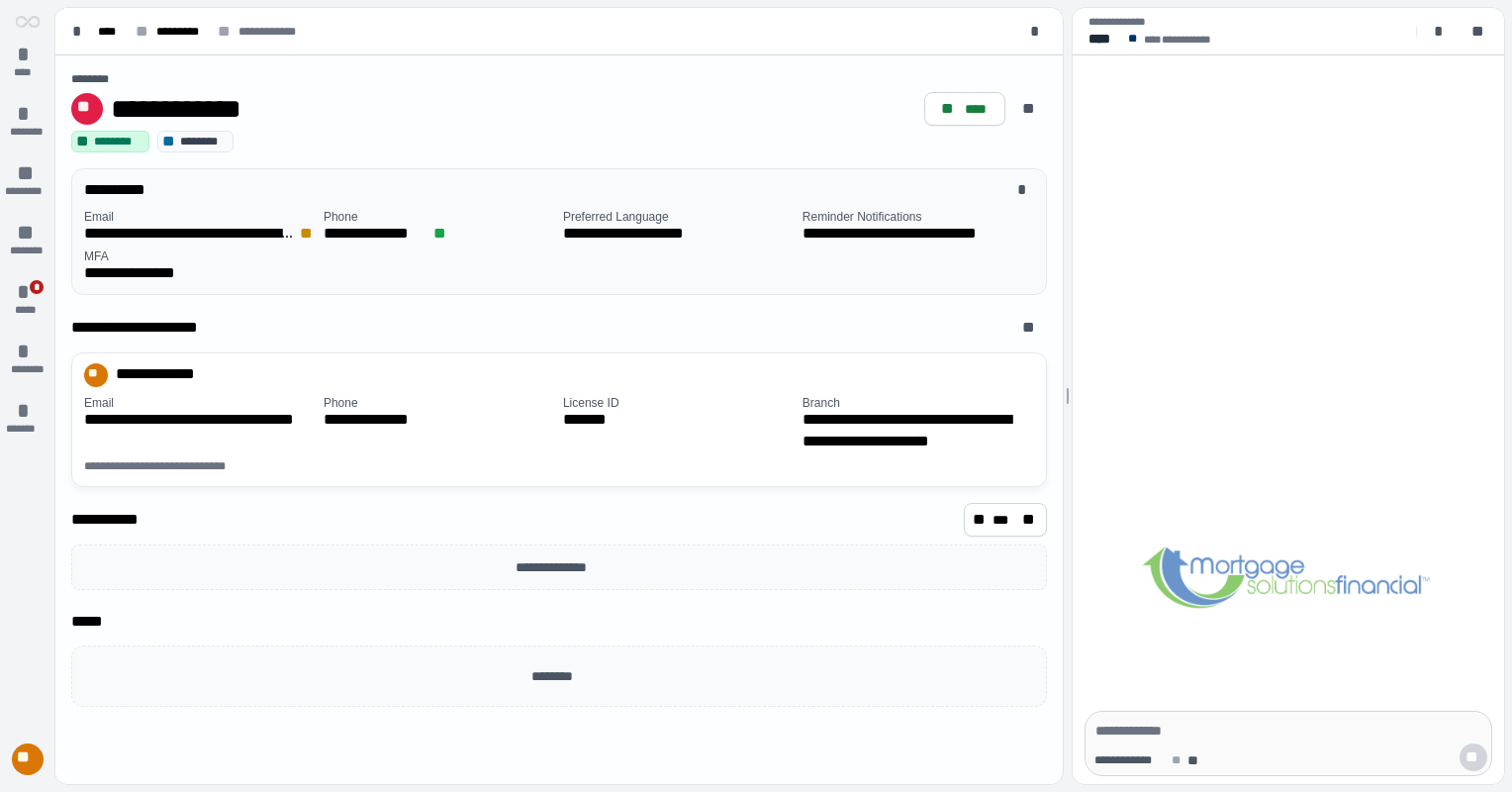 click on "**********" at bounding box center (200, 227) 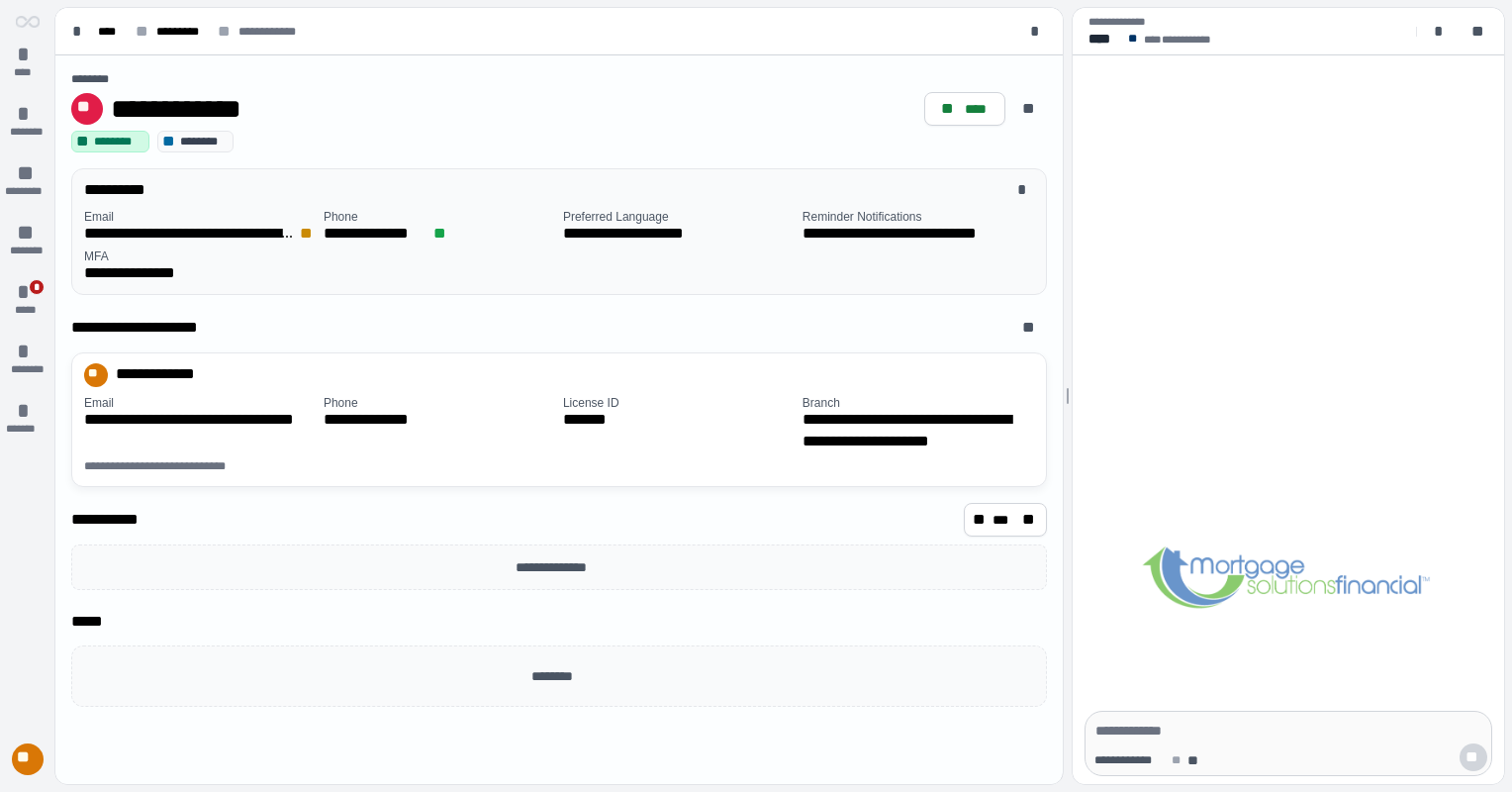 click on "********" at bounding box center [203, 142] 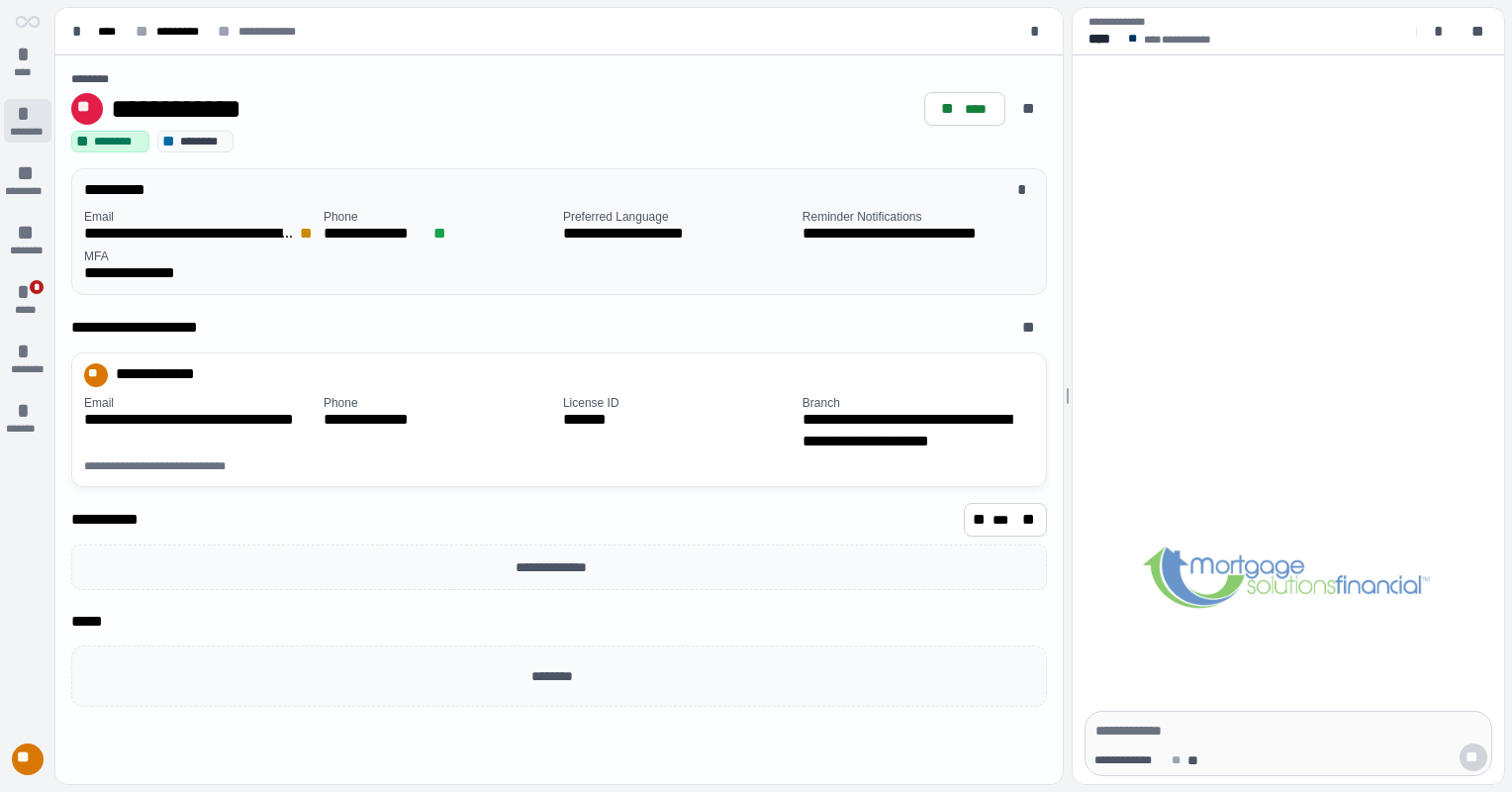 click on "********" at bounding box center [27, 132] 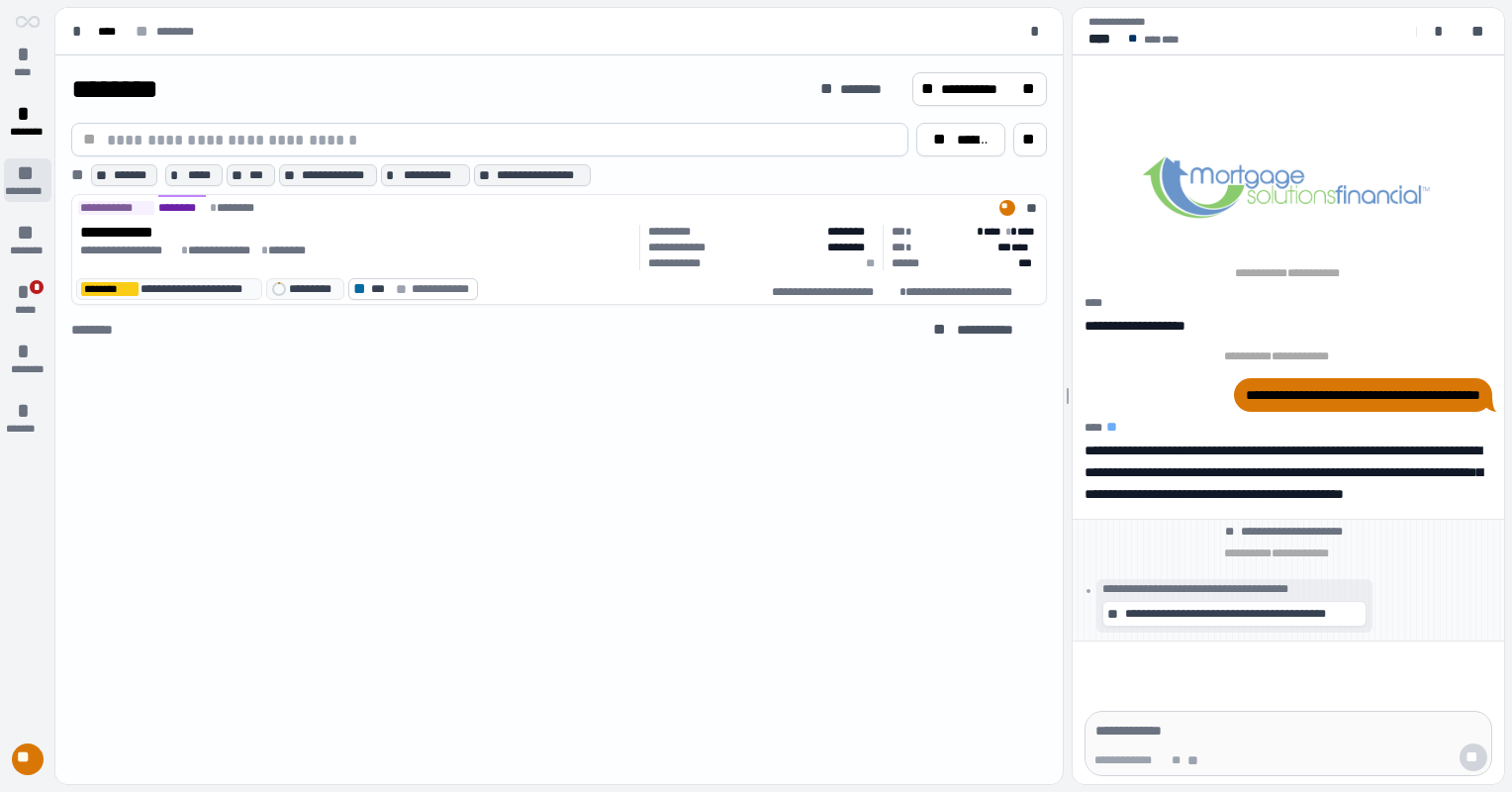 click on "** *********" at bounding box center (28, 180) 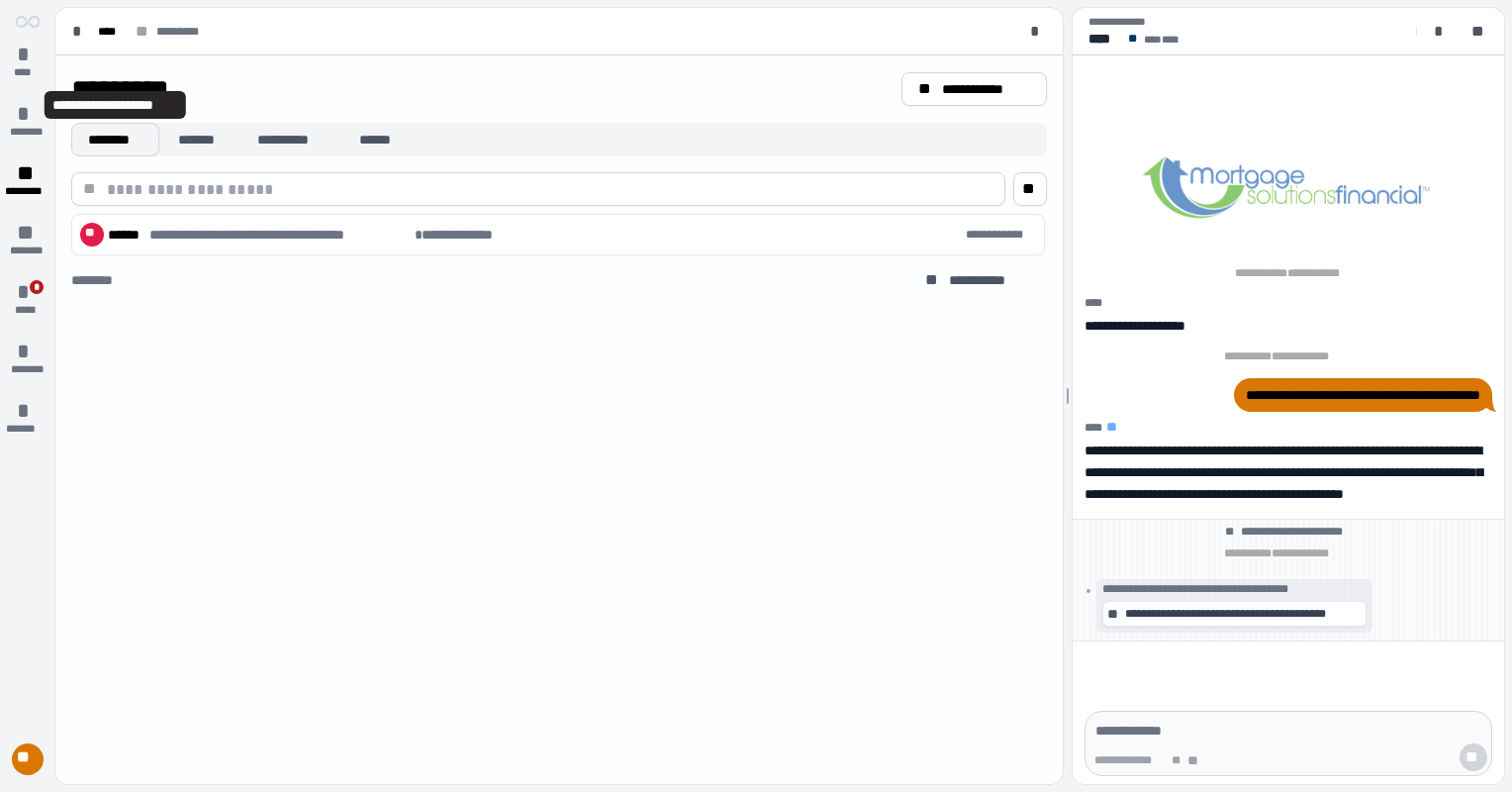click on "********" at bounding box center (115, 140) 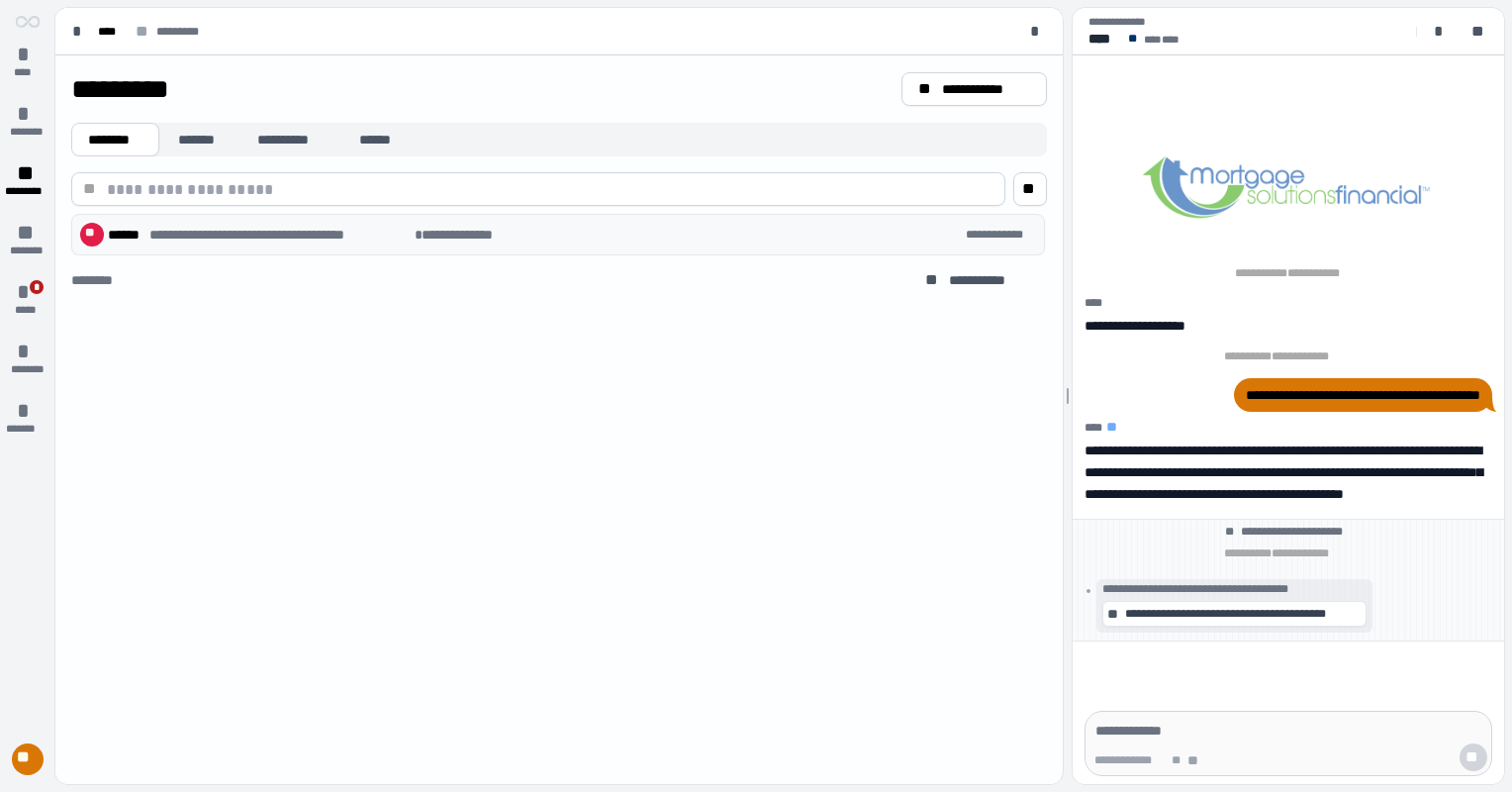 click on "**********" at bounding box center [279, 235] 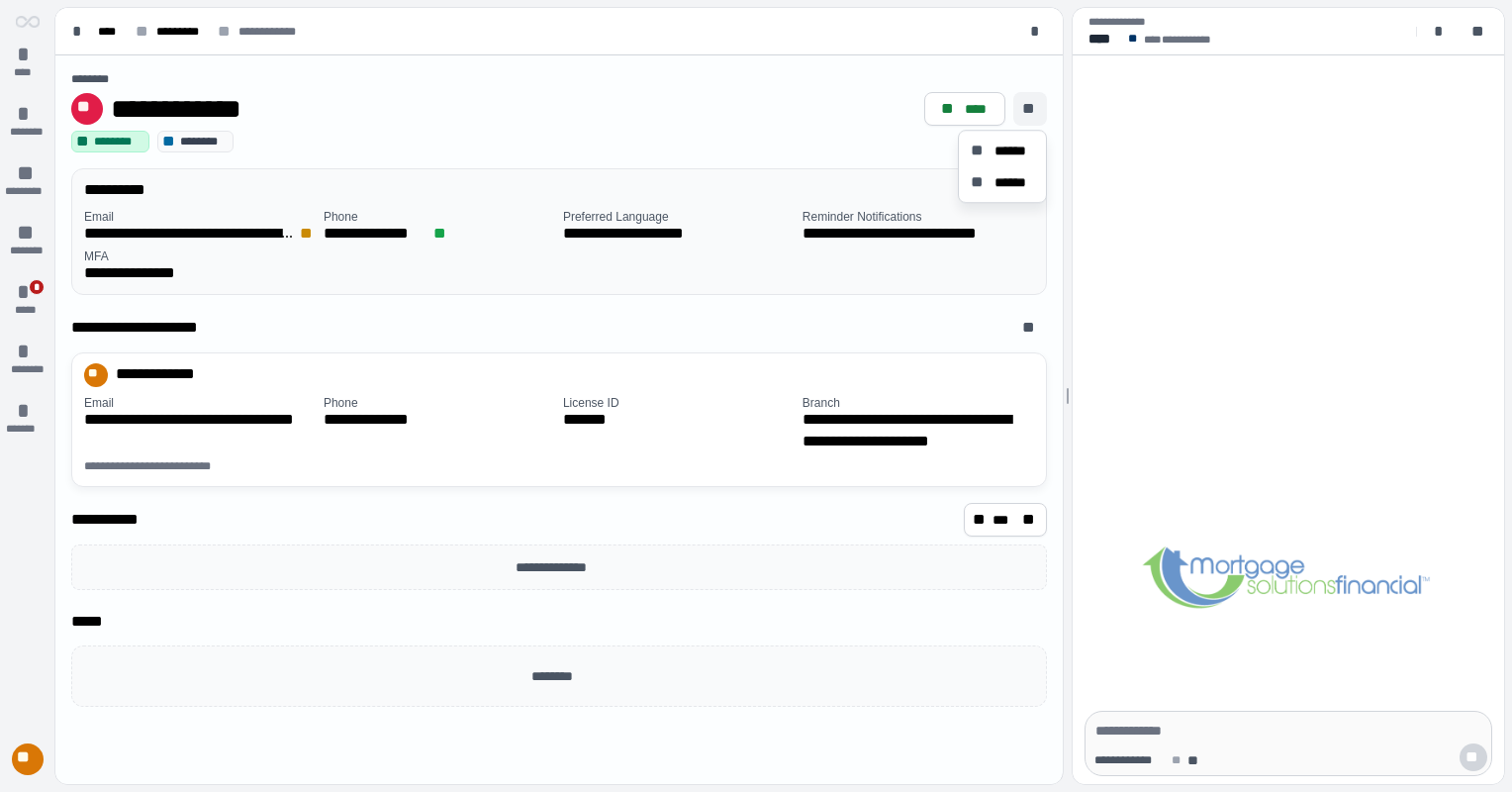 click on "**" at bounding box center [1030, 109] 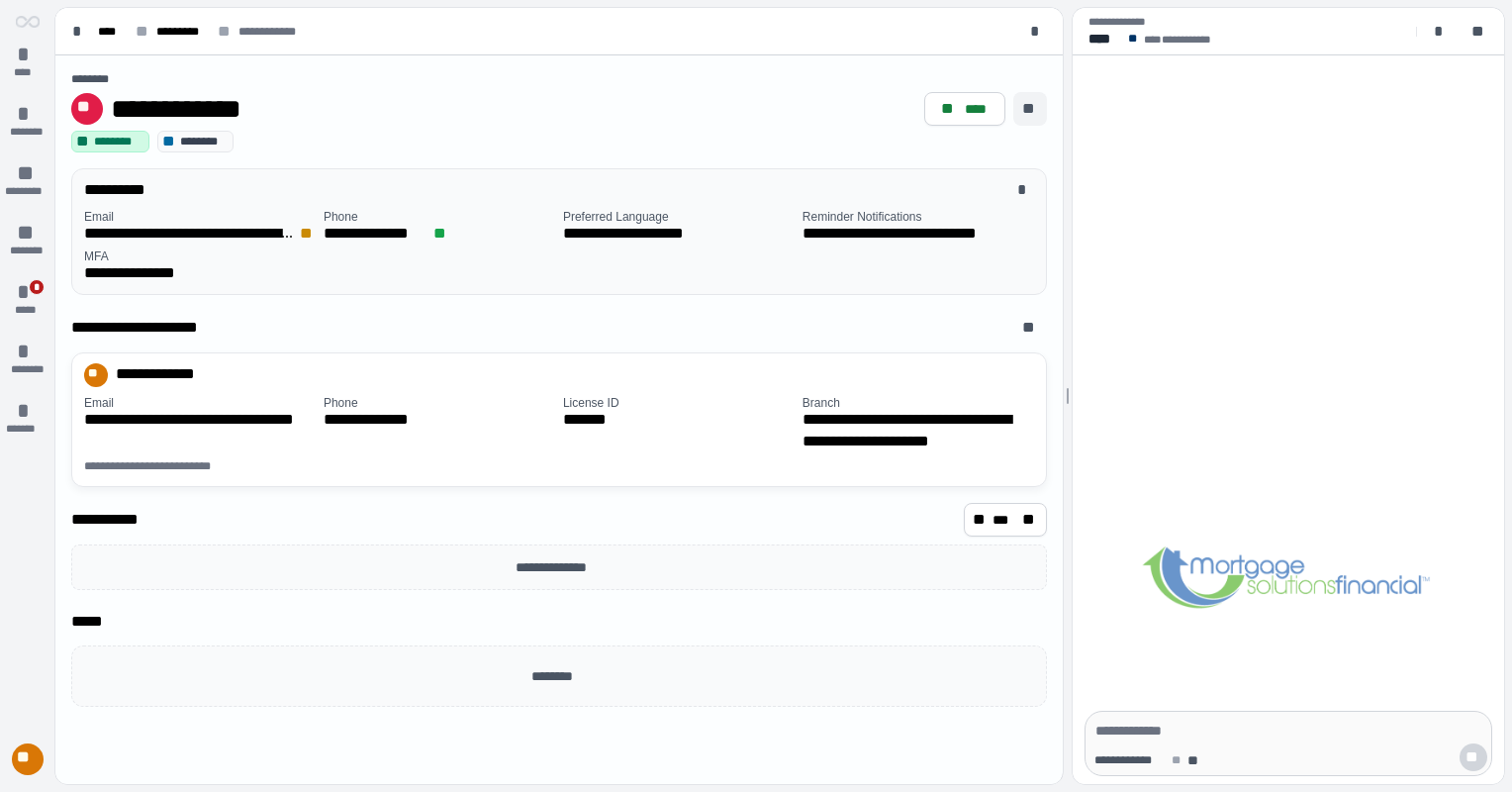 click on "**" at bounding box center (1030, 109) 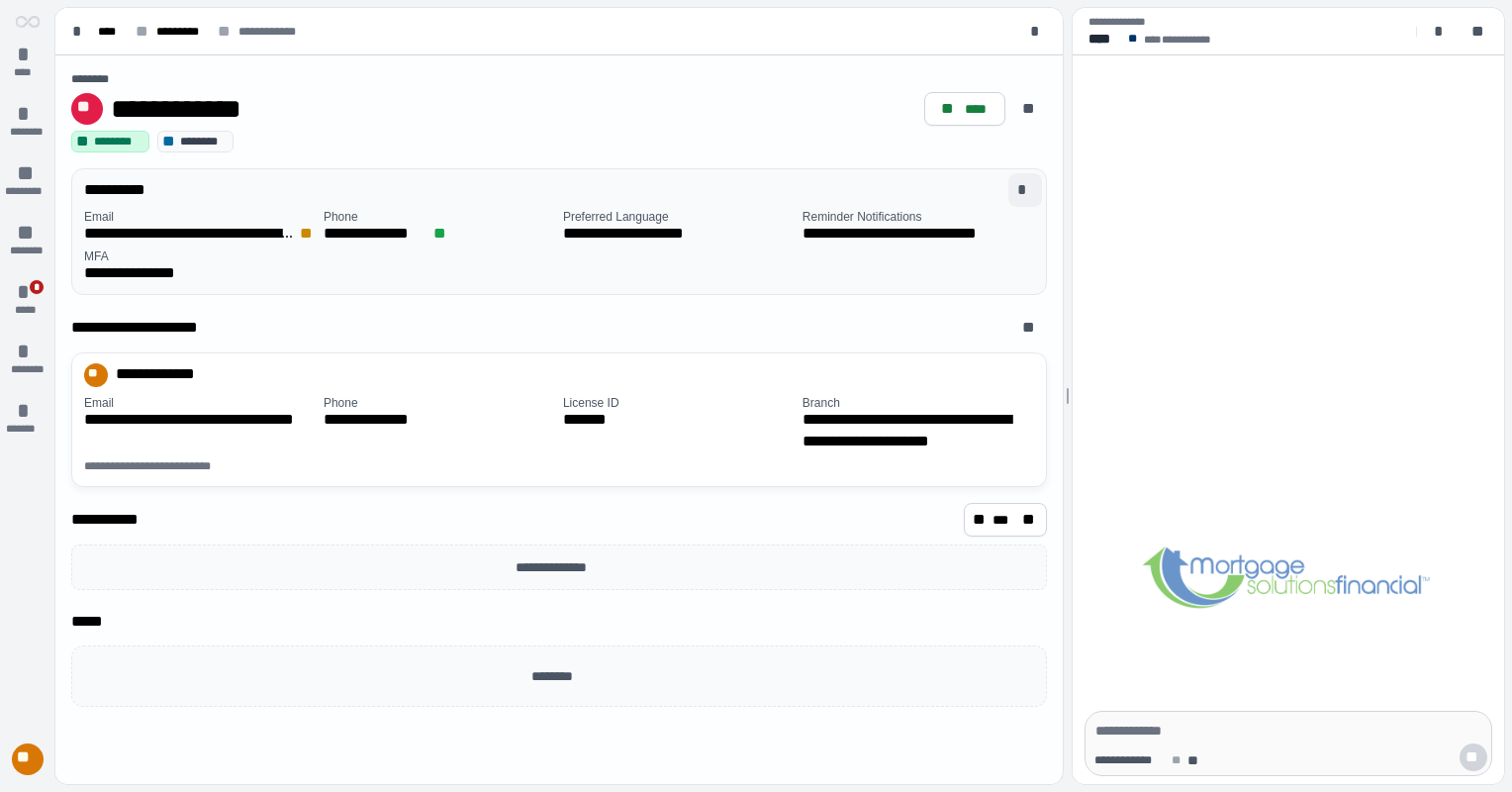 click on "*" at bounding box center [1025, 190] 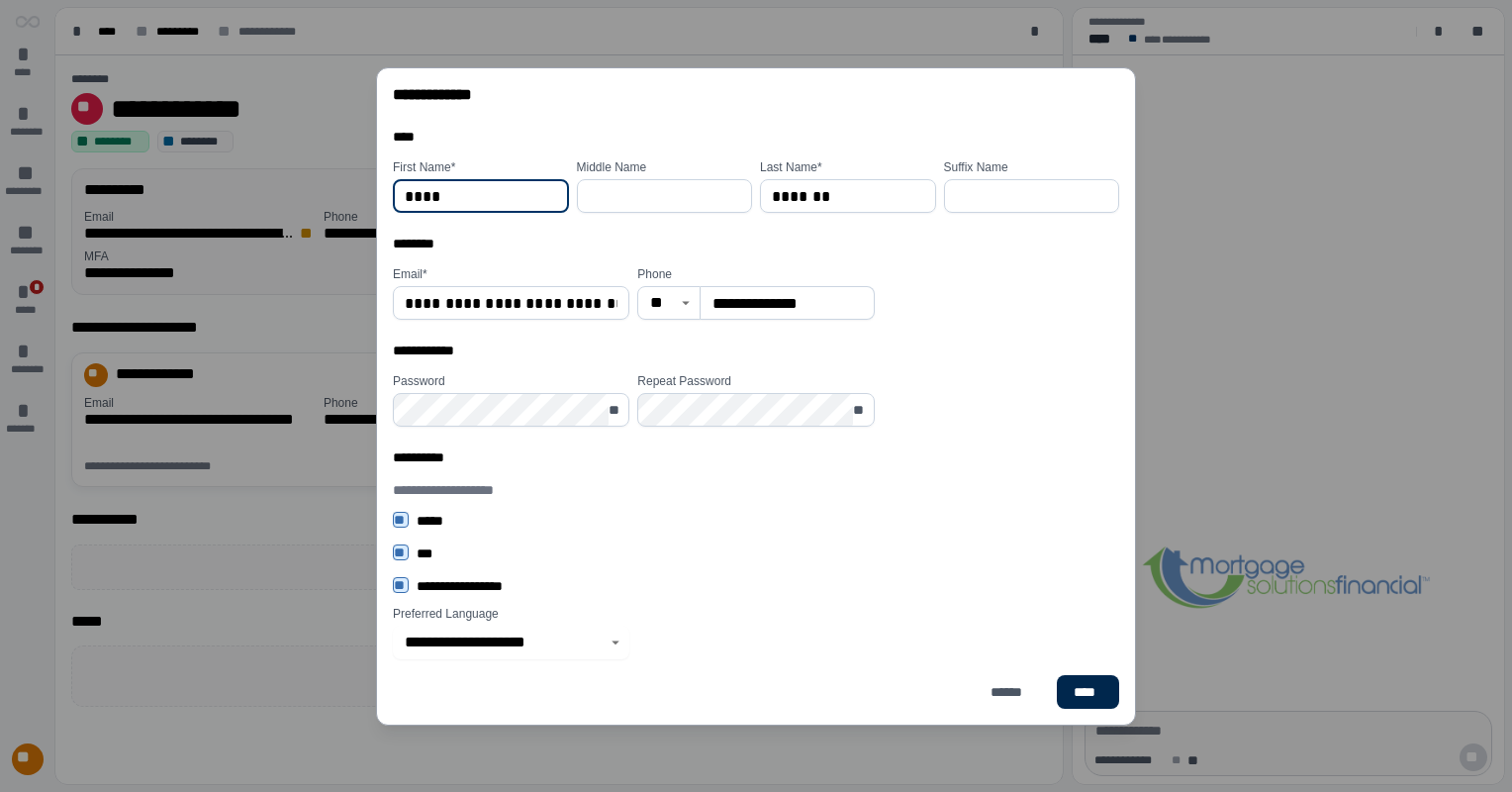 click on "****" at bounding box center [1087, 692] 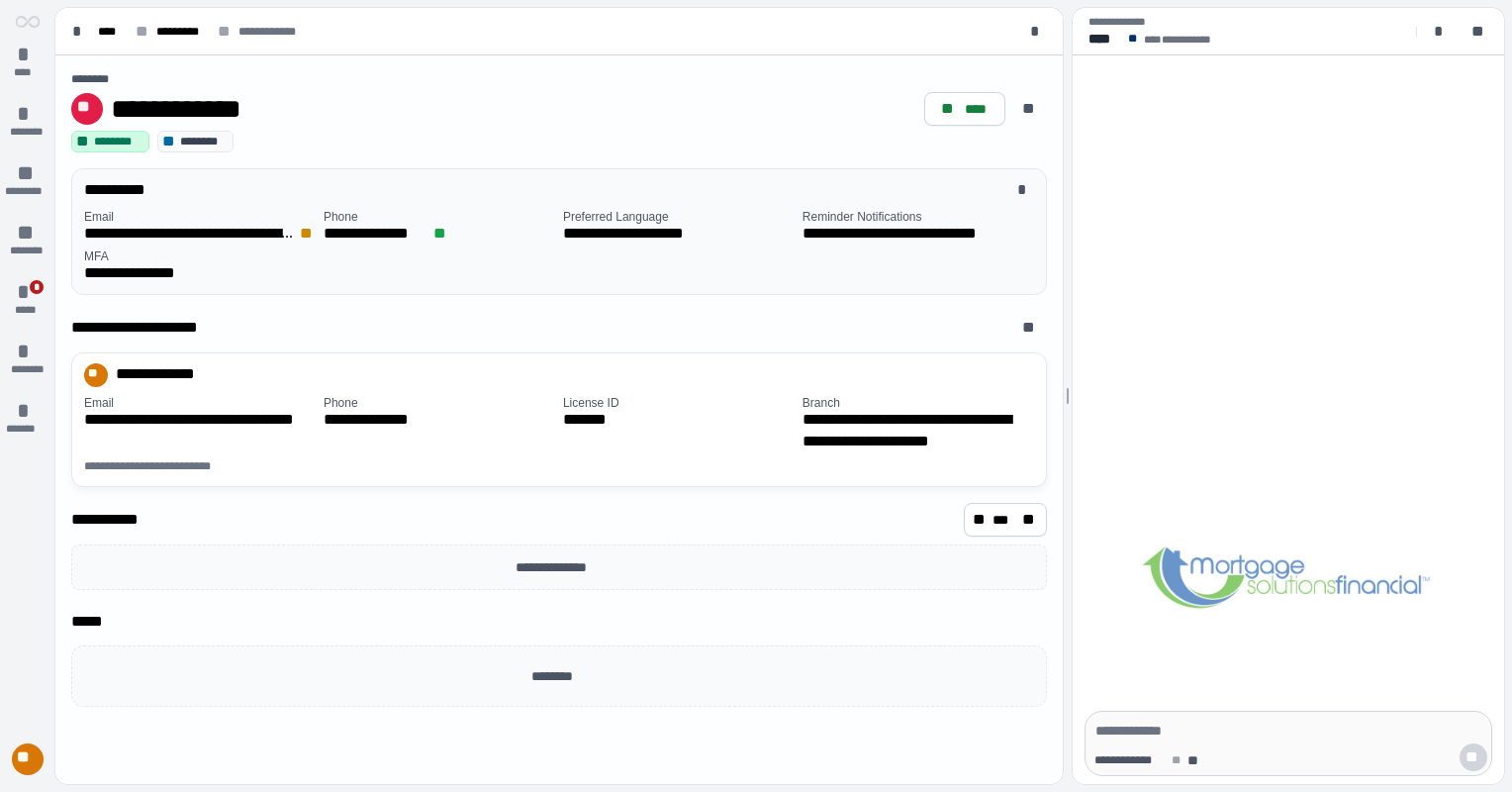 click on "**********" at bounding box center (559, 332) 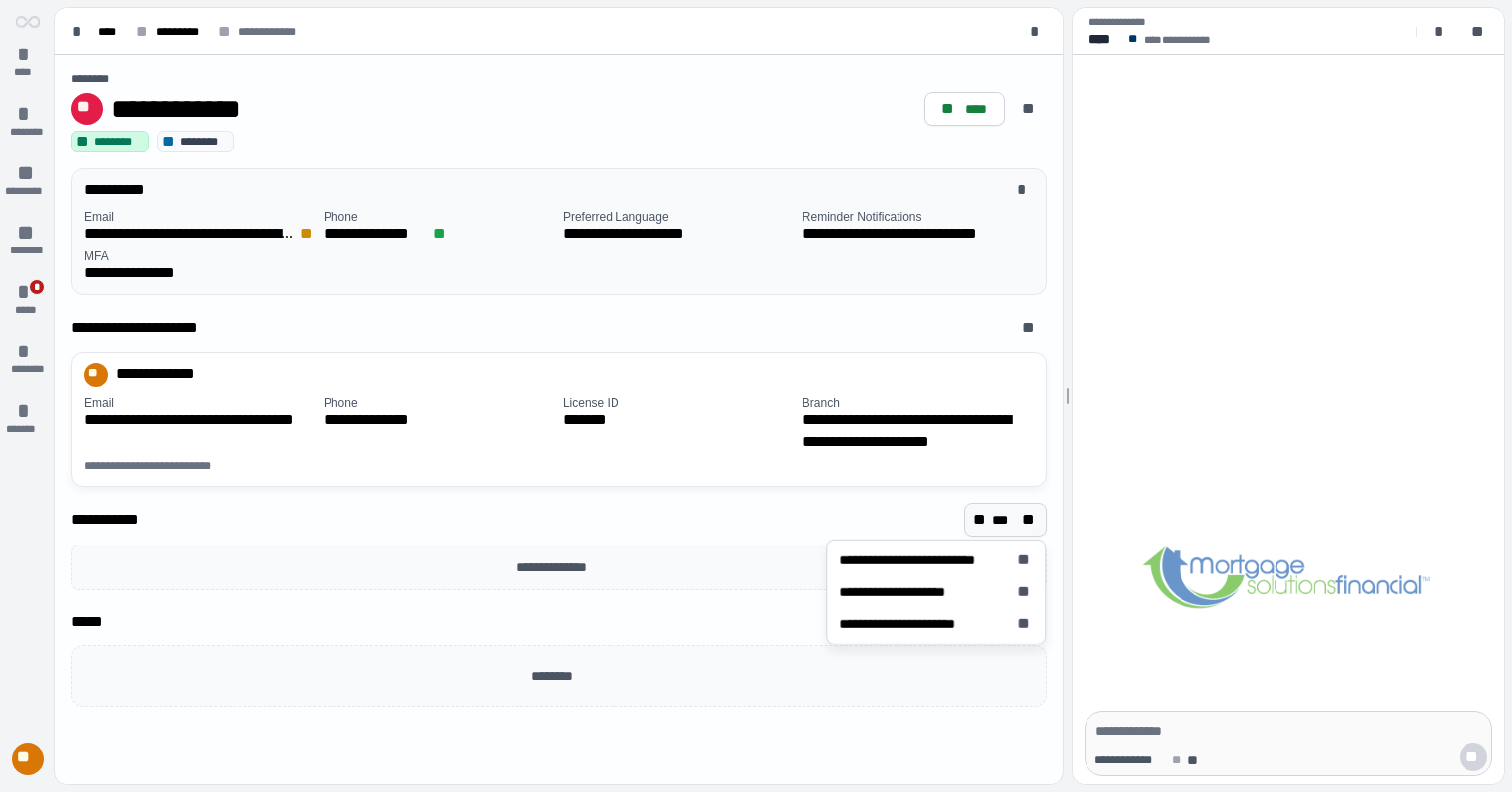 click on "***" at bounding box center (1005, 520) 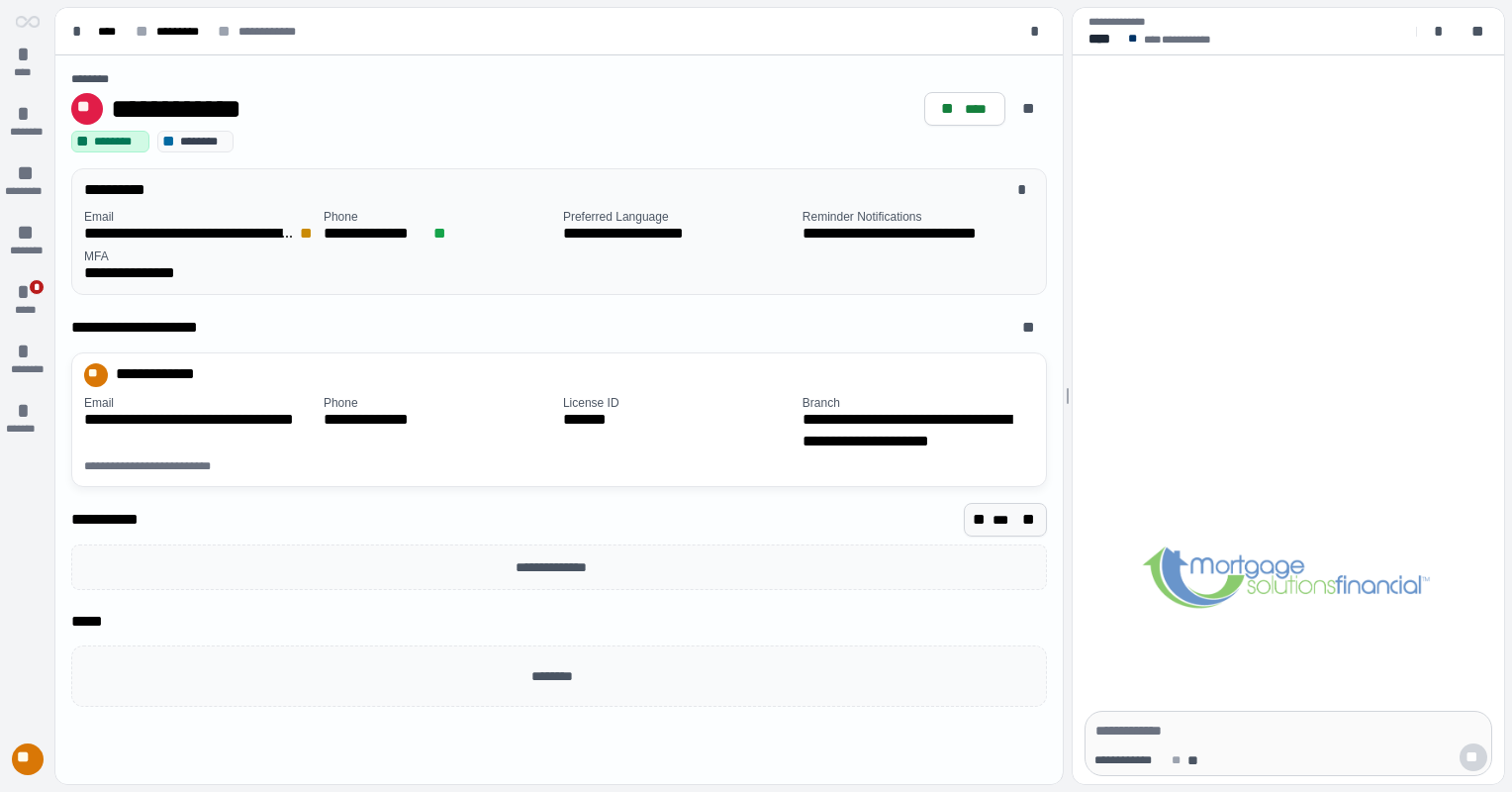 click on "***" at bounding box center (1005, 520) 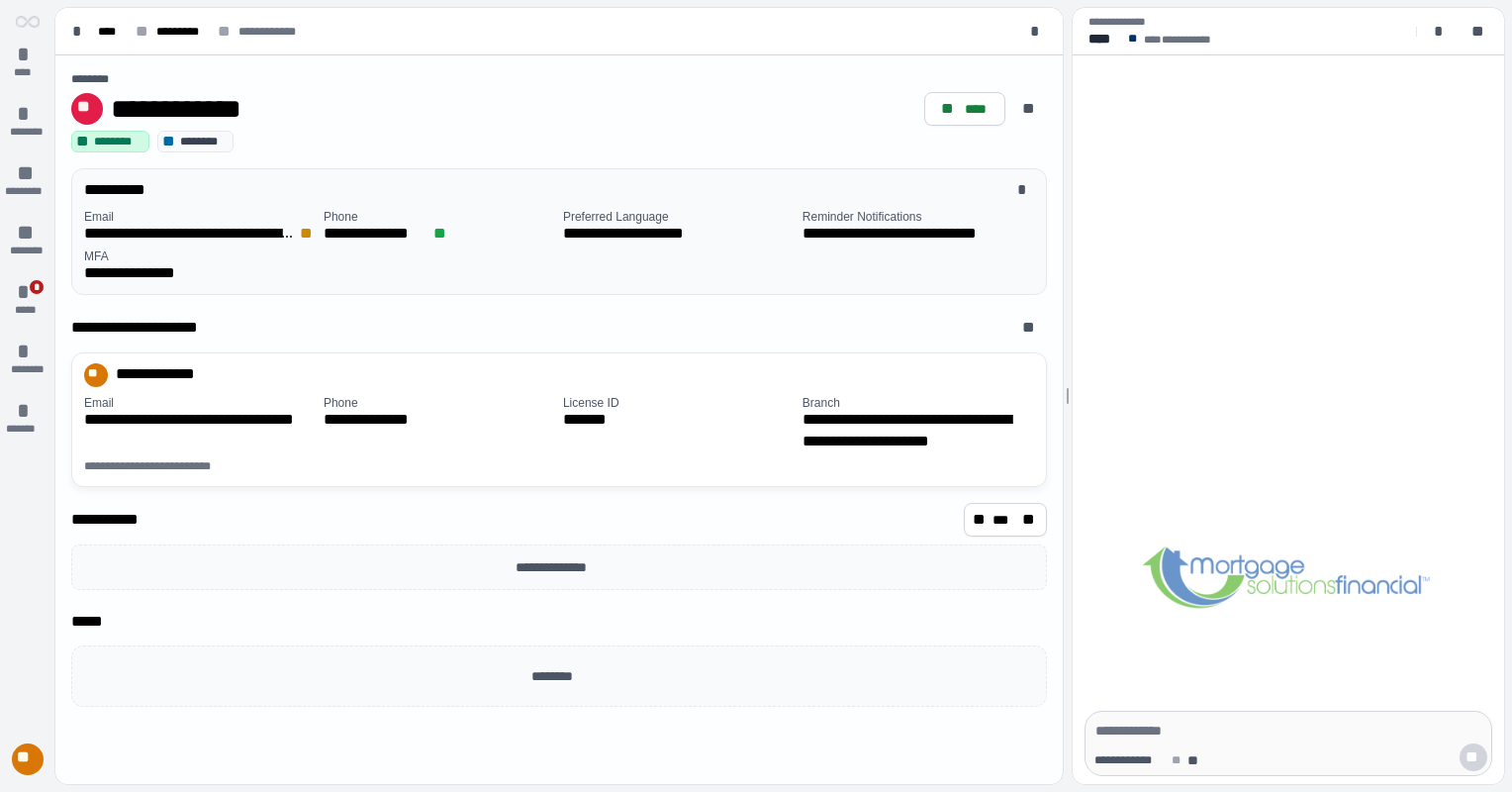 click on "**********" at bounding box center (559, 524) 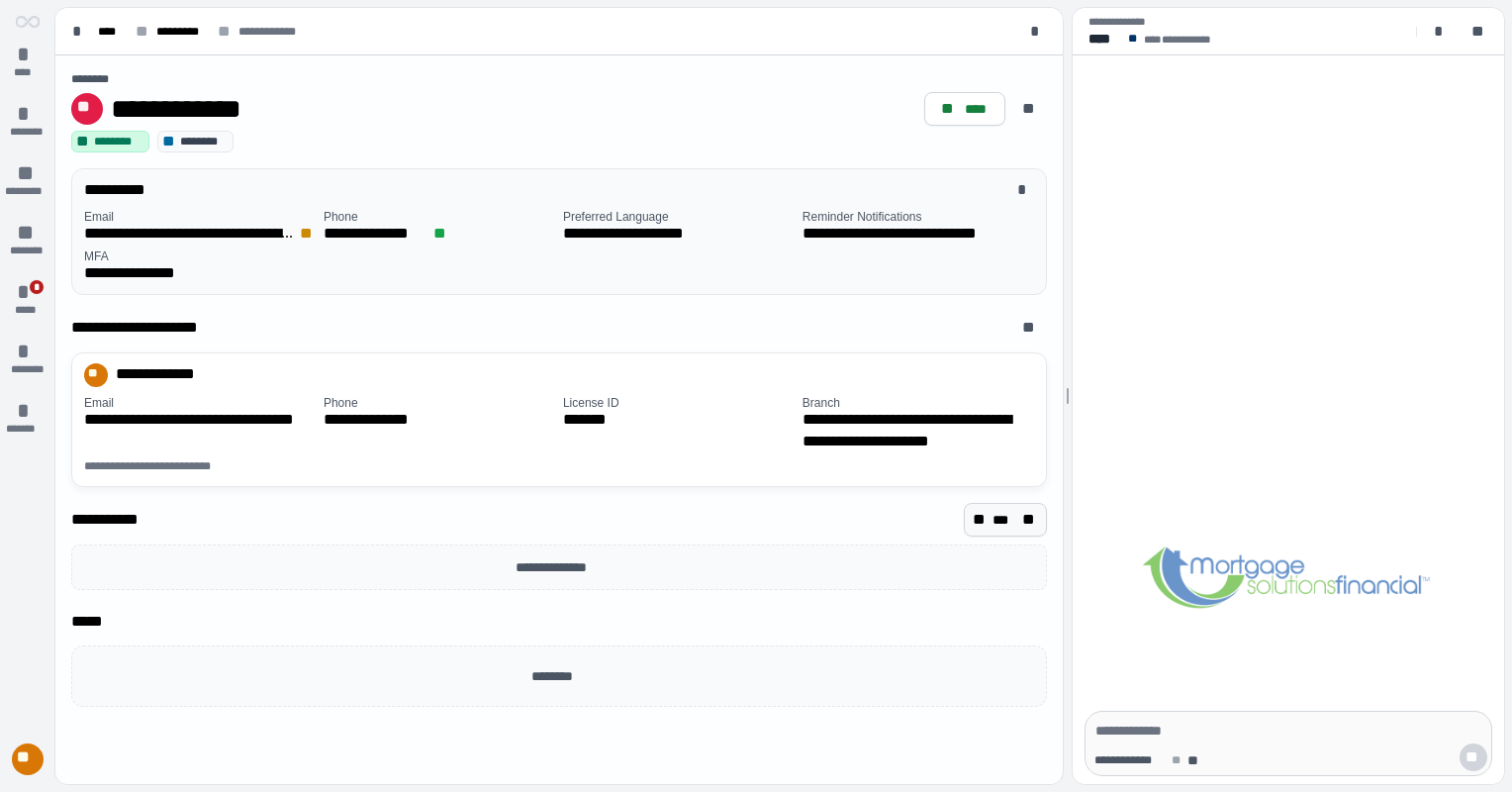 click on "***" at bounding box center (1005, 520) 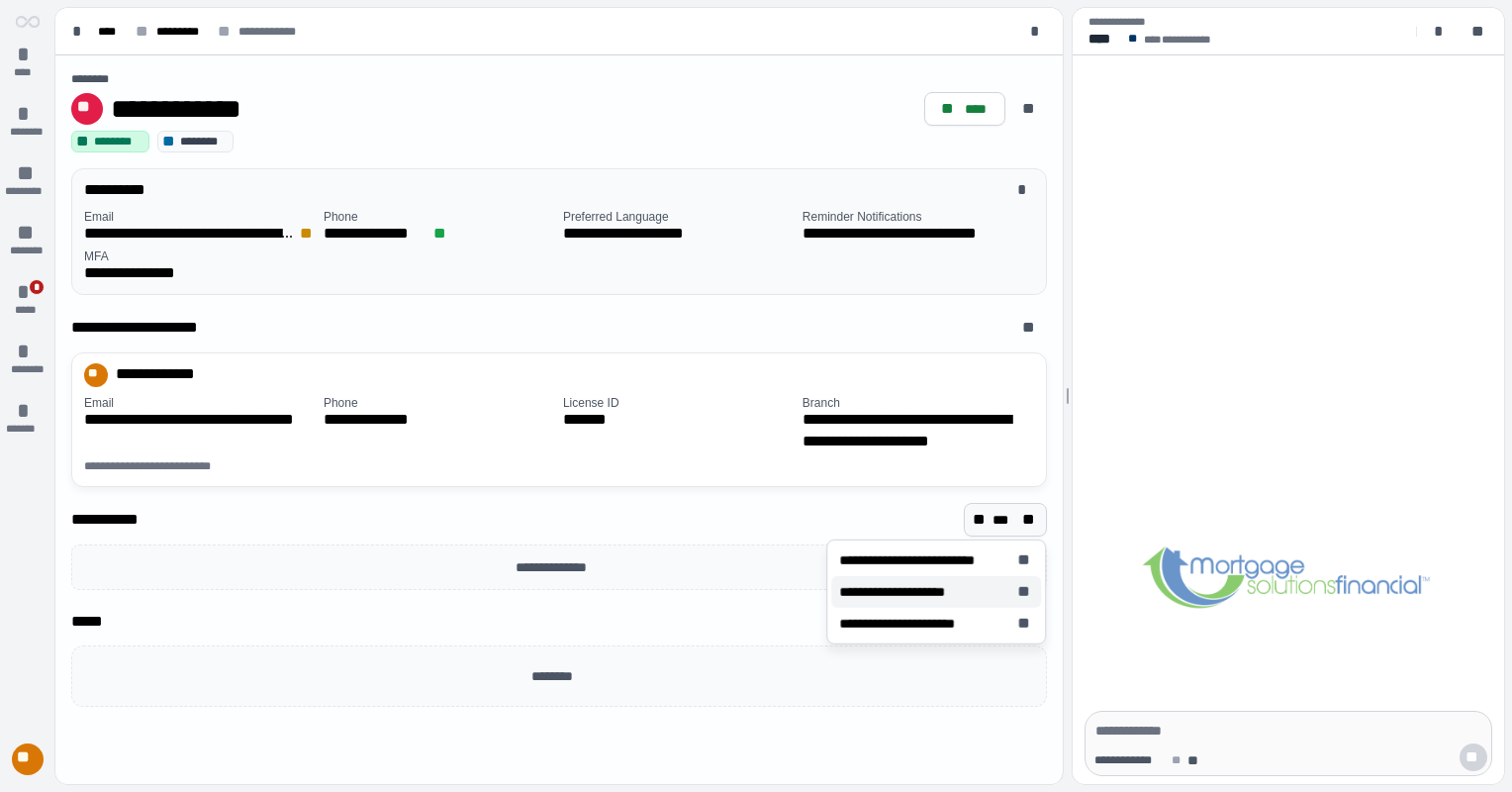 click on "**********" at bounding box center [901, 592] 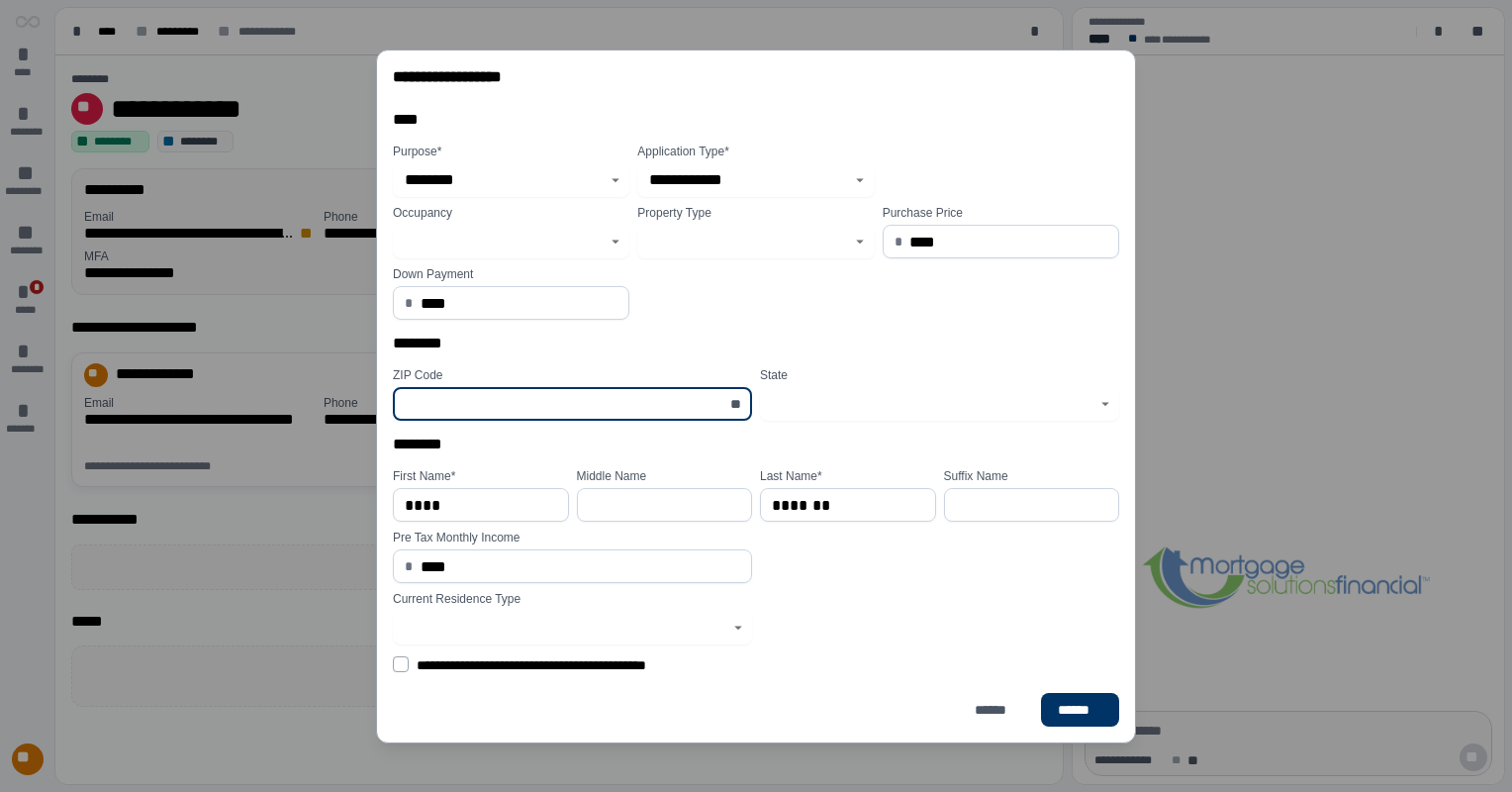 click at bounding box center (561, 404) 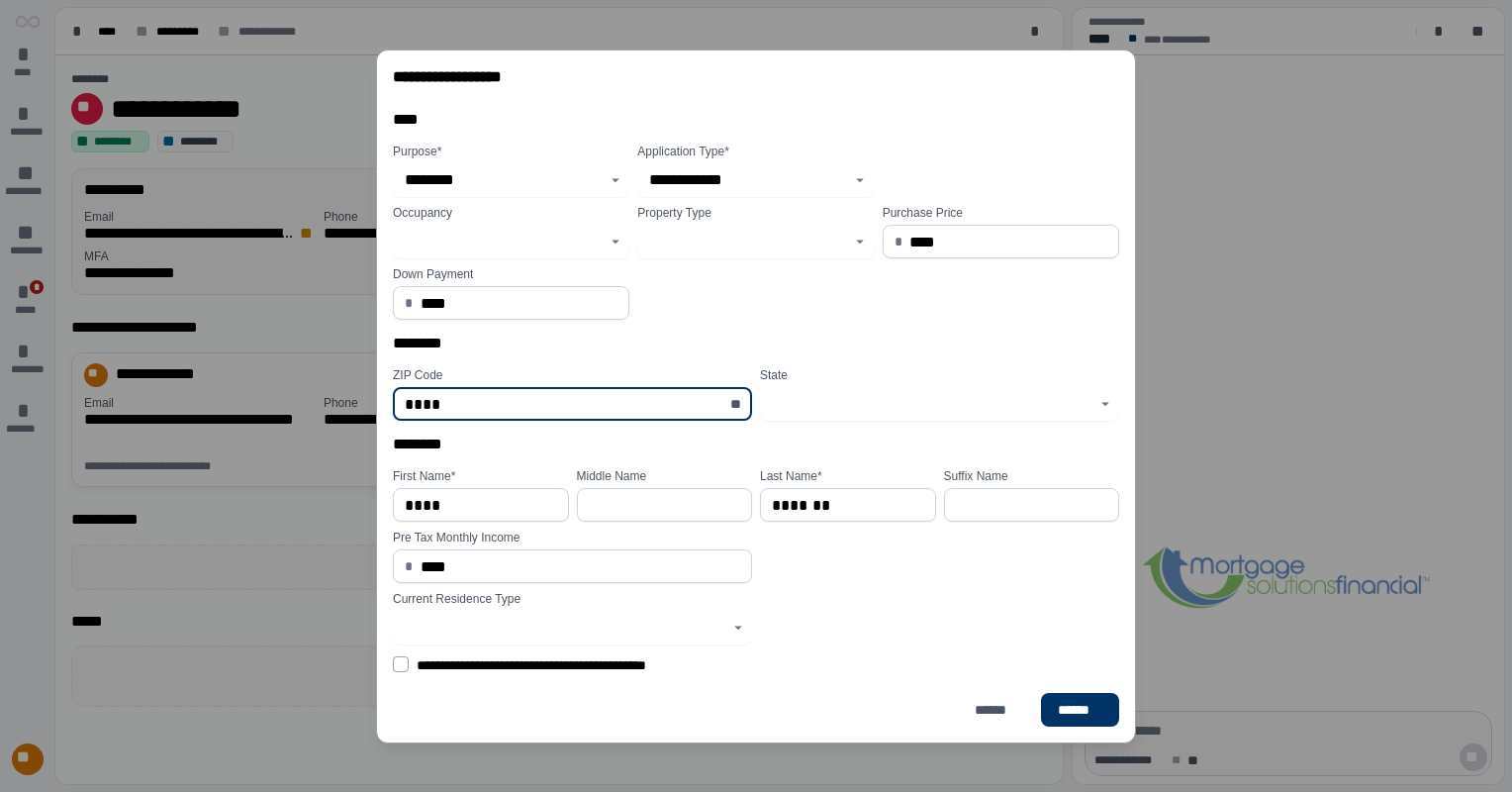 type on "*****" 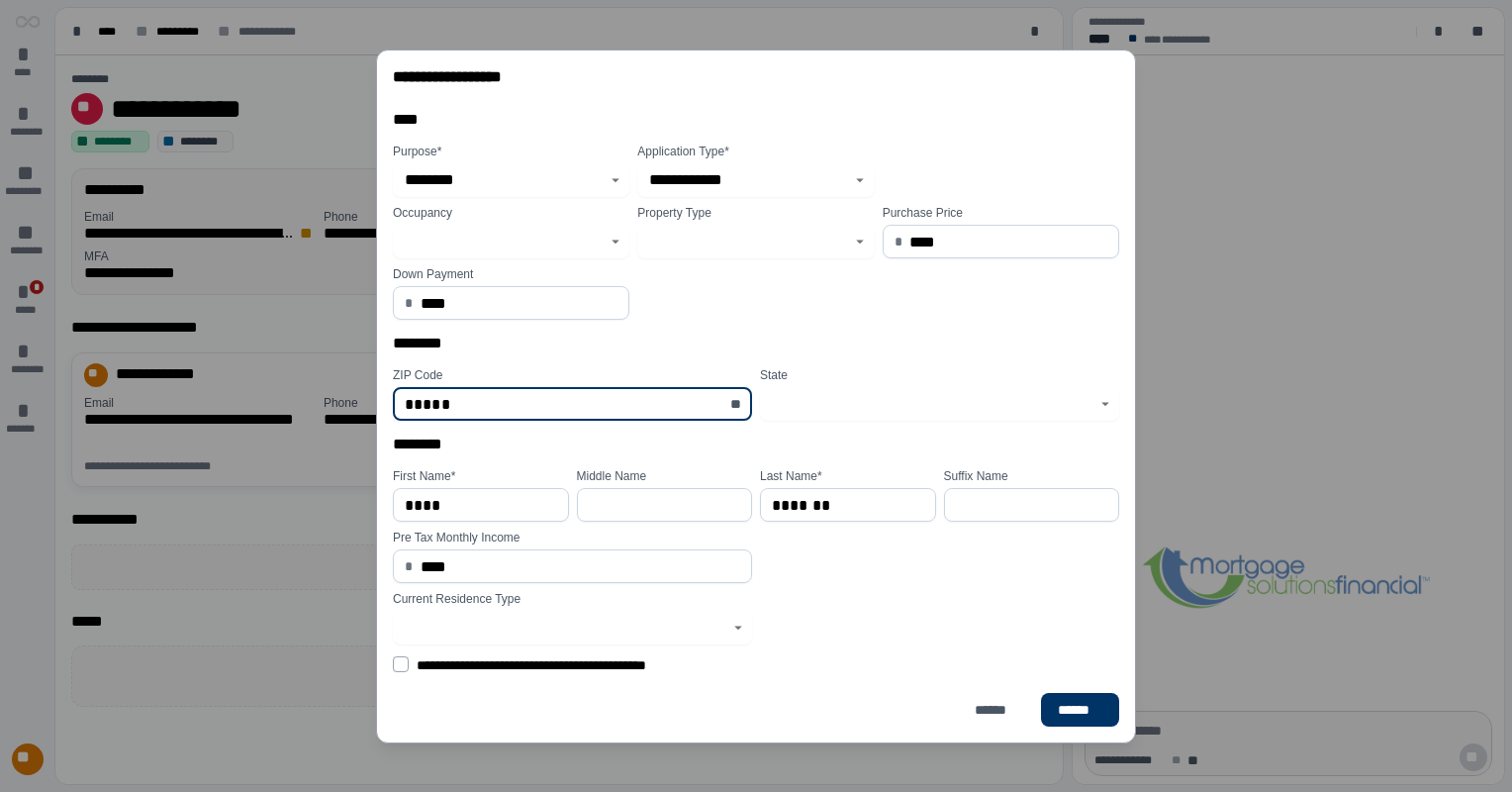 type on "**********" 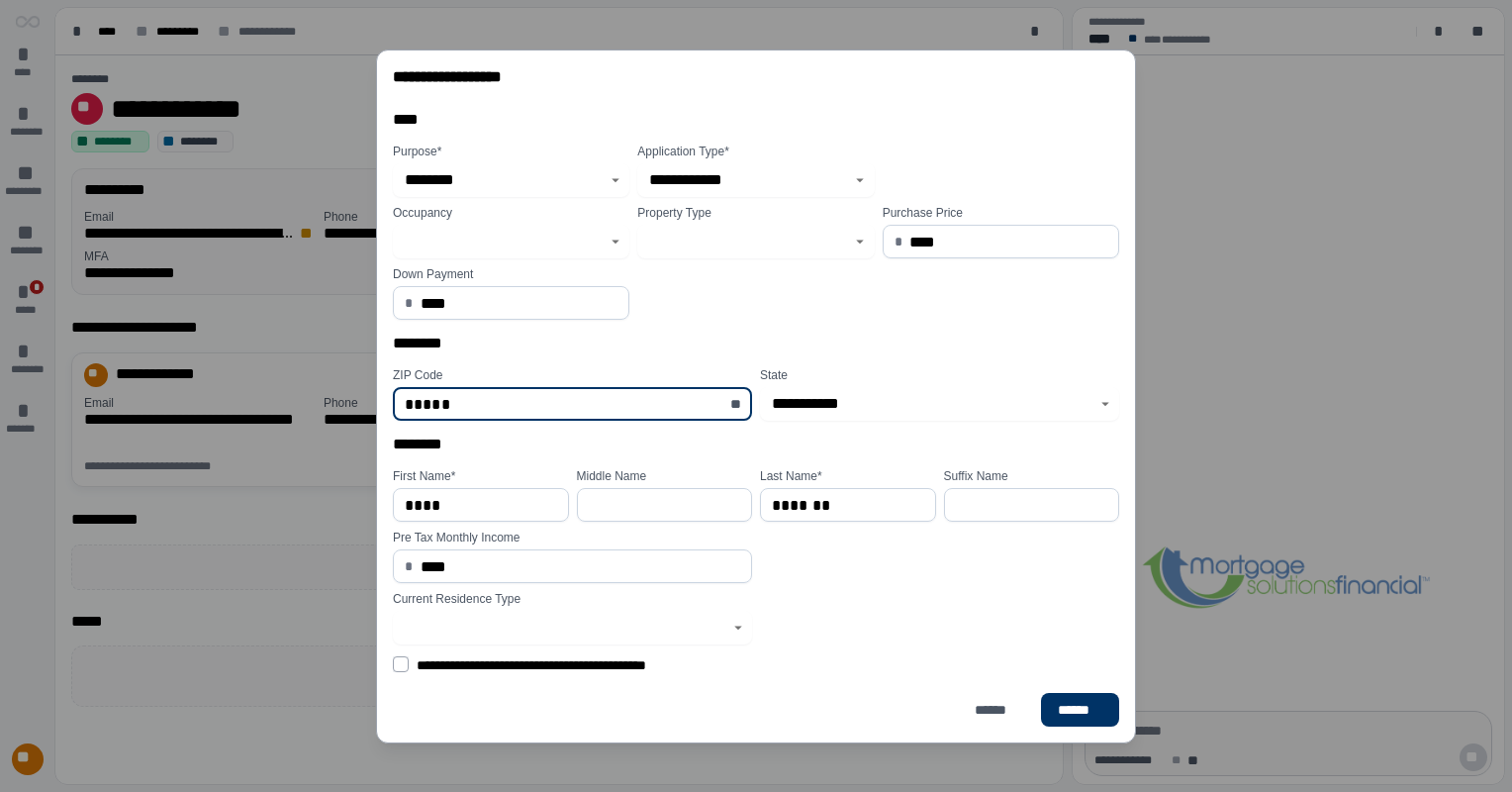 click 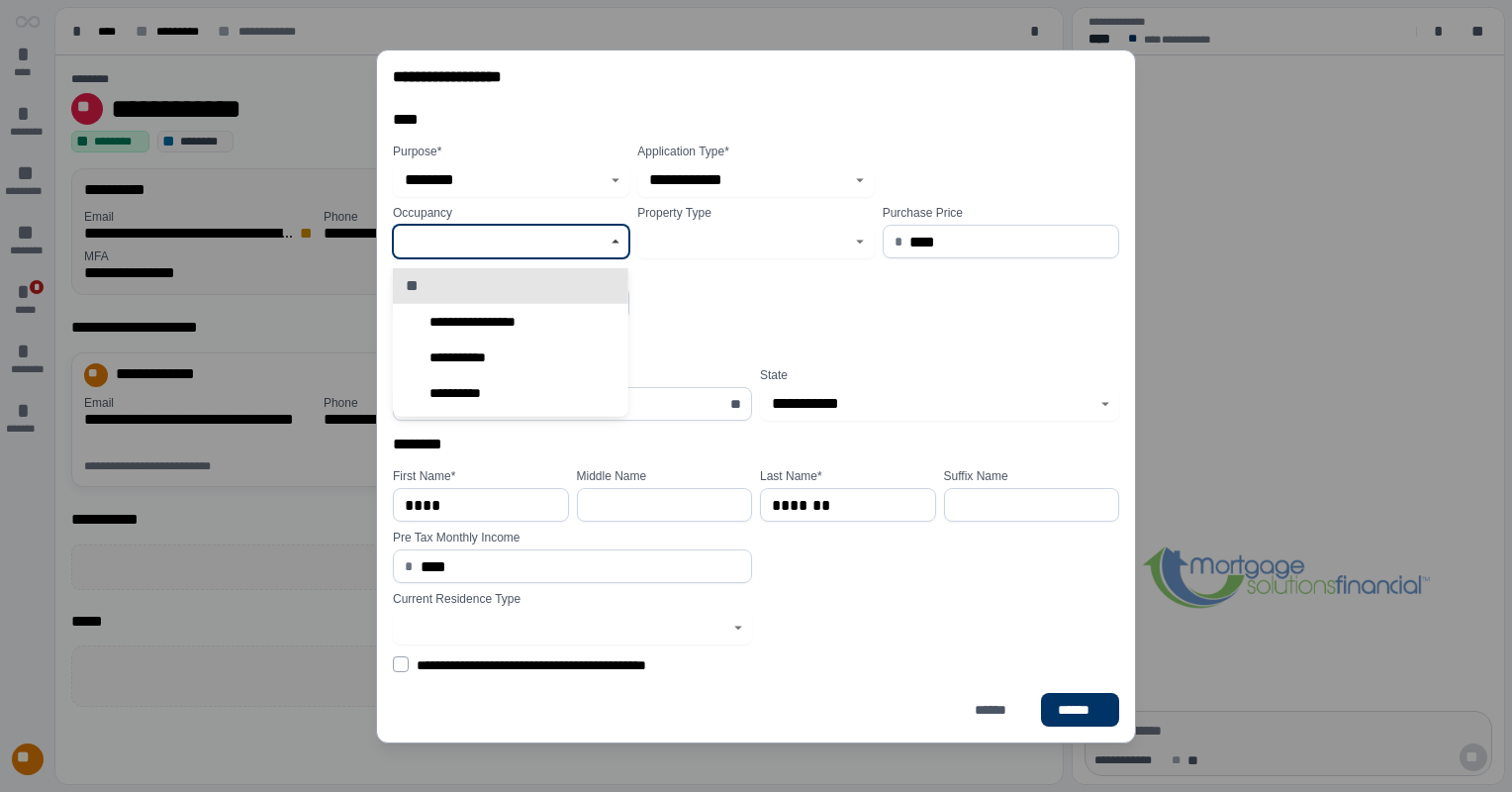 click at bounding box center (615, 242) 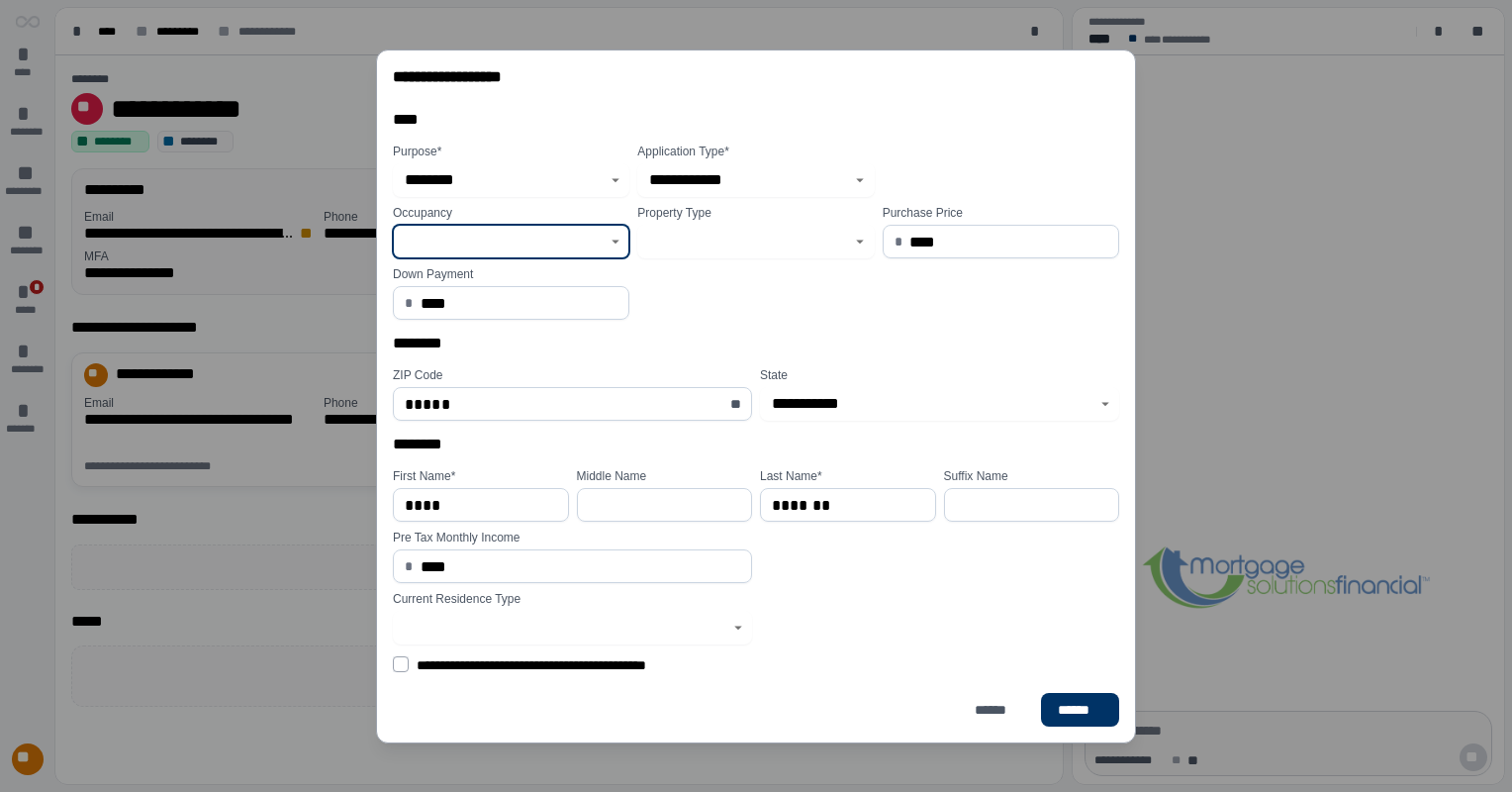 click 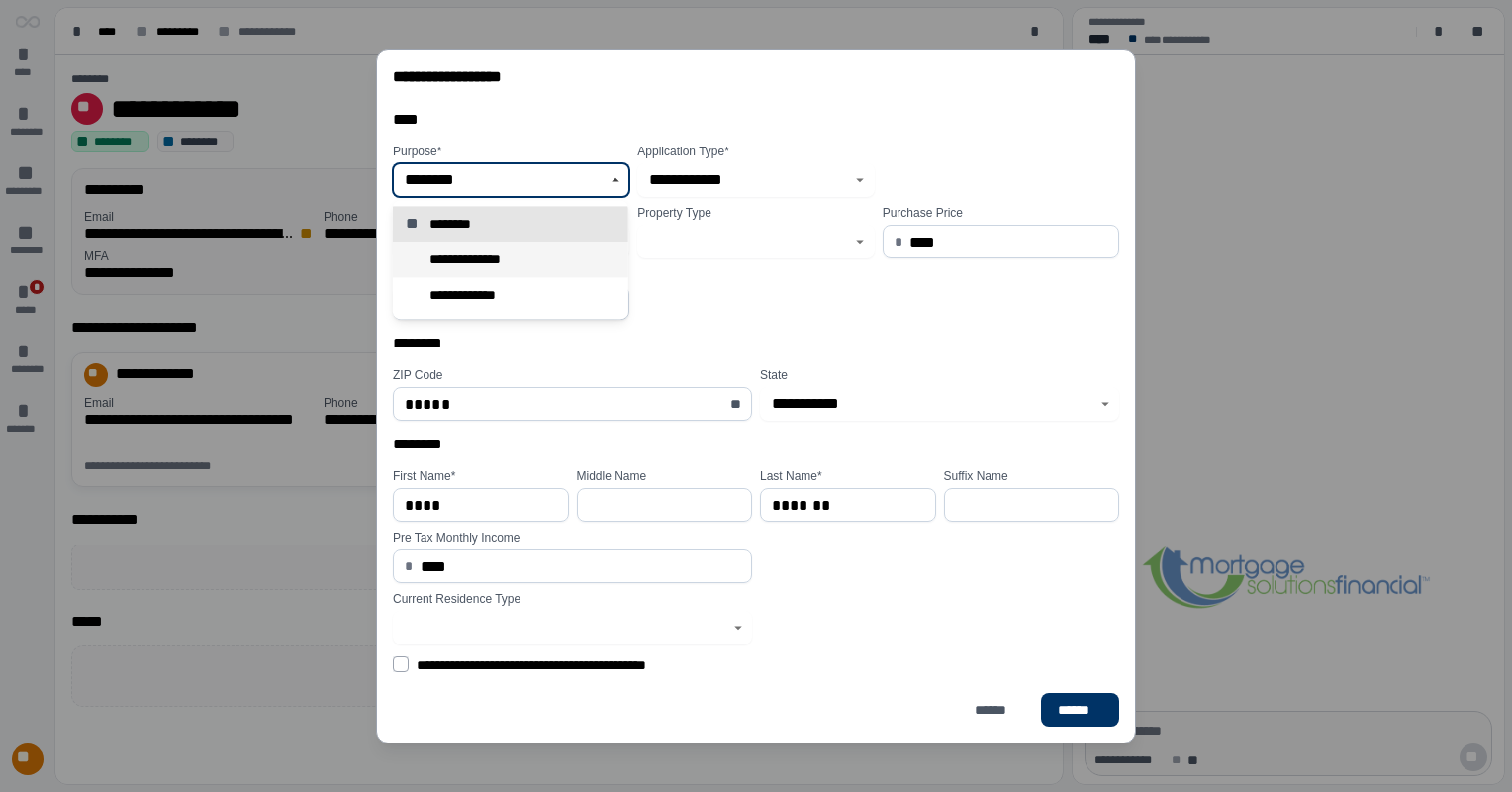 click on "**********" at bounding box center (511, 259) 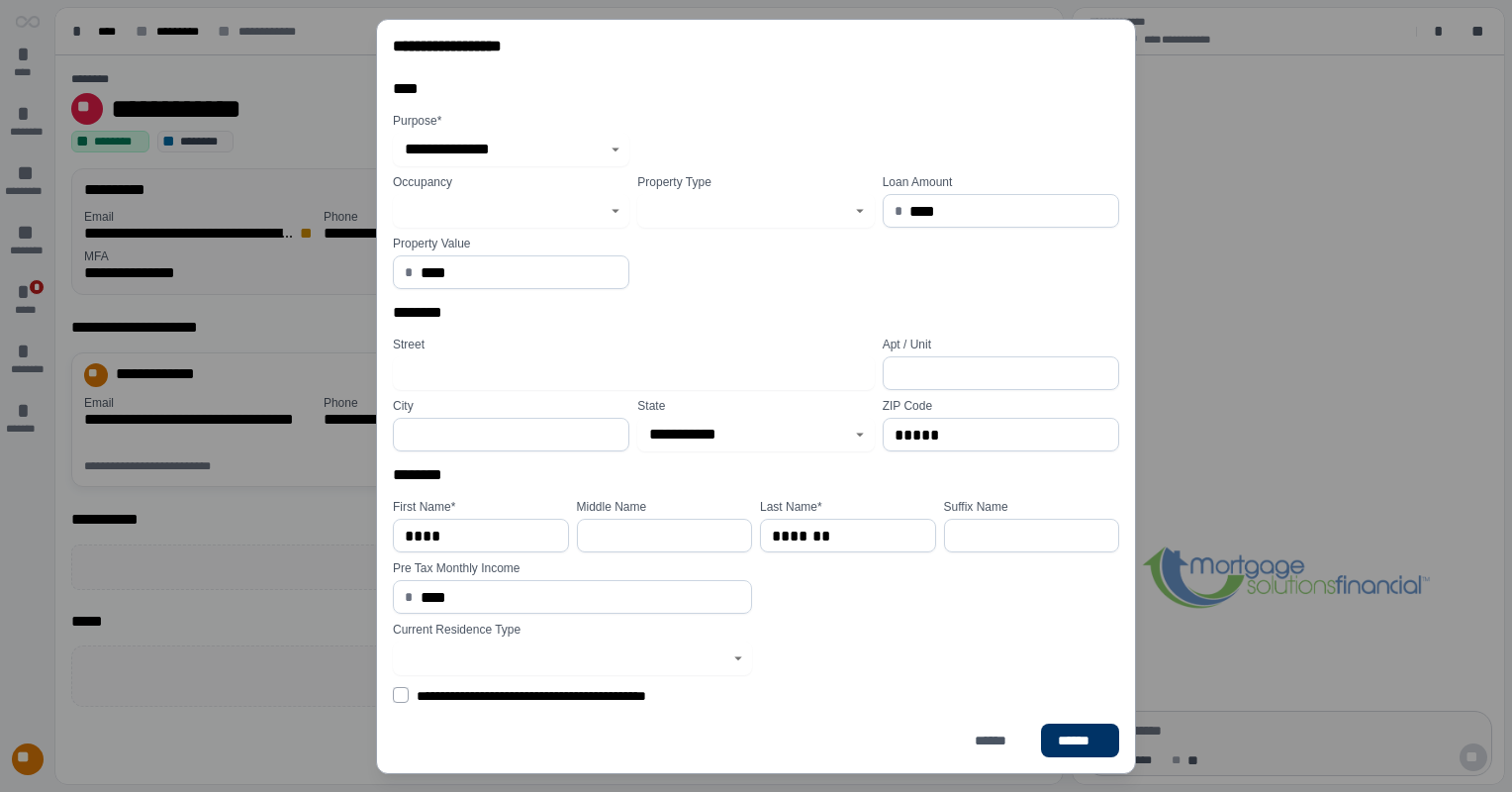 click on "Occupancy Property Type Loan Amount * **** Property Value * ****" at bounding box center [760, 232] 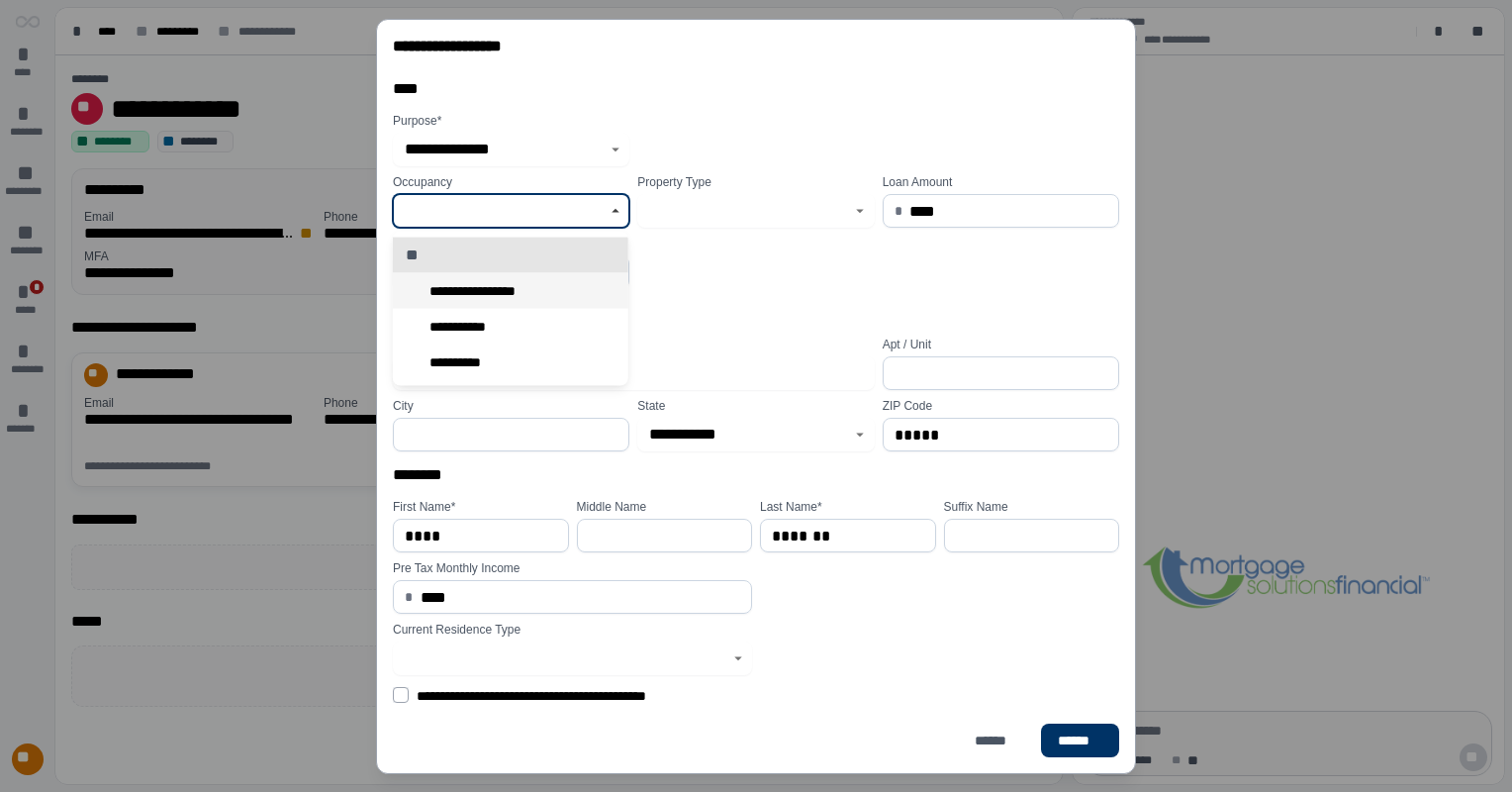 click on "**********" at bounding box center (511, 291) 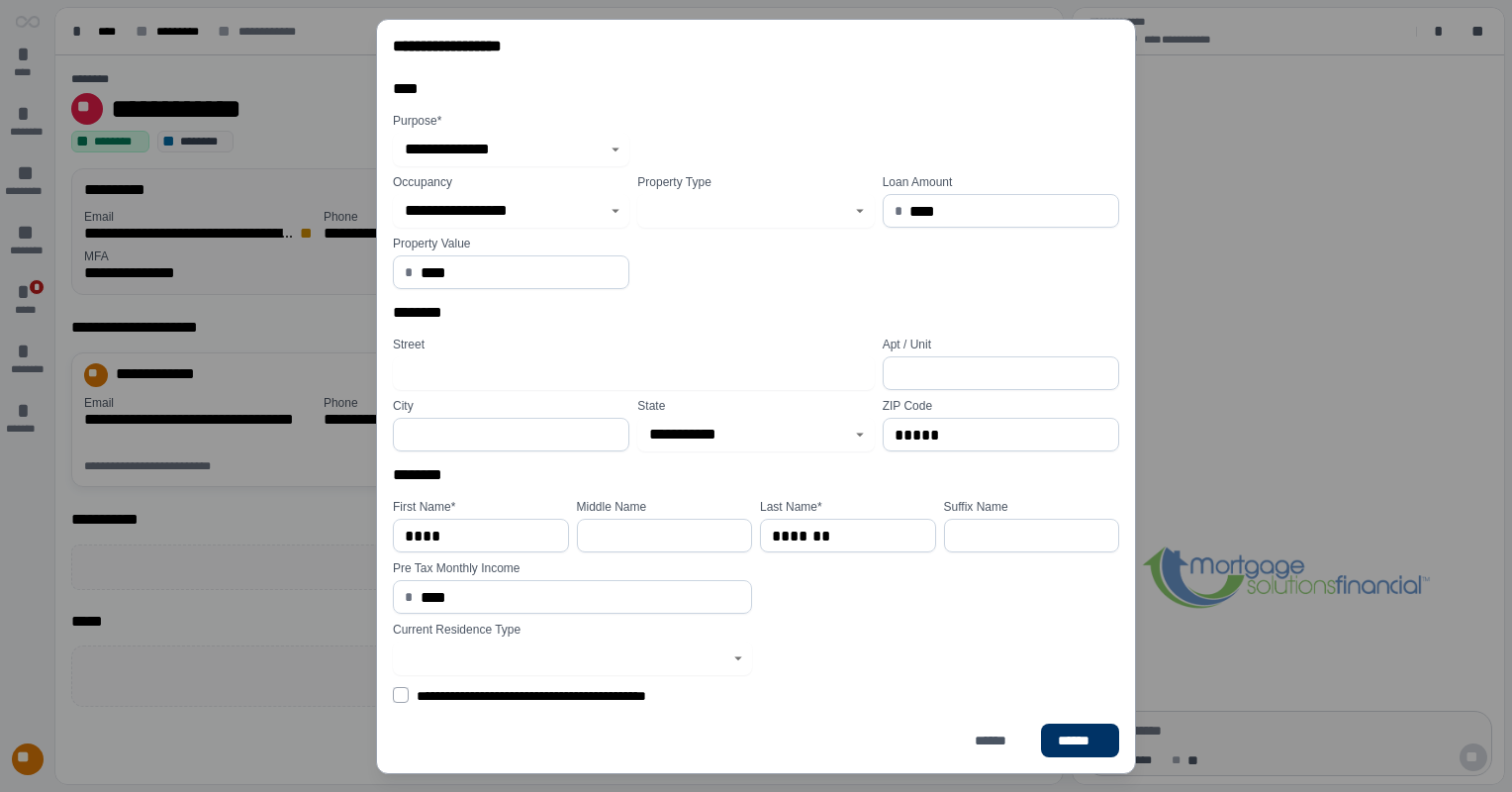 click on "********" at bounding box center (756, 317) 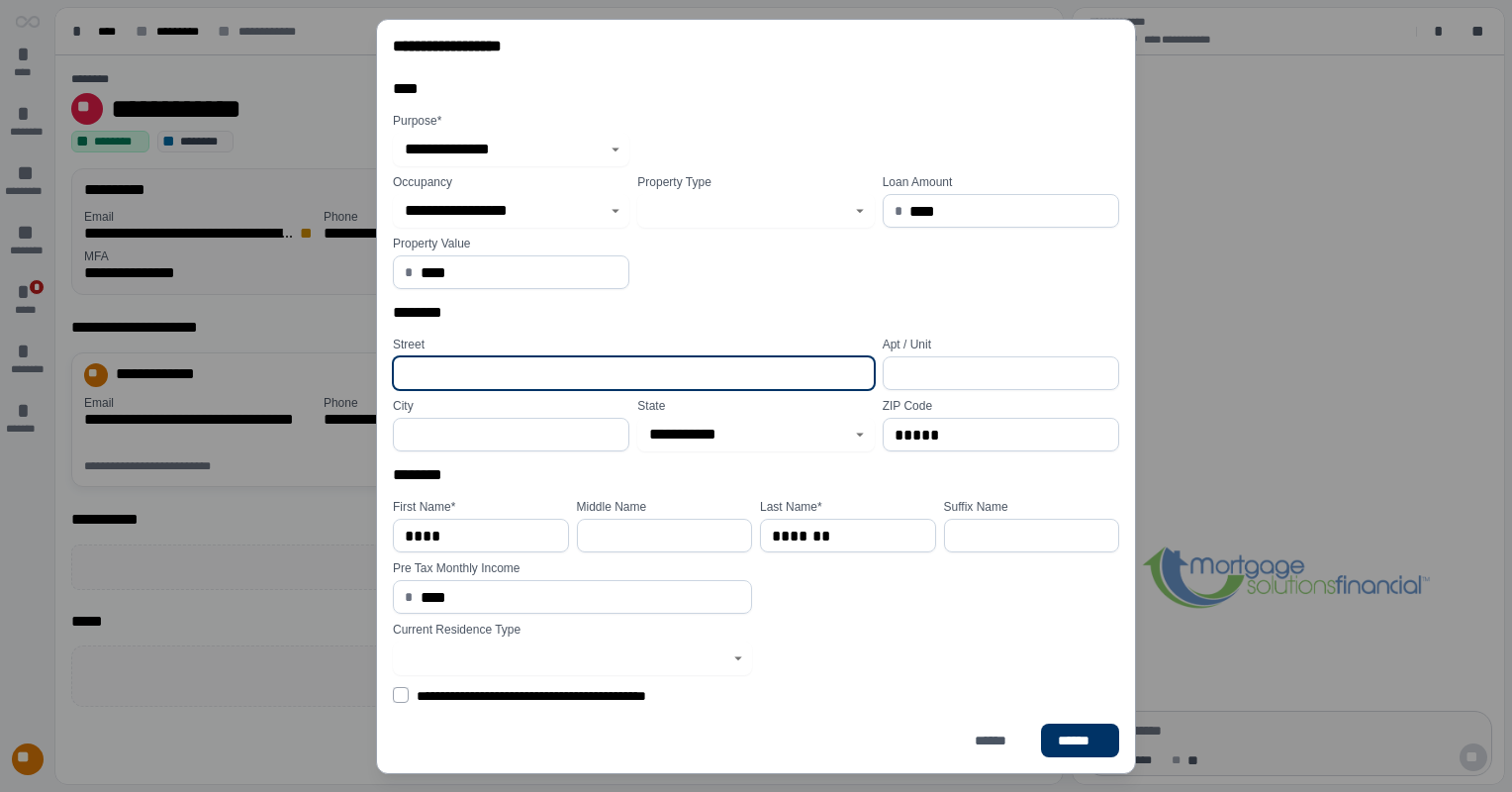 click at bounding box center [633, 373] 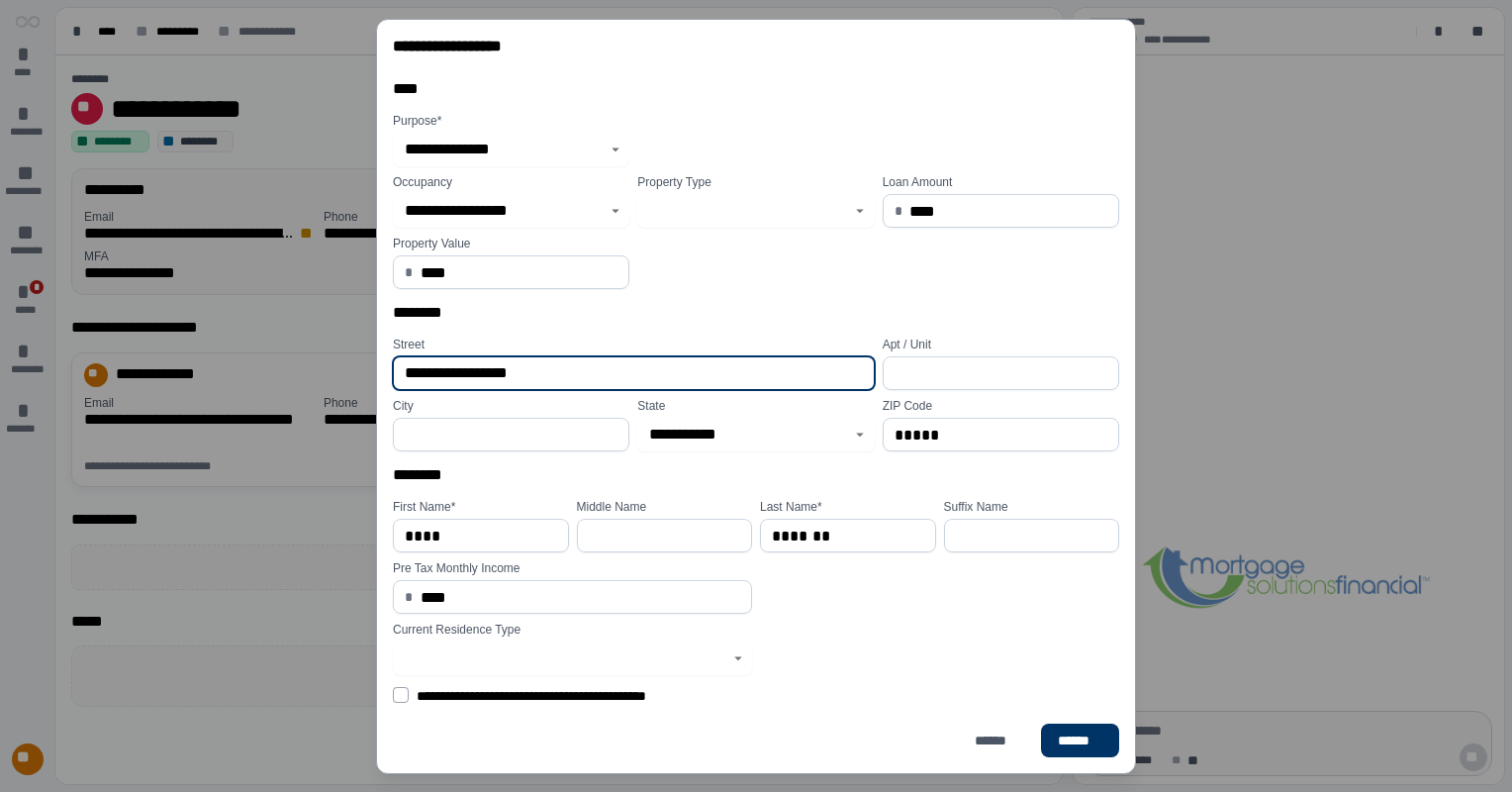 type on "**********" 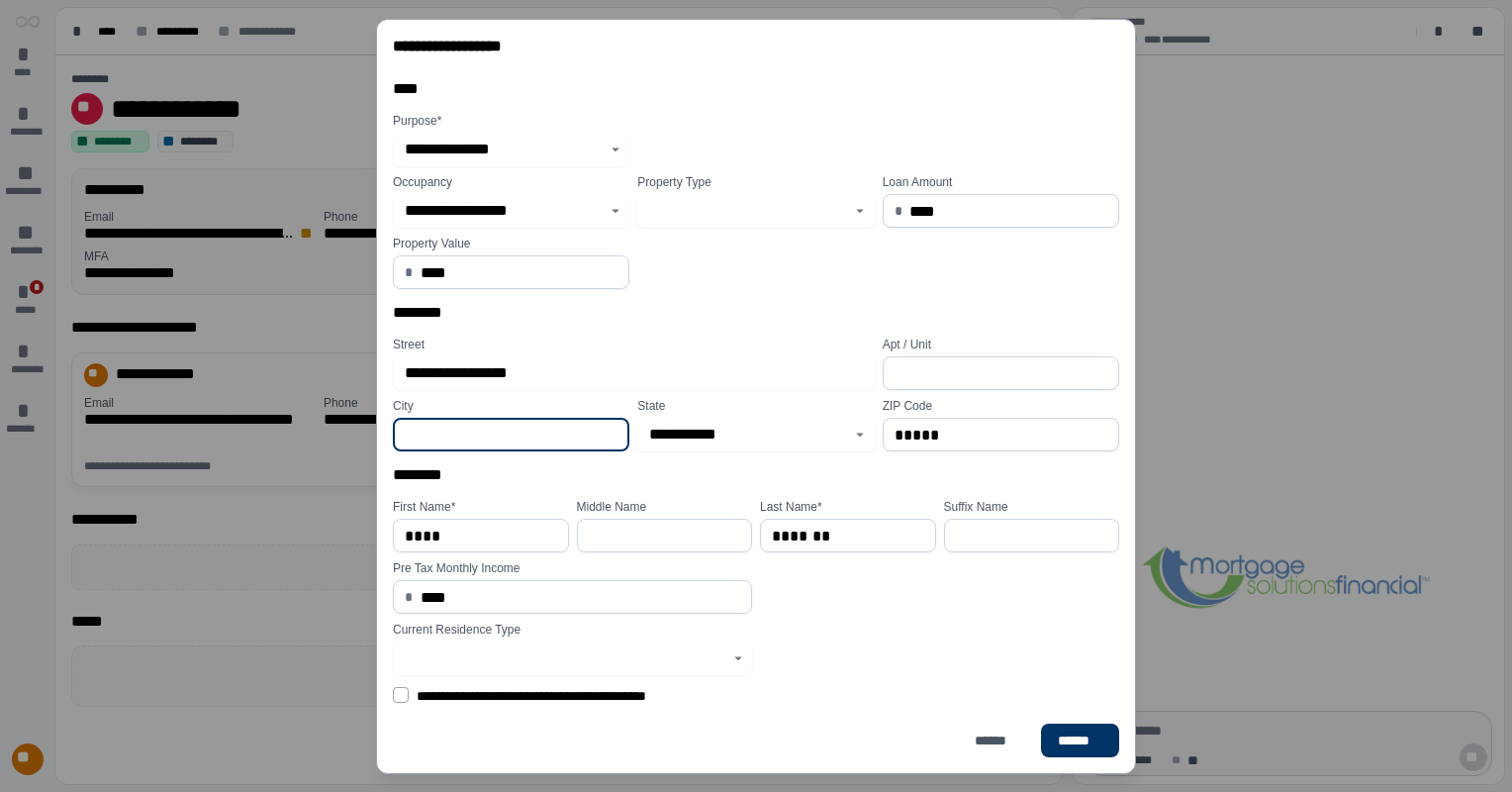 click at bounding box center (511, 435) 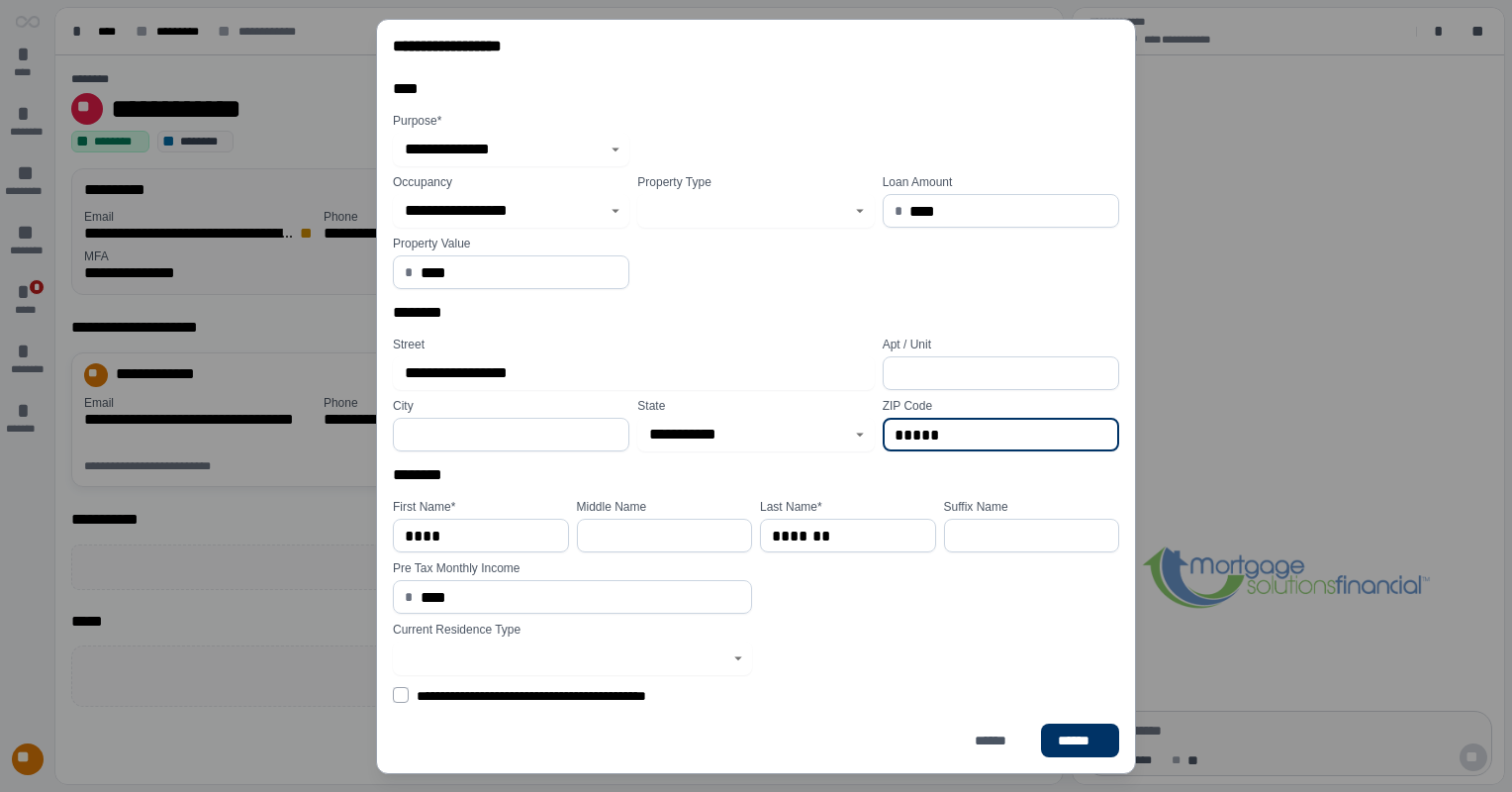 drag, startPoint x: 949, startPoint y: 437, endPoint x: 884, endPoint y: 431, distance: 65.27634 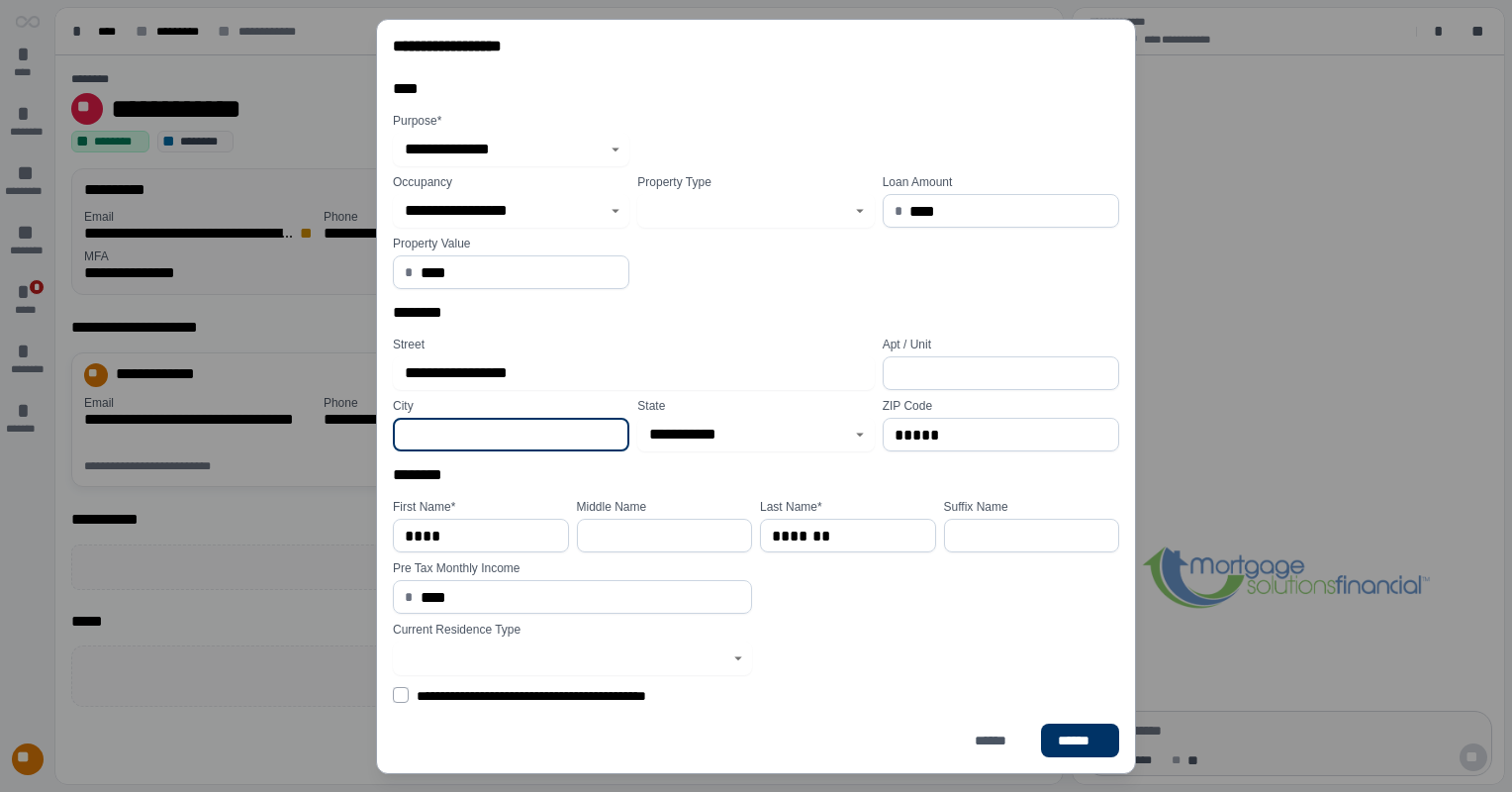 click at bounding box center (511, 435) 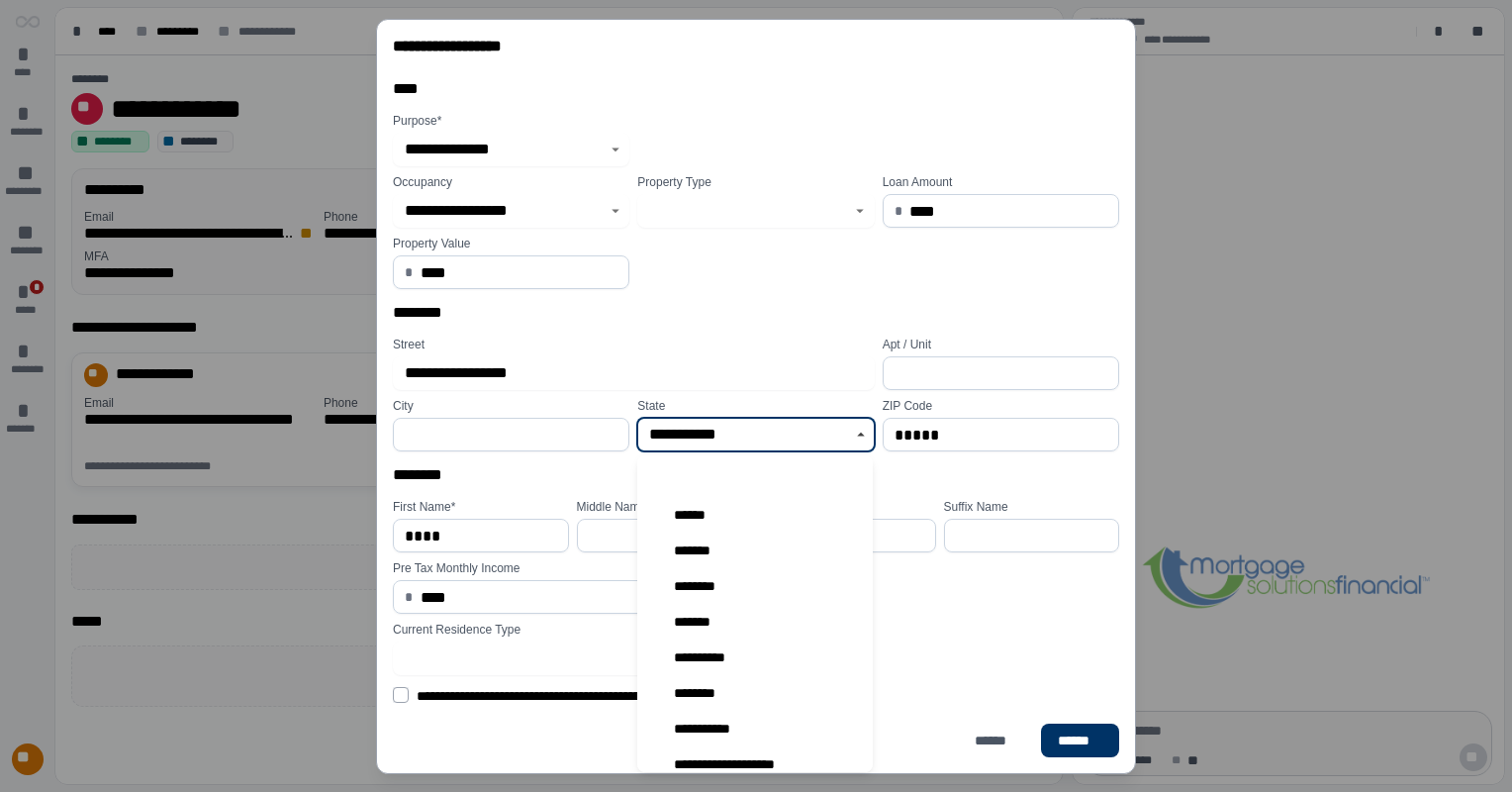 click on "**********" at bounding box center [744, 435] 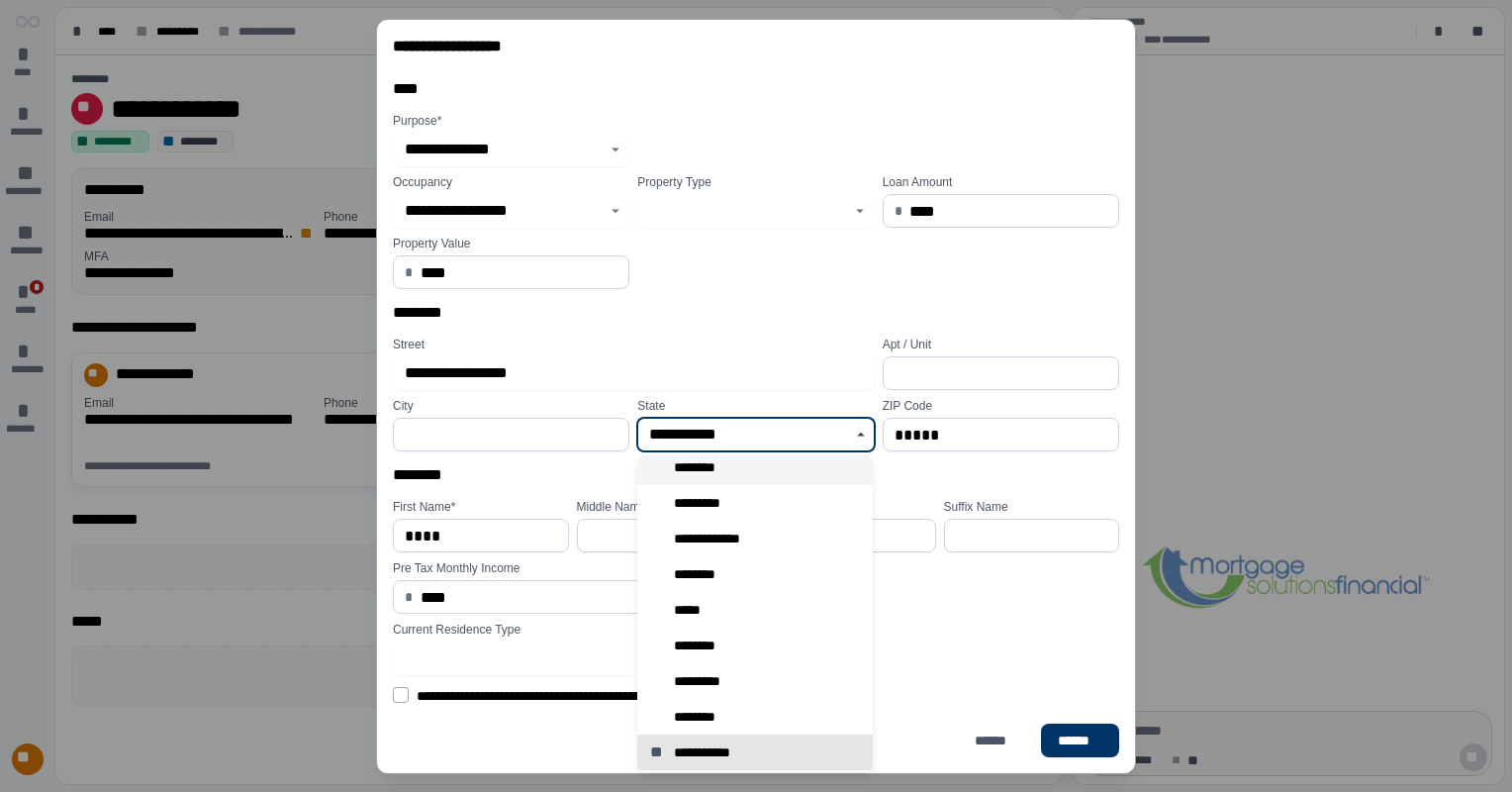 click on "********" at bounding box center [755, 467] 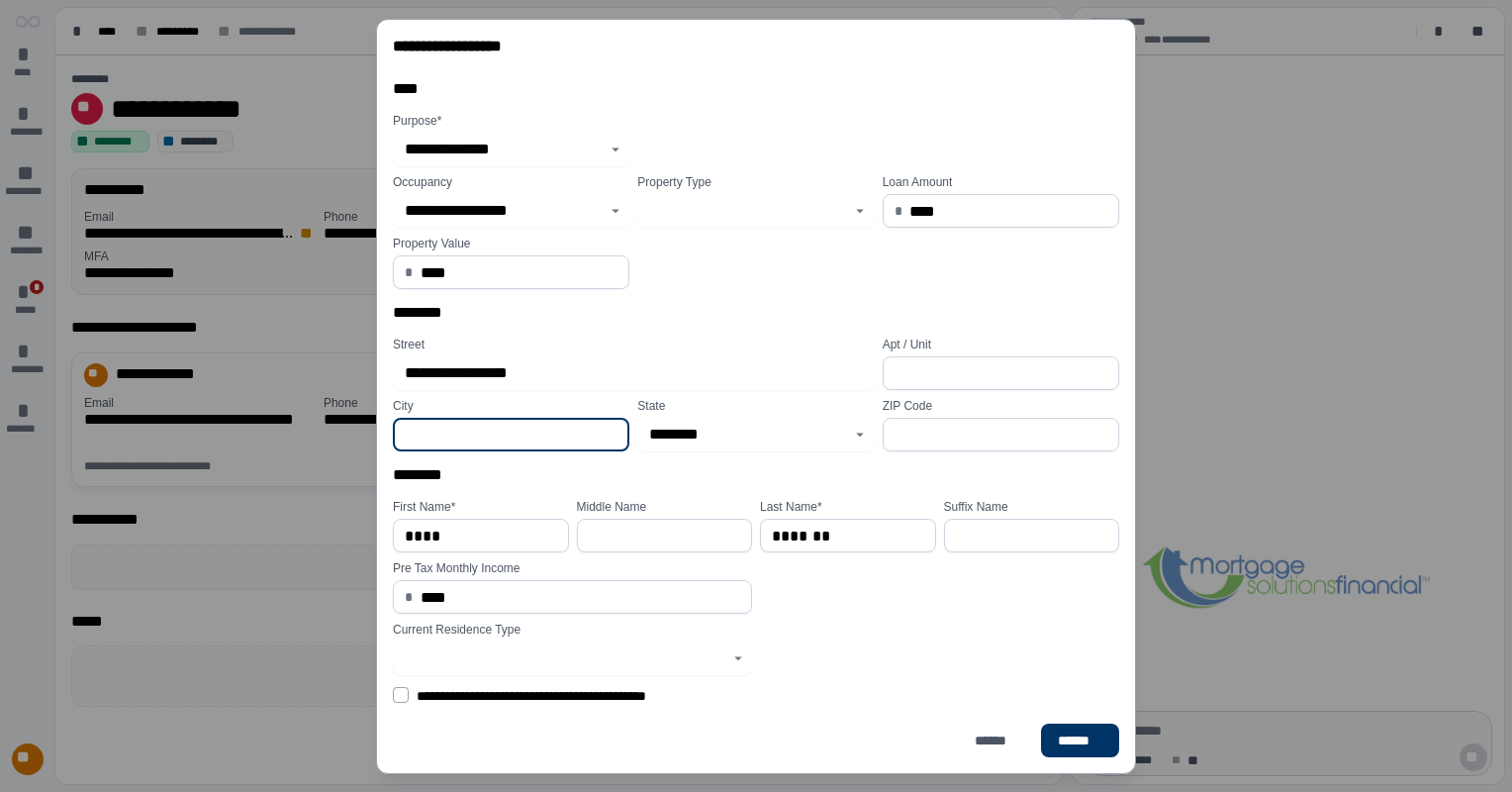 click at bounding box center [511, 435] 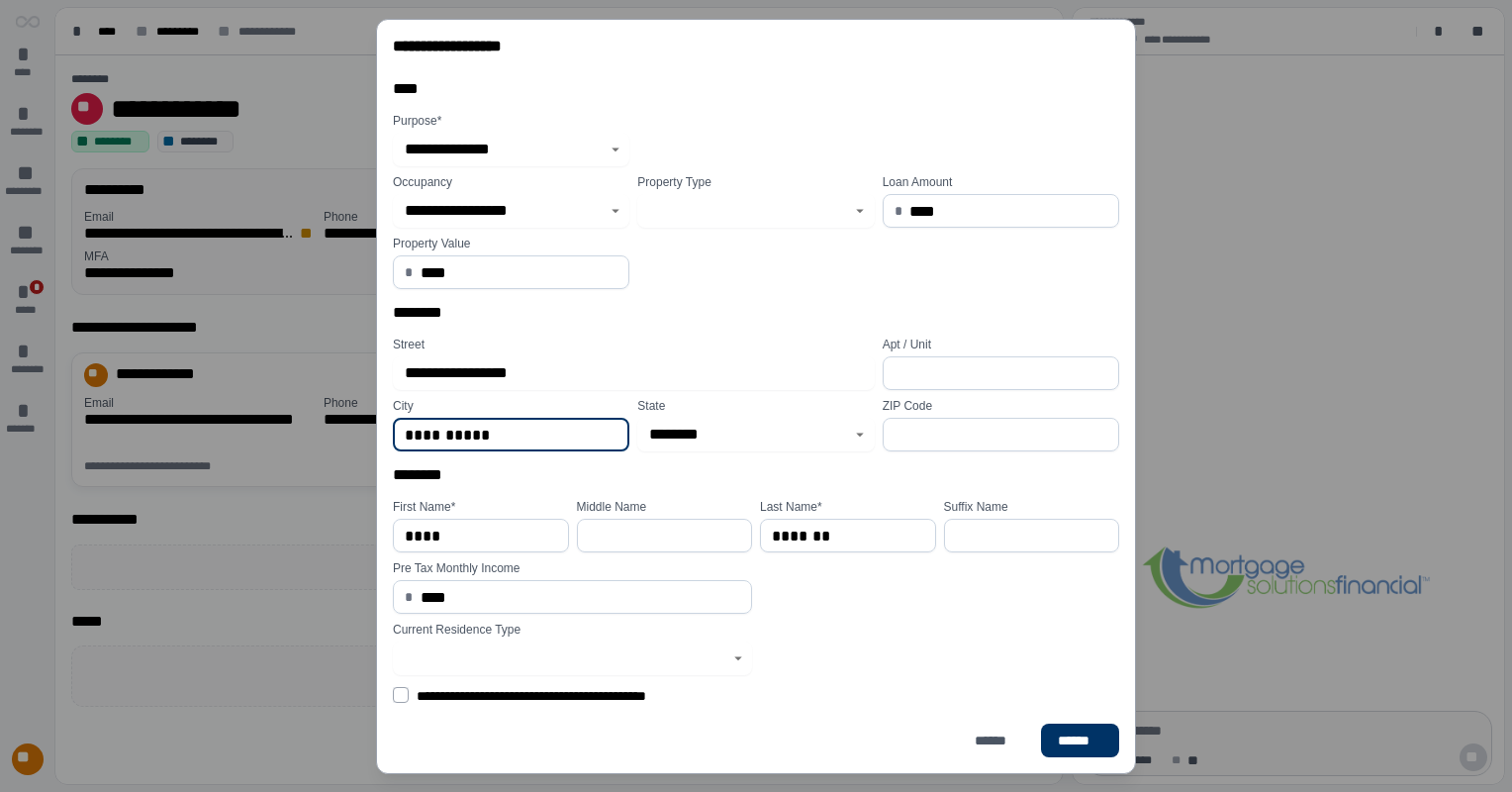 type on "**********" 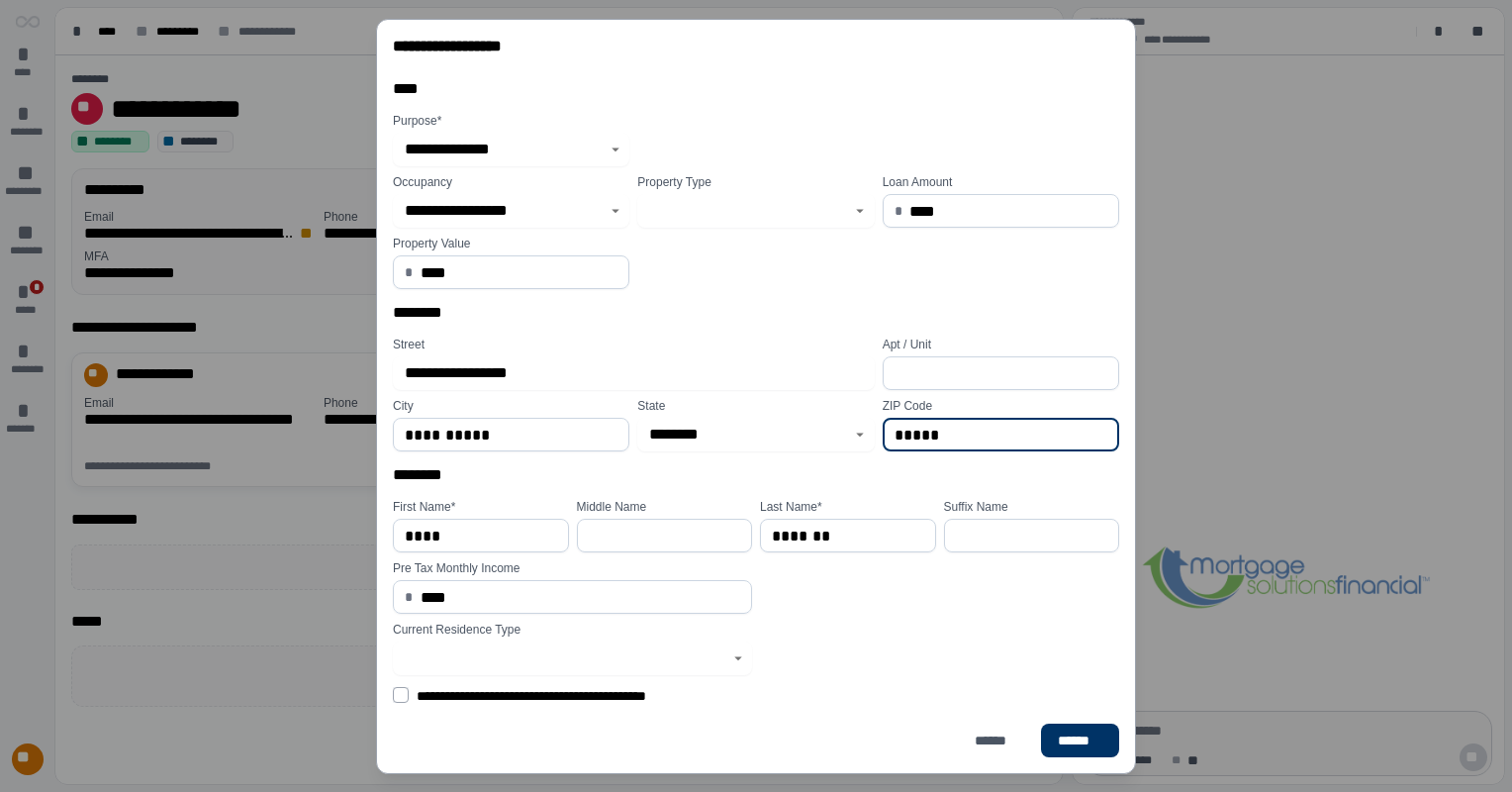 type on "*****" 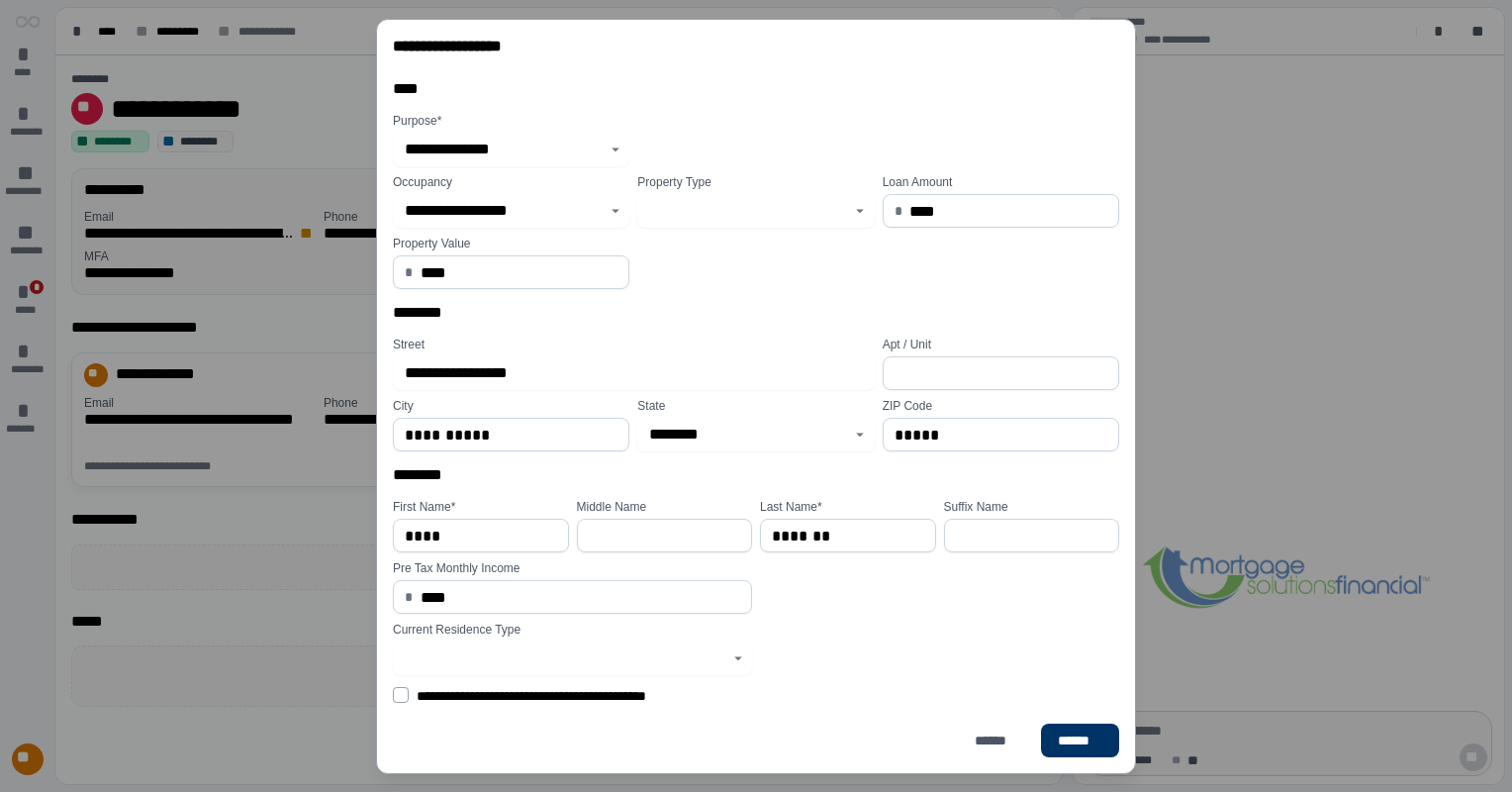 click on "********" at bounding box center [756, 479] 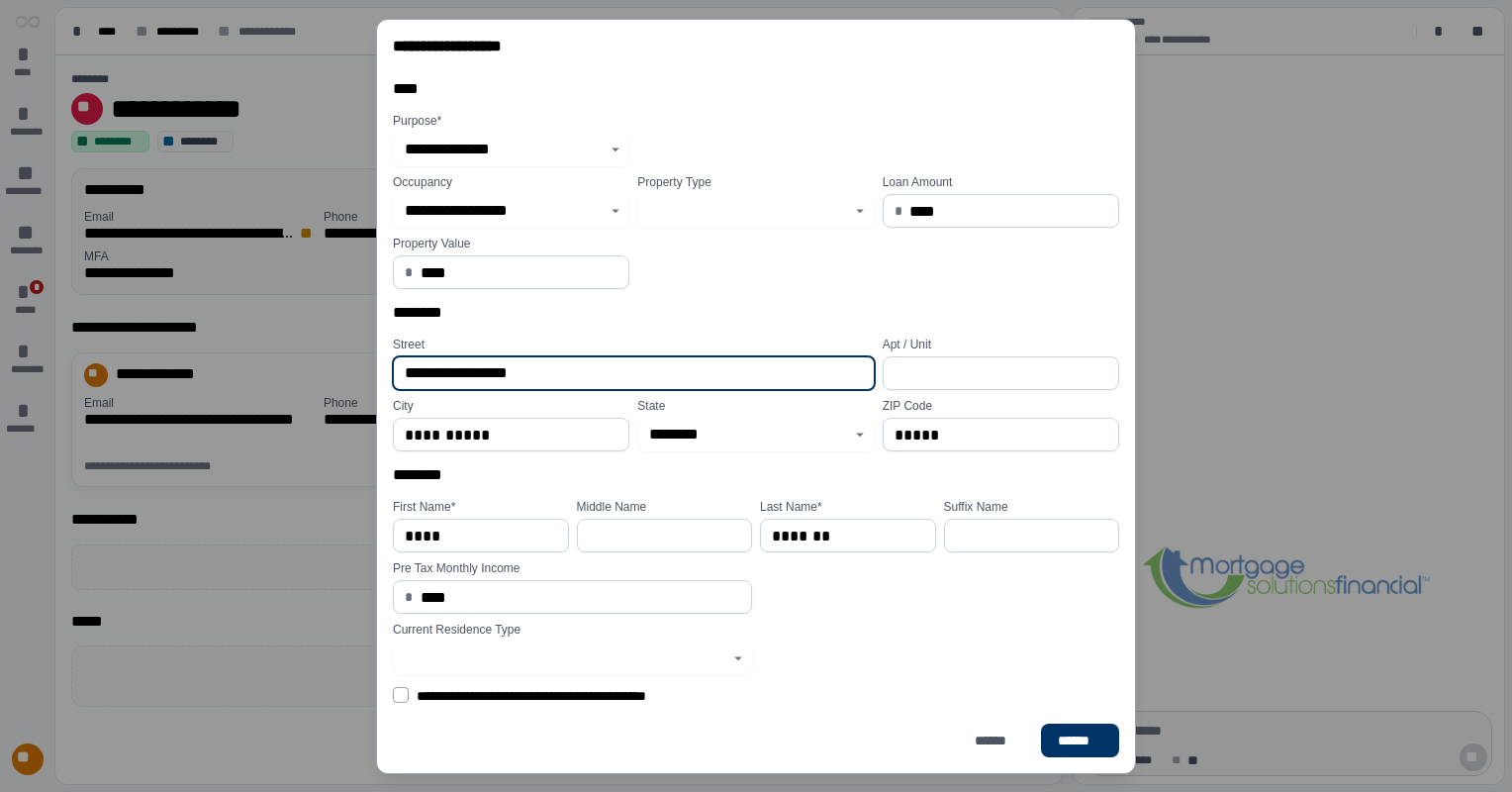drag, startPoint x: 448, startPoint y: 370, endPoint x: 455, endPoint y: 355, distance: 16.552945 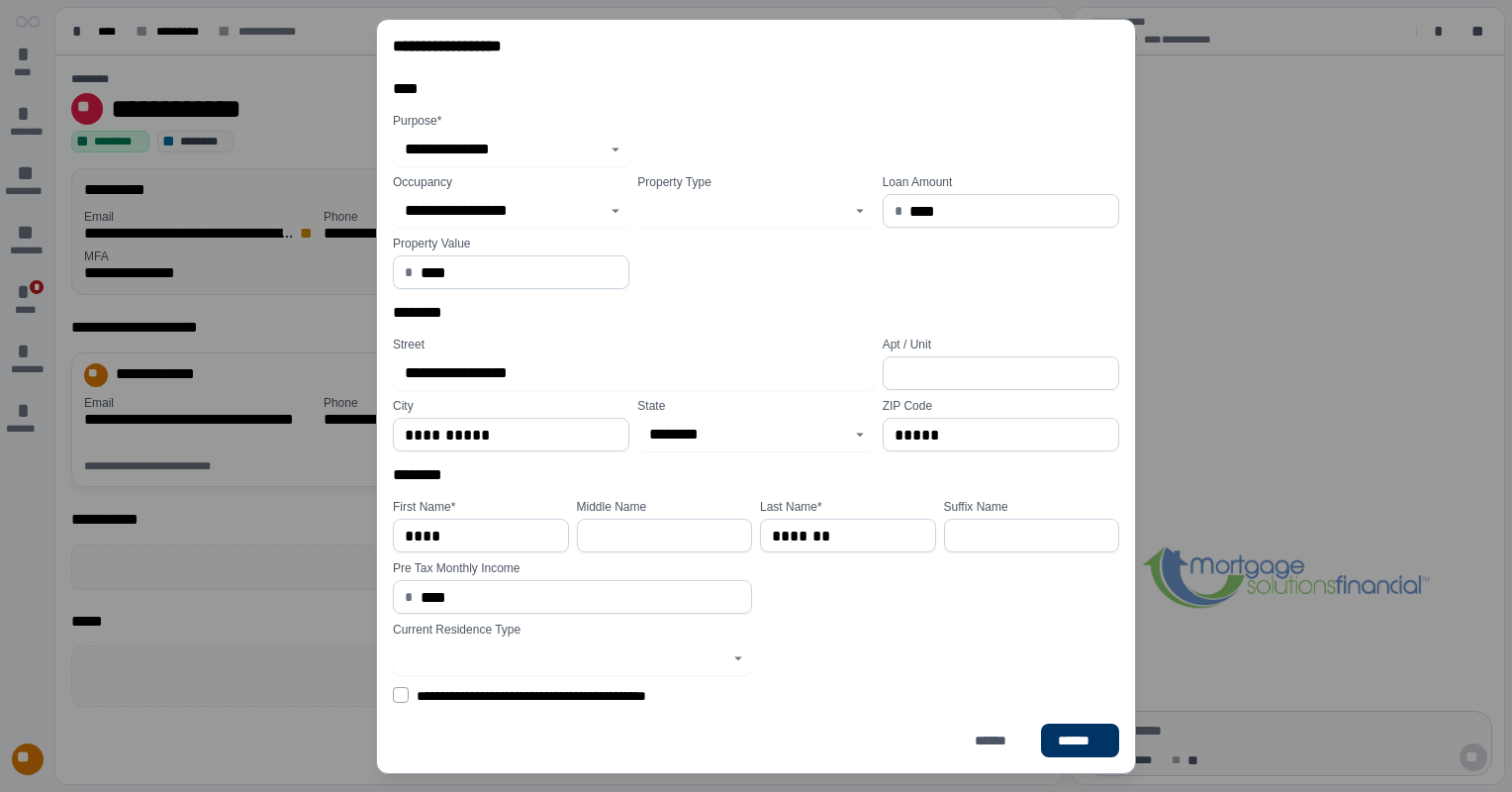 click on "********" at bounding box center [756, 479] 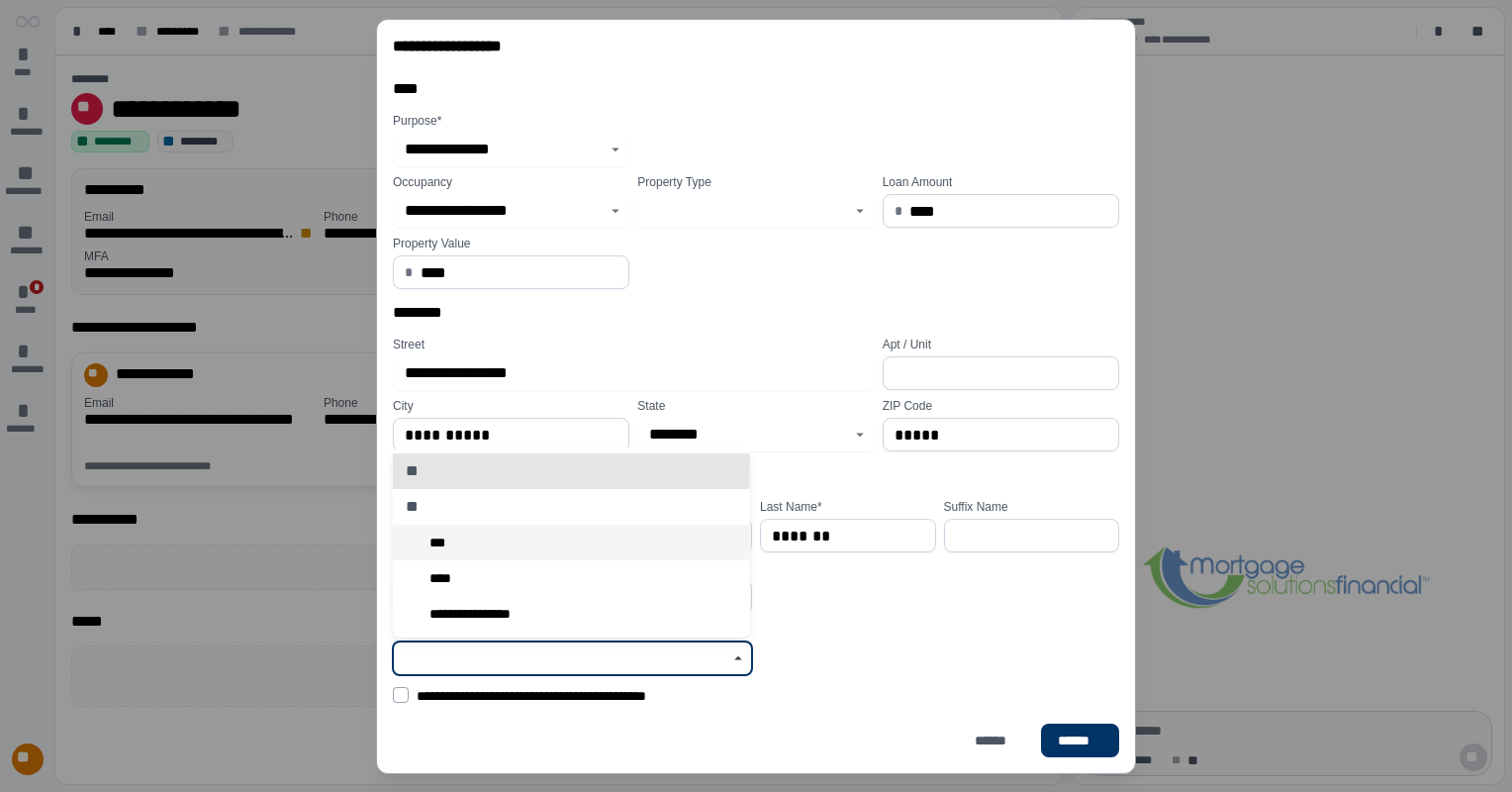 click on "***" at bounding box center [571, 543] 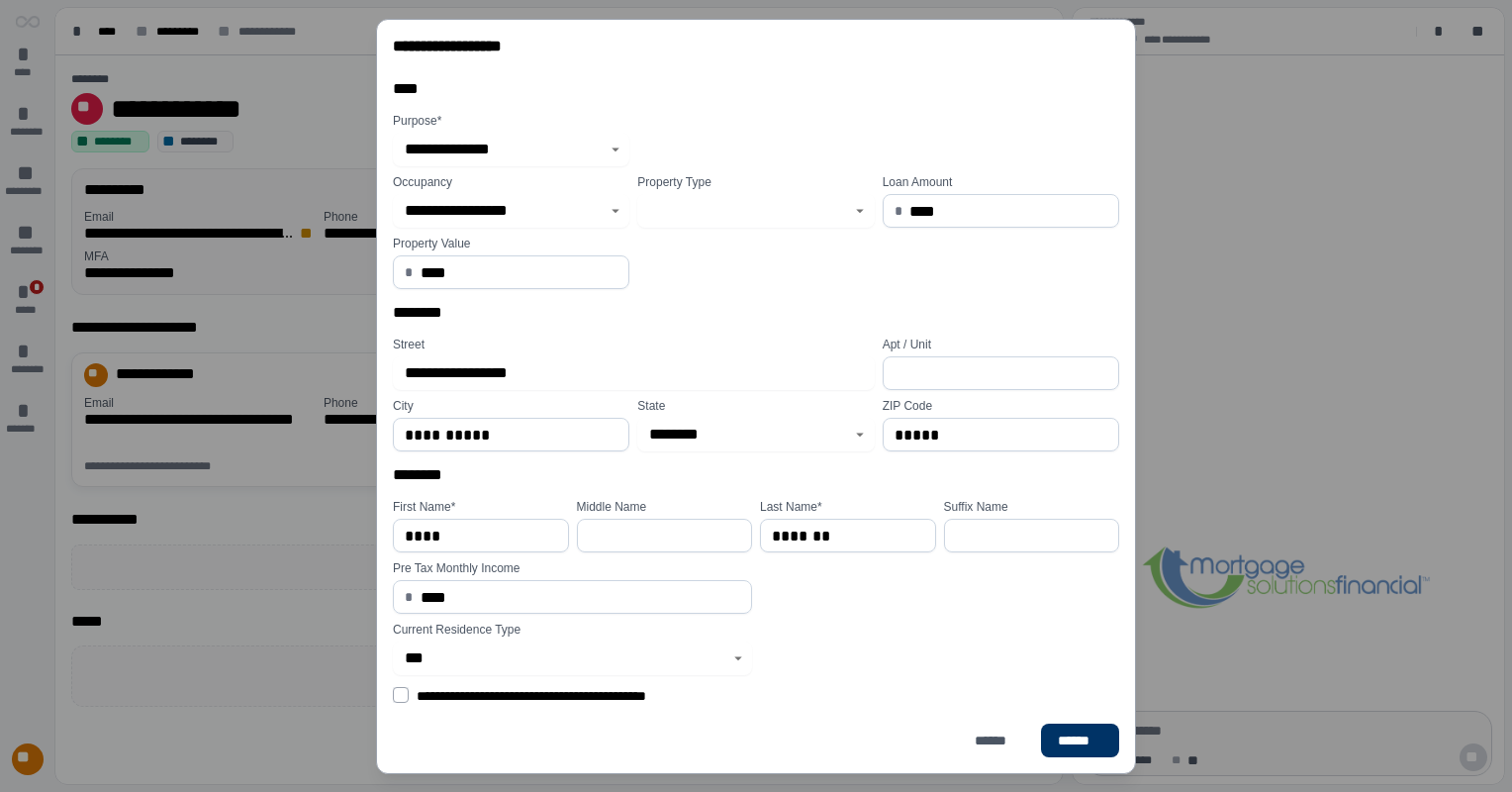 click on "Current Residence Type ***" at bounding box center (760, 648) 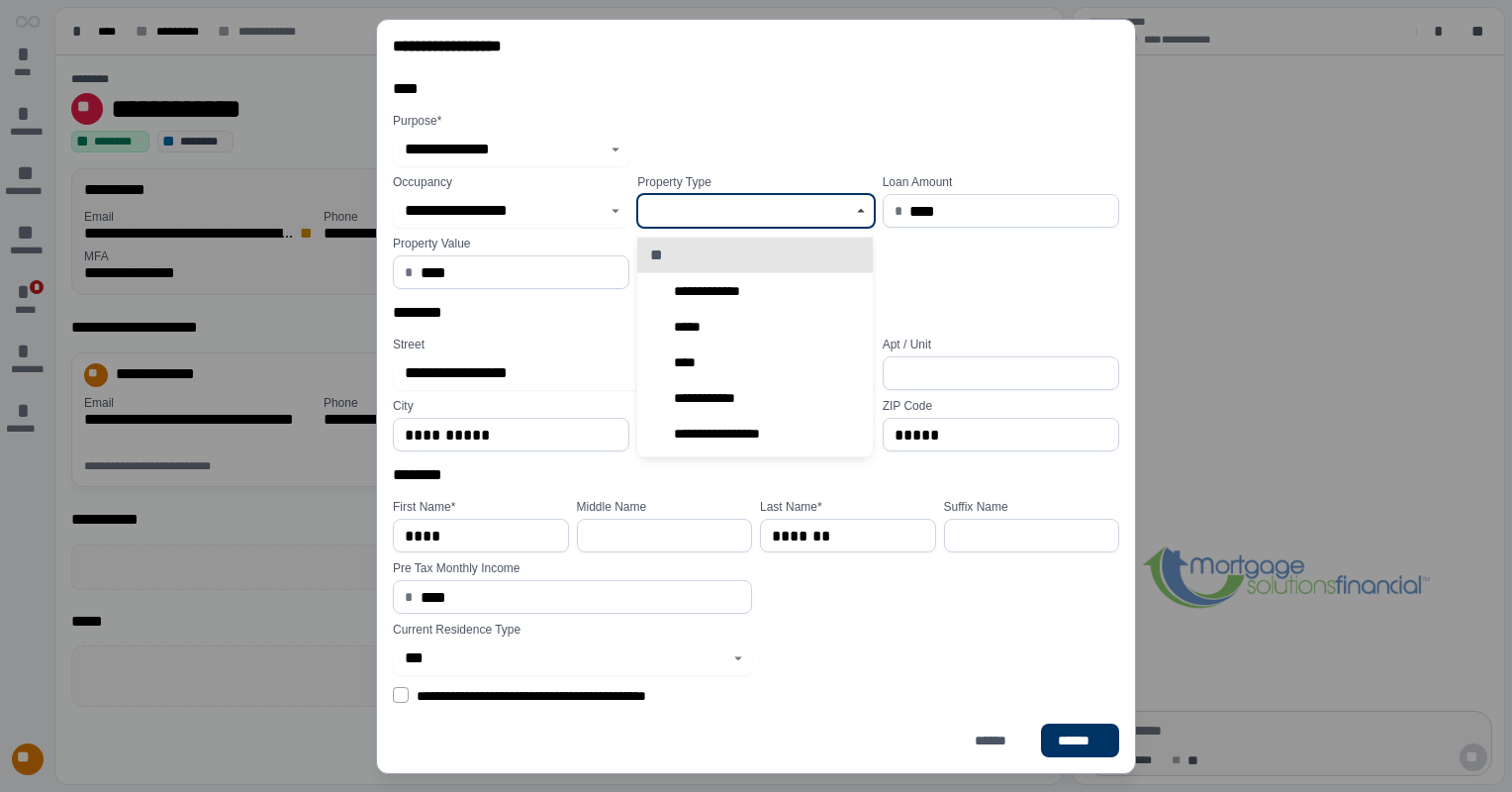 click at bounding box center [744, 211] 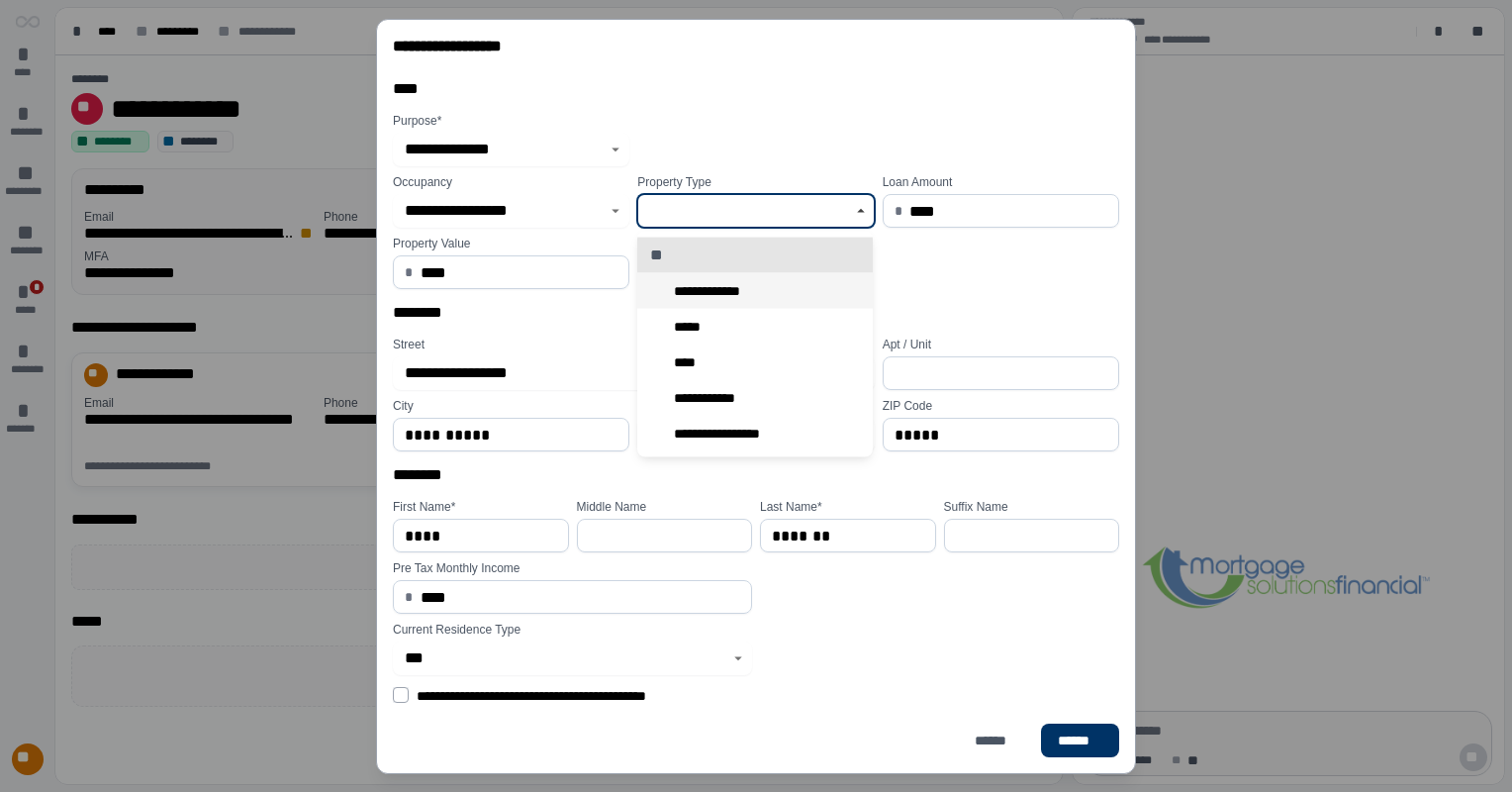 click on "**********" at bounding box center [755, 291] 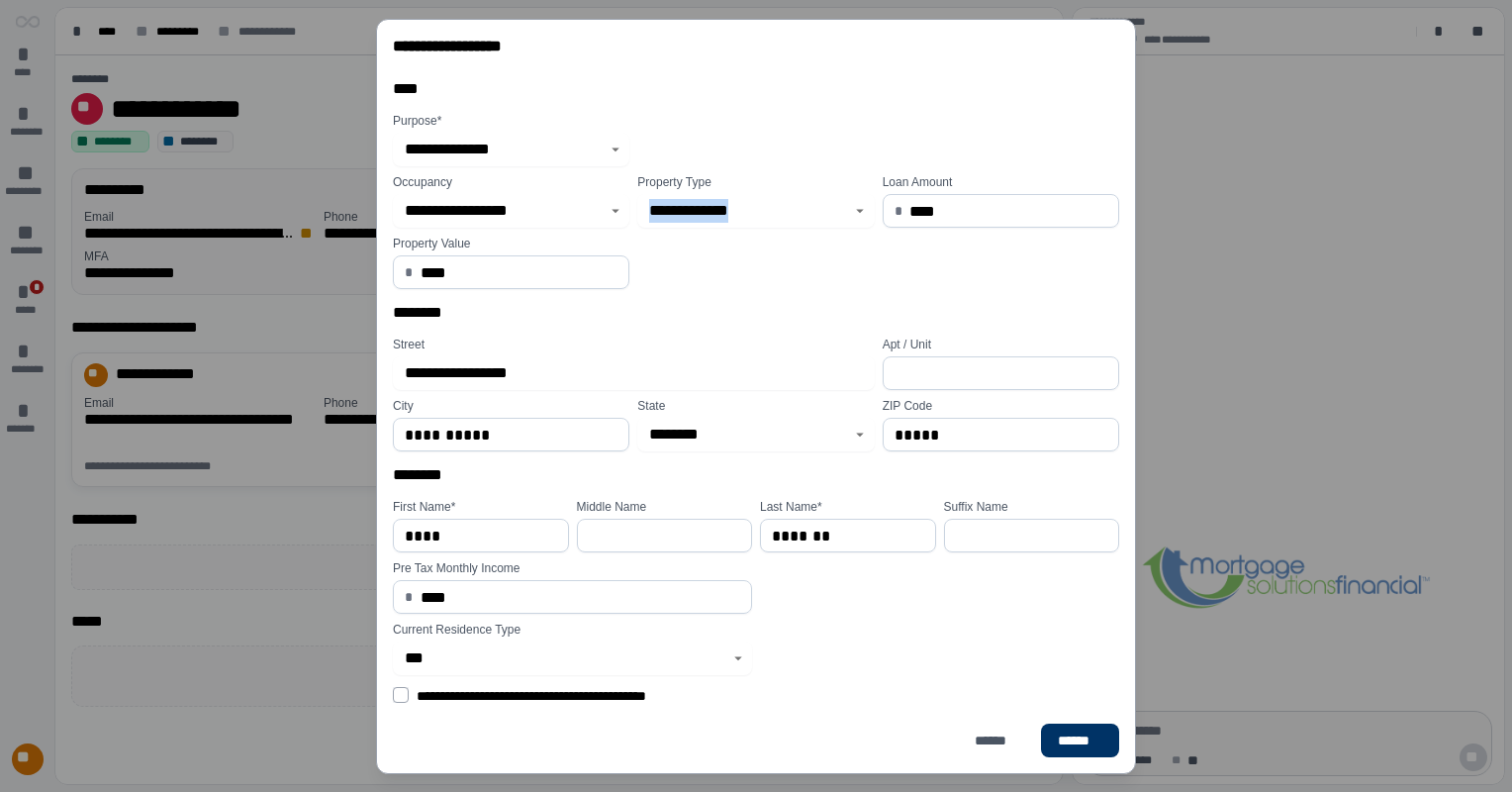click on "**********" at bounding box center (760, 232) 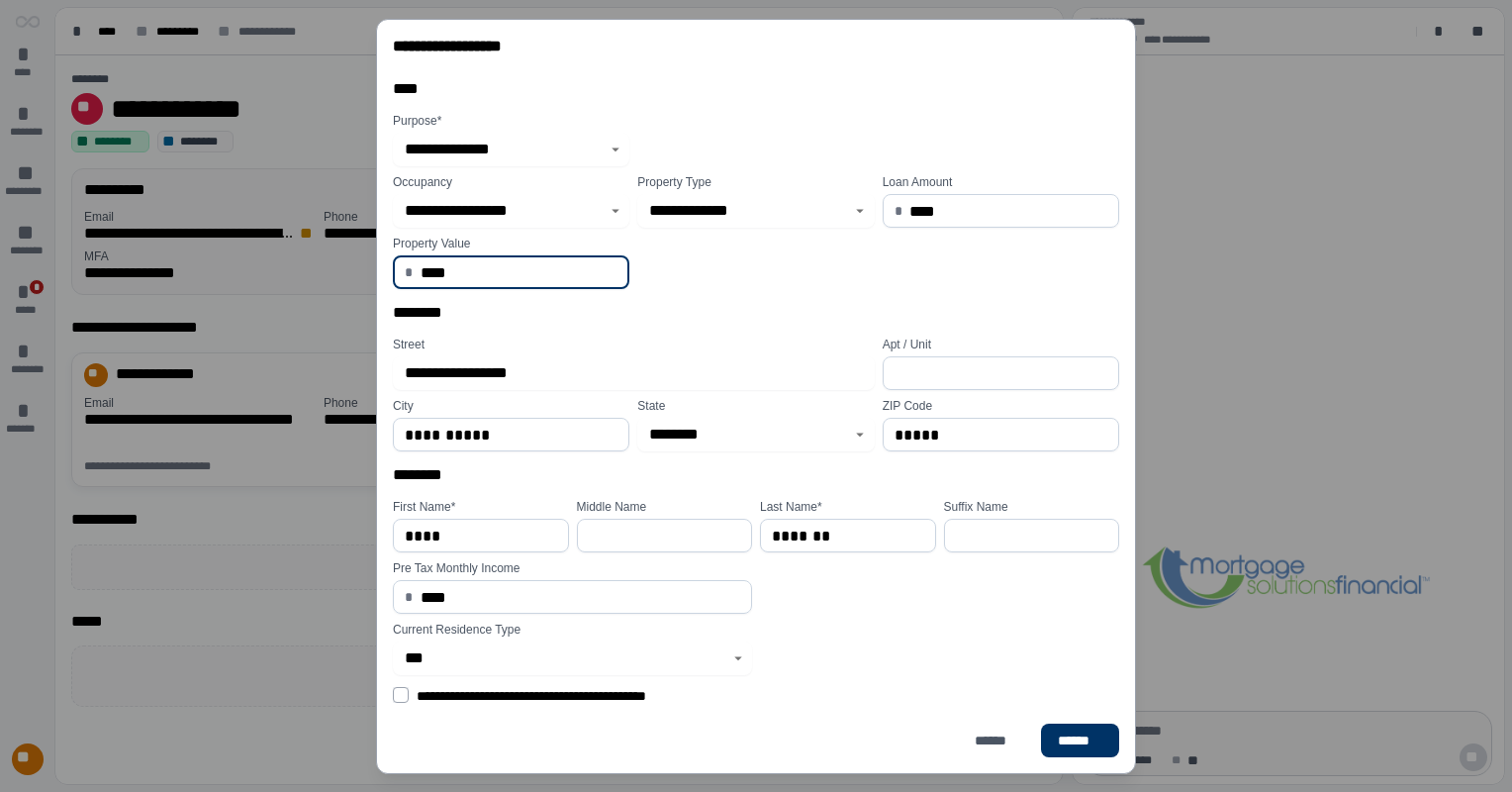 drag, startPoint x: 480, startPoint y: 267, endPoint x: 396, endPoint y: 265, distance: 84.02381 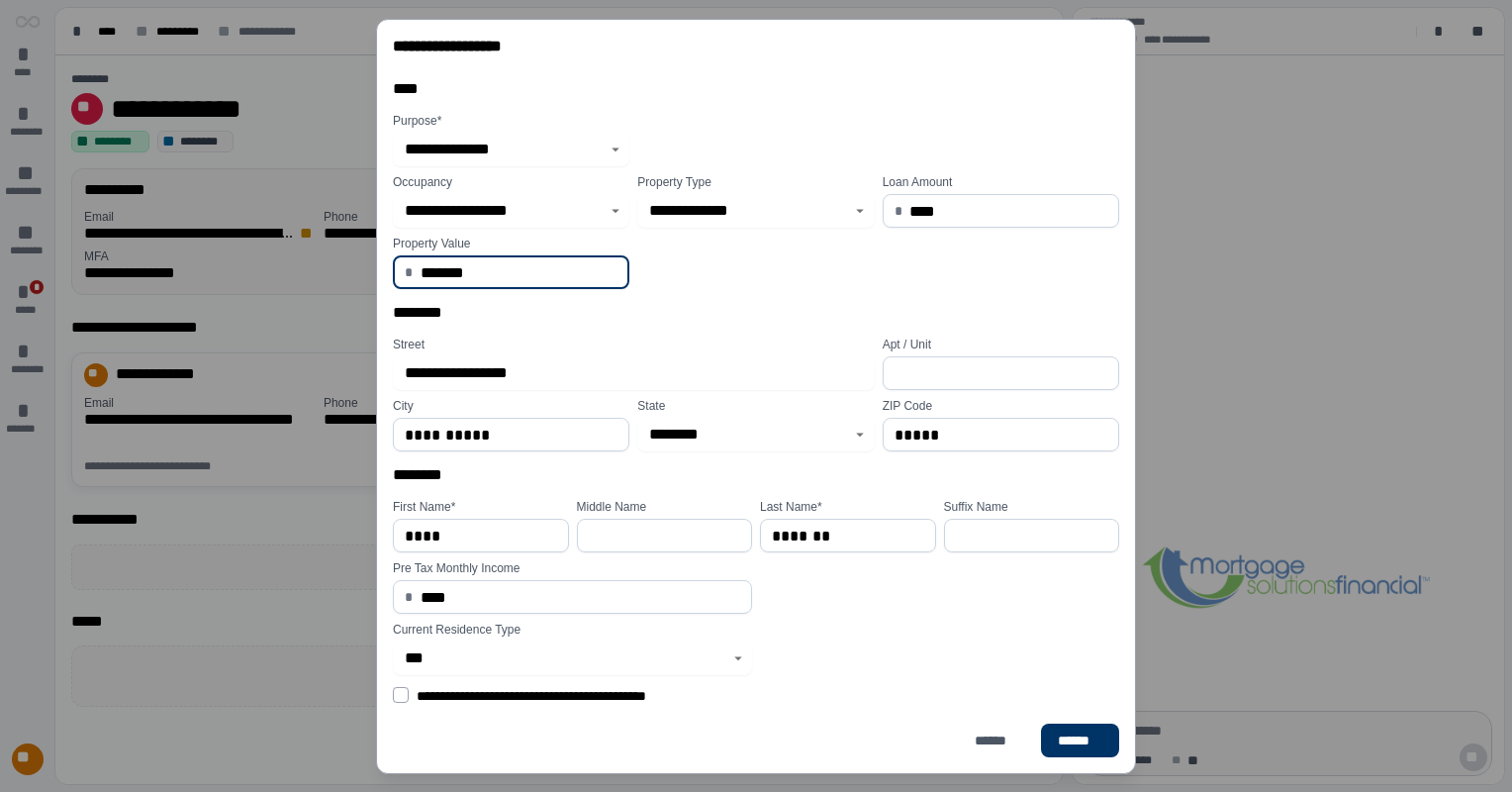 type on "**********" 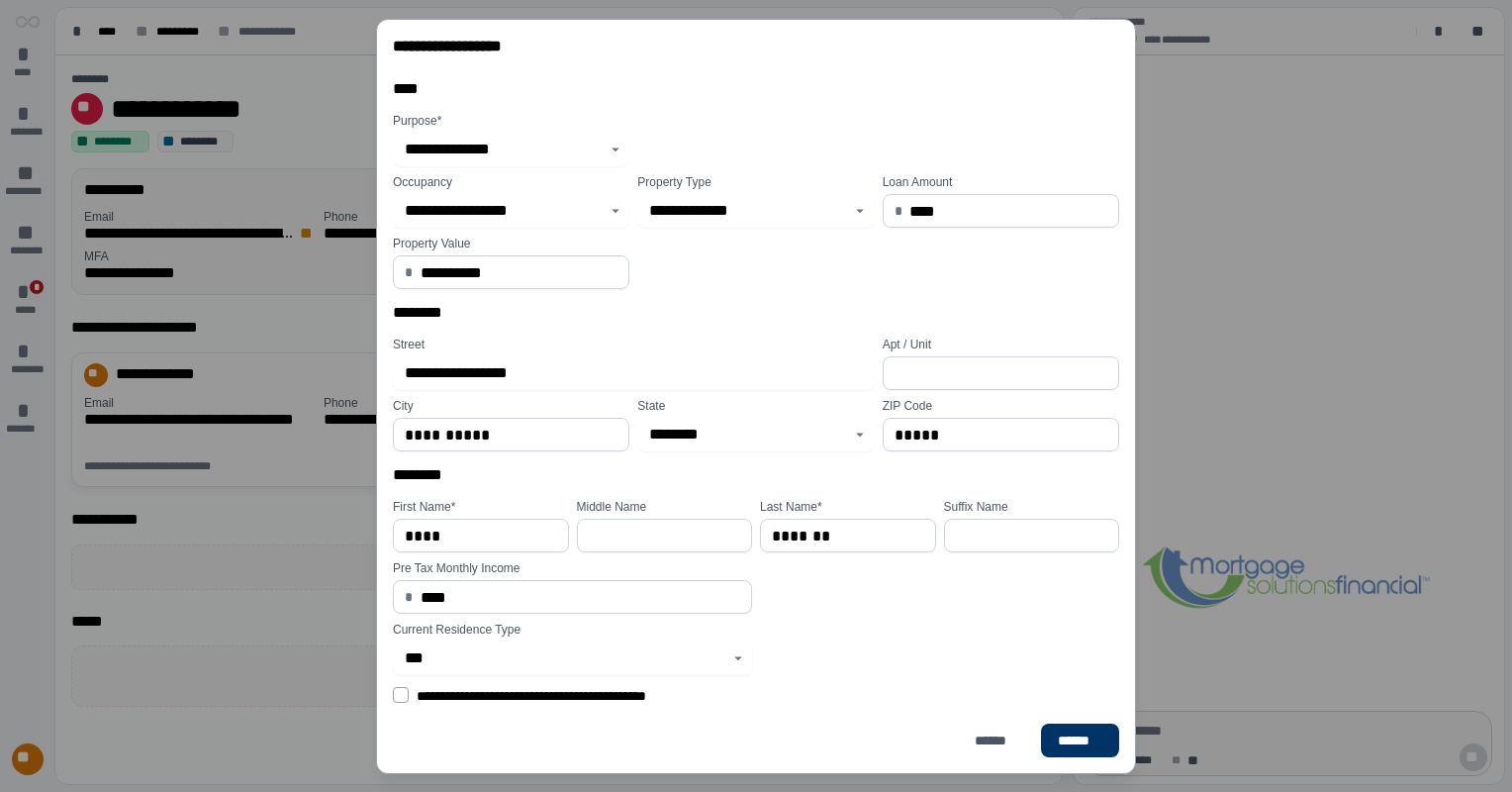 click on "********" at bounding box center (756, 317) 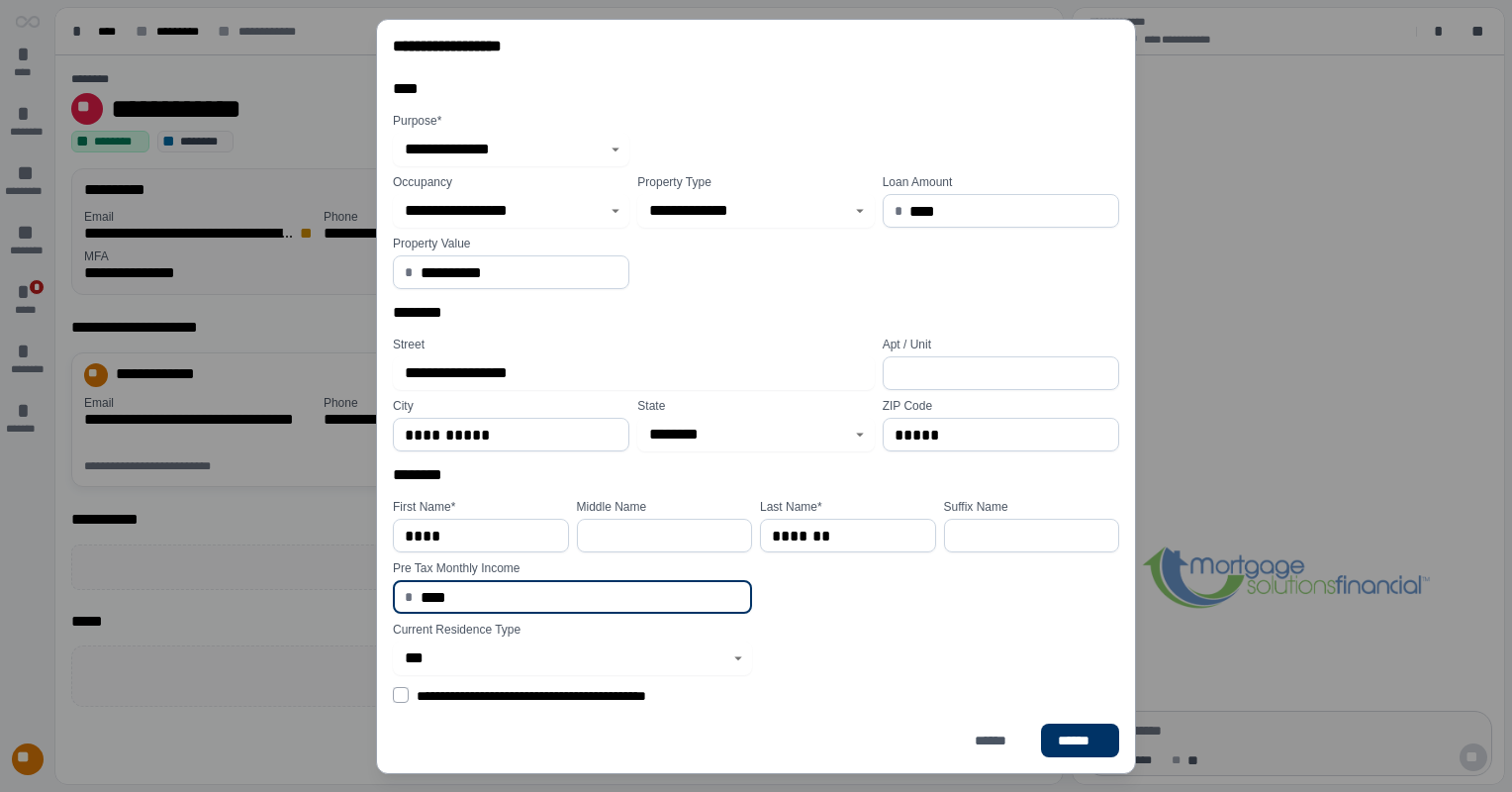 drag, startPoint x: 467, startPoint y: 599, endPoint x: 372, endPoint y: 610, distance: 95.63472 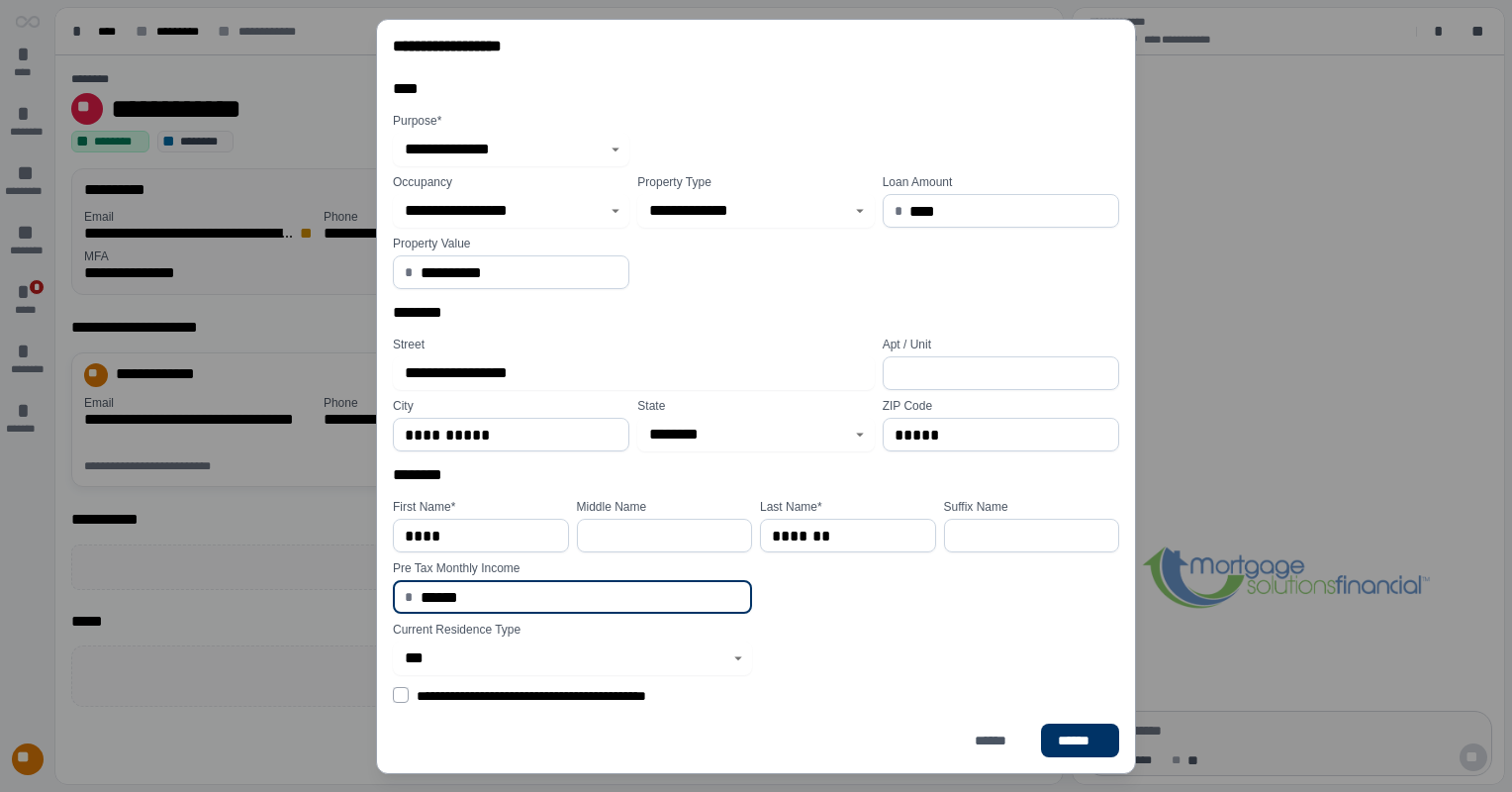 type on "*********" 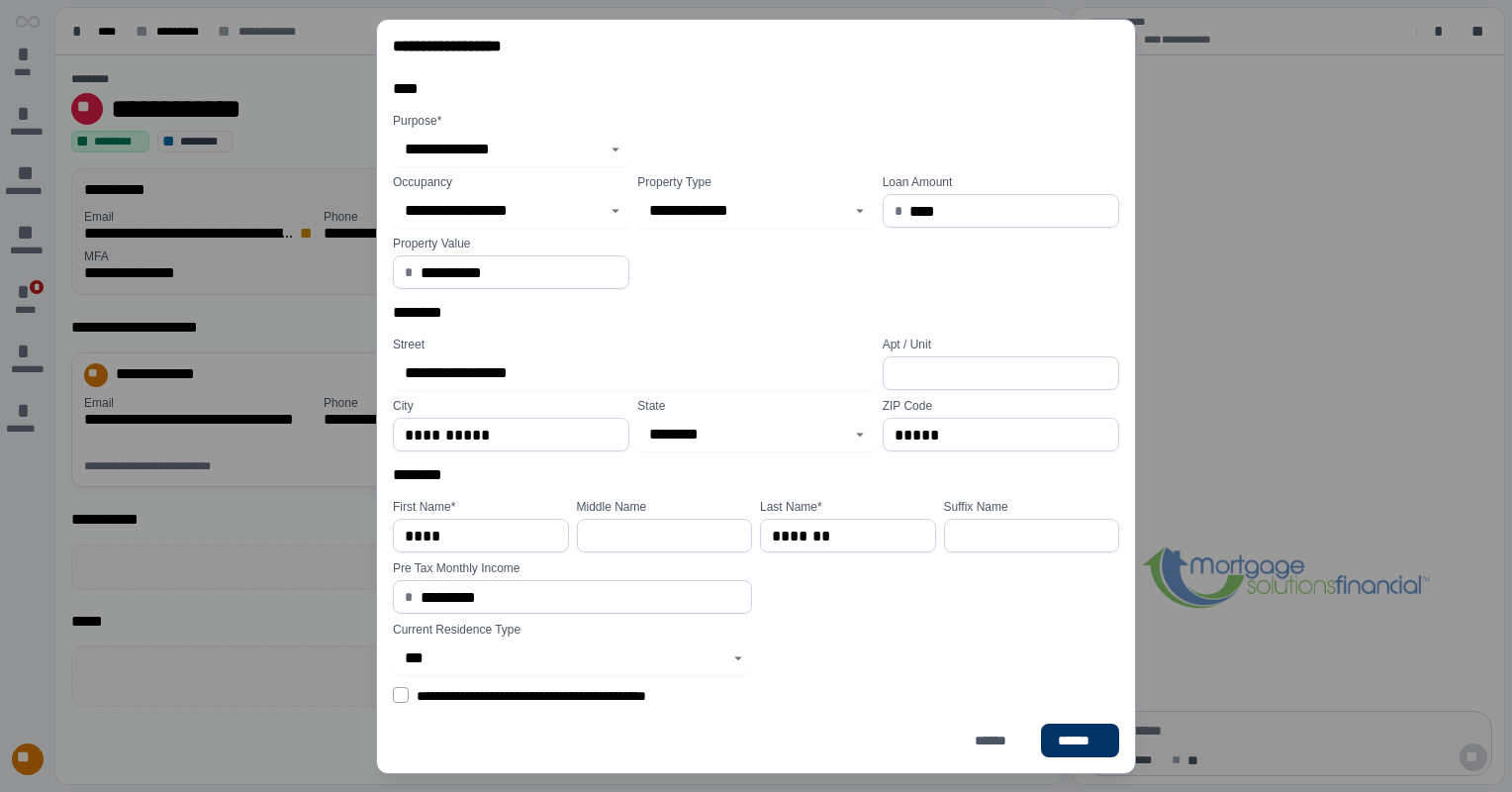 click on "Pre Tax Monthly Income * *********" at bounding box center [760, 587] 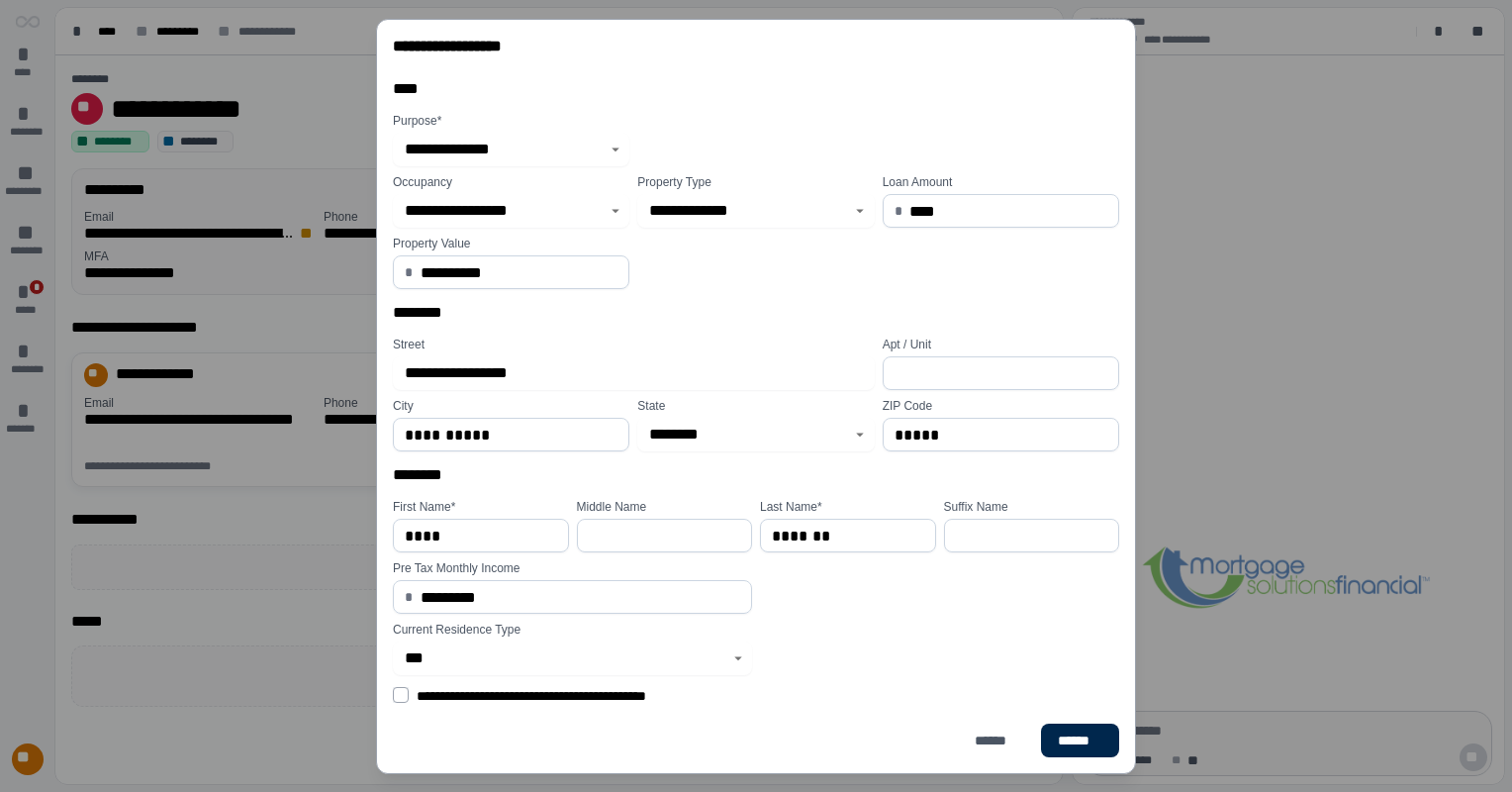click on "******" at bounding box center (1080, 741) 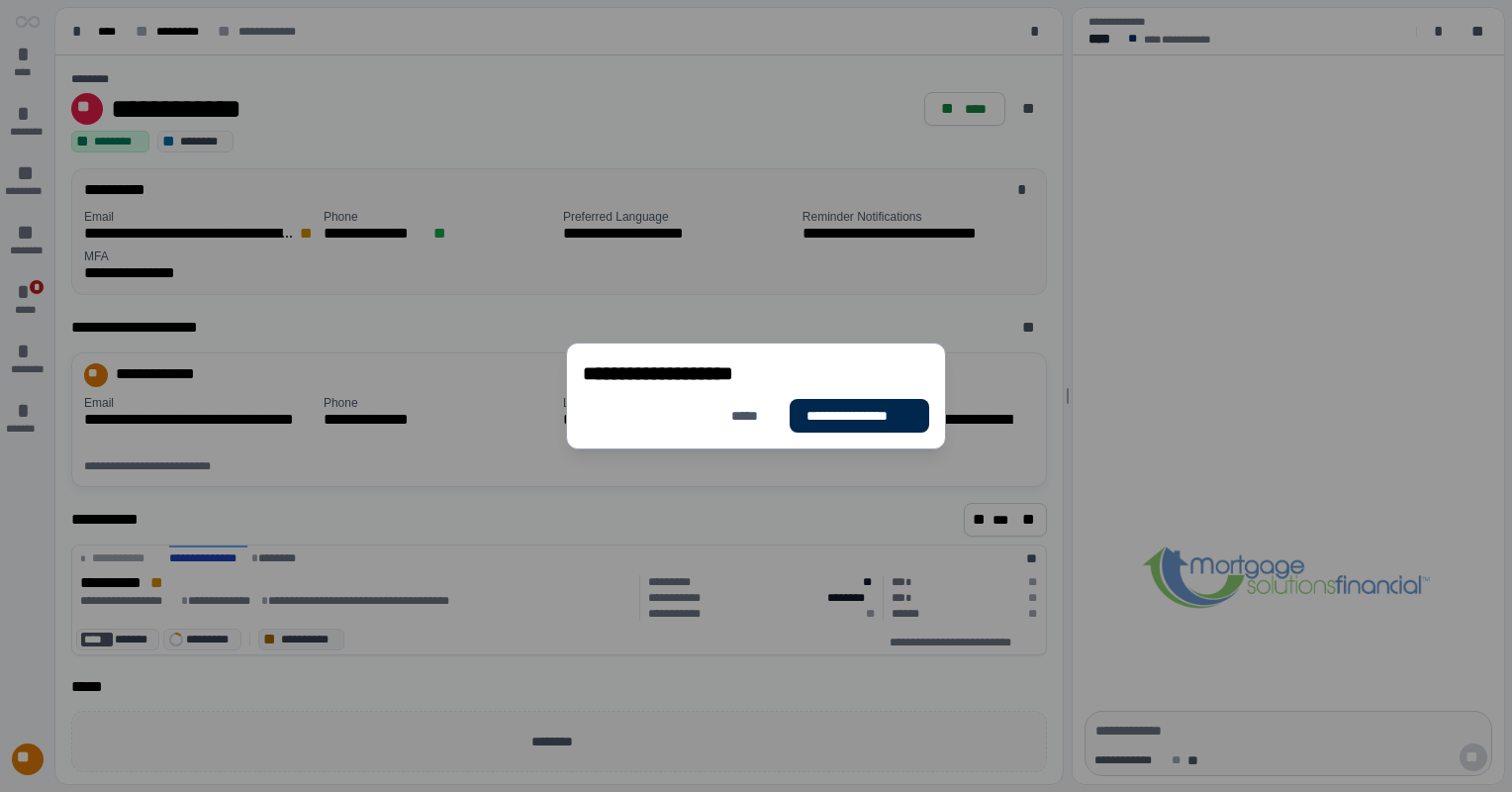 click on "**********" at bounding box center [859, 416] 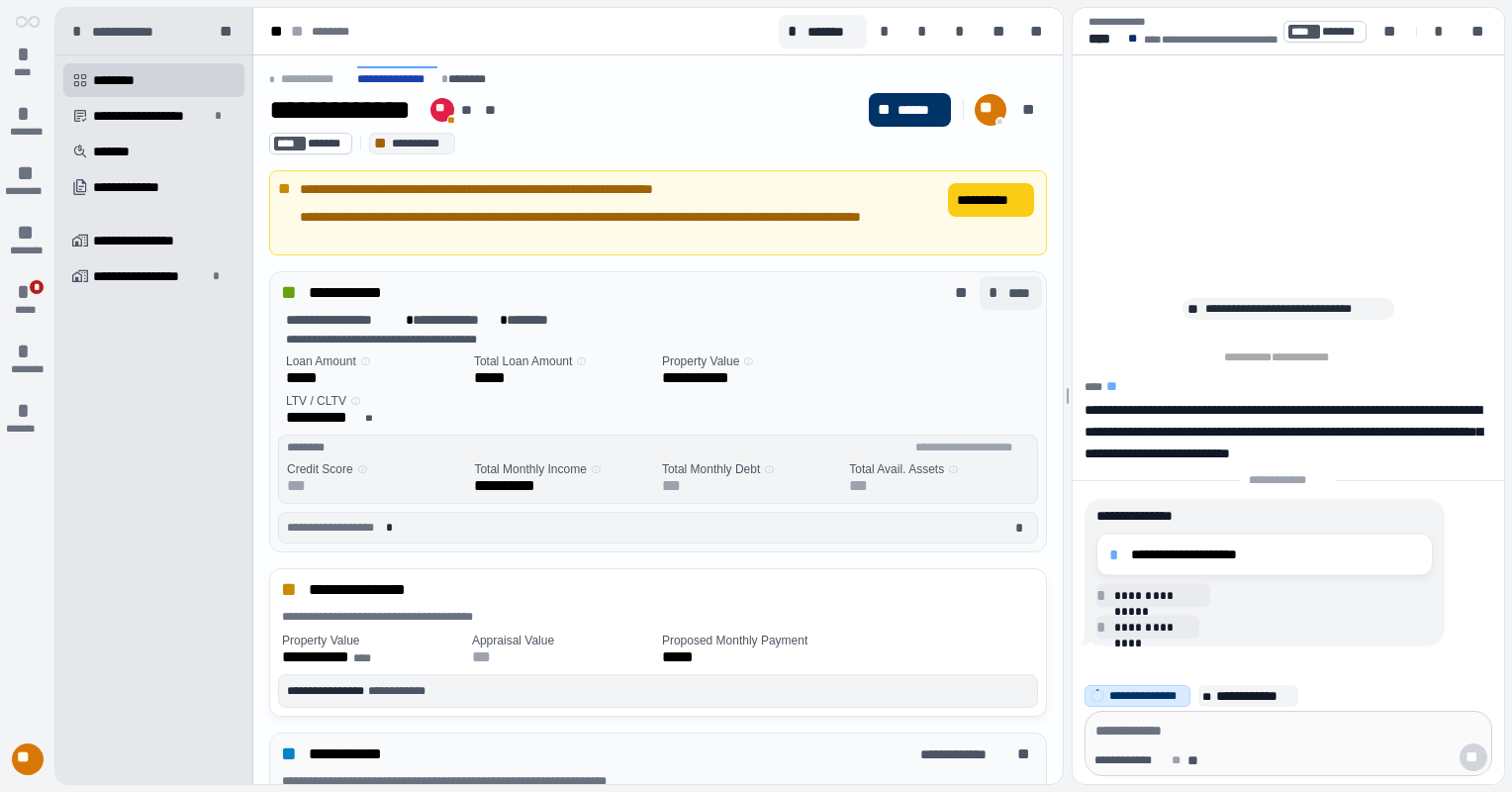 click on "****" at bounding box center (1020, 293) 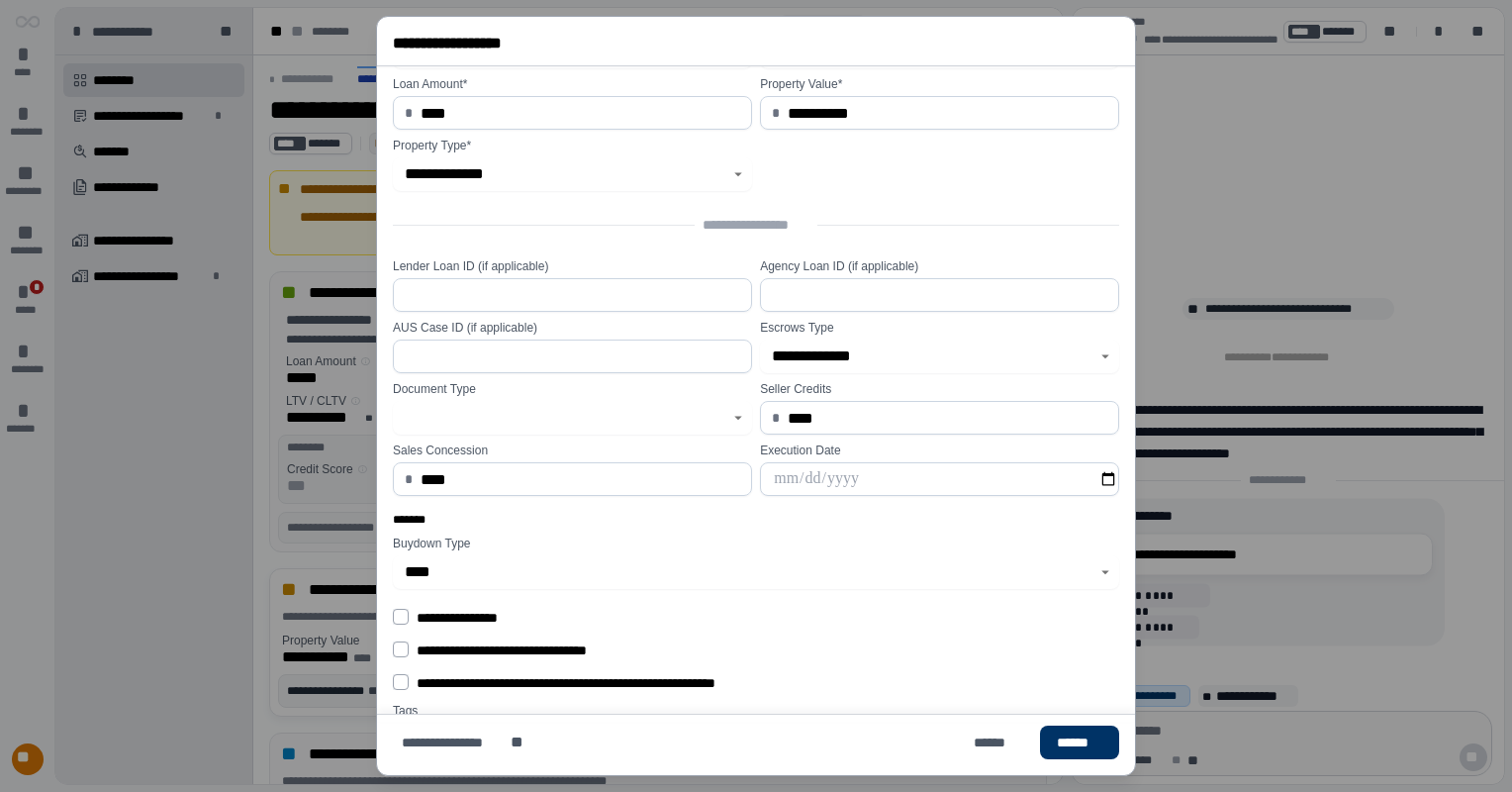 scroll, scrollTop: 104, scrollLeft: 0, axis: vertical 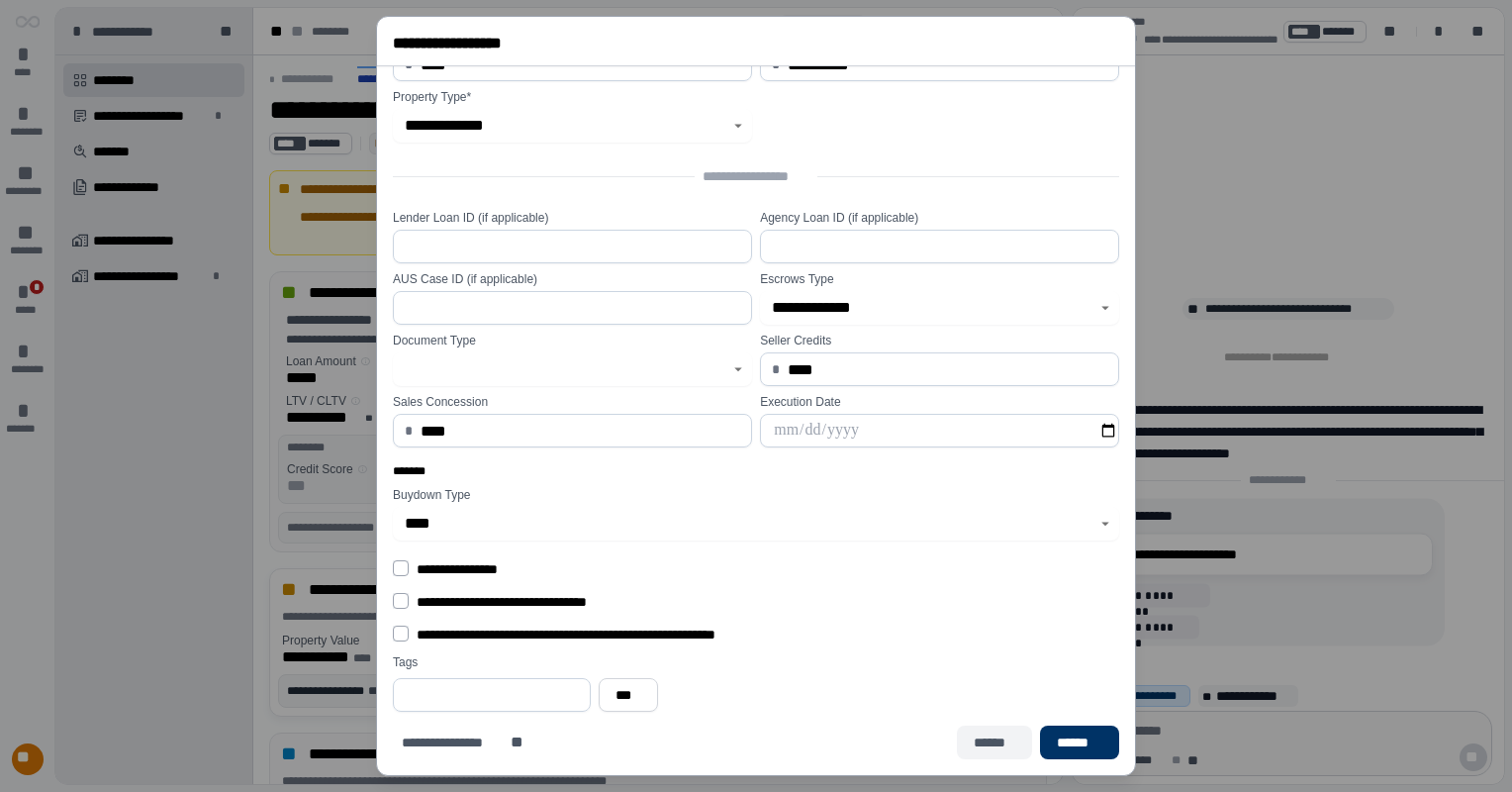 click on "******" at bounding box center [994, 742] 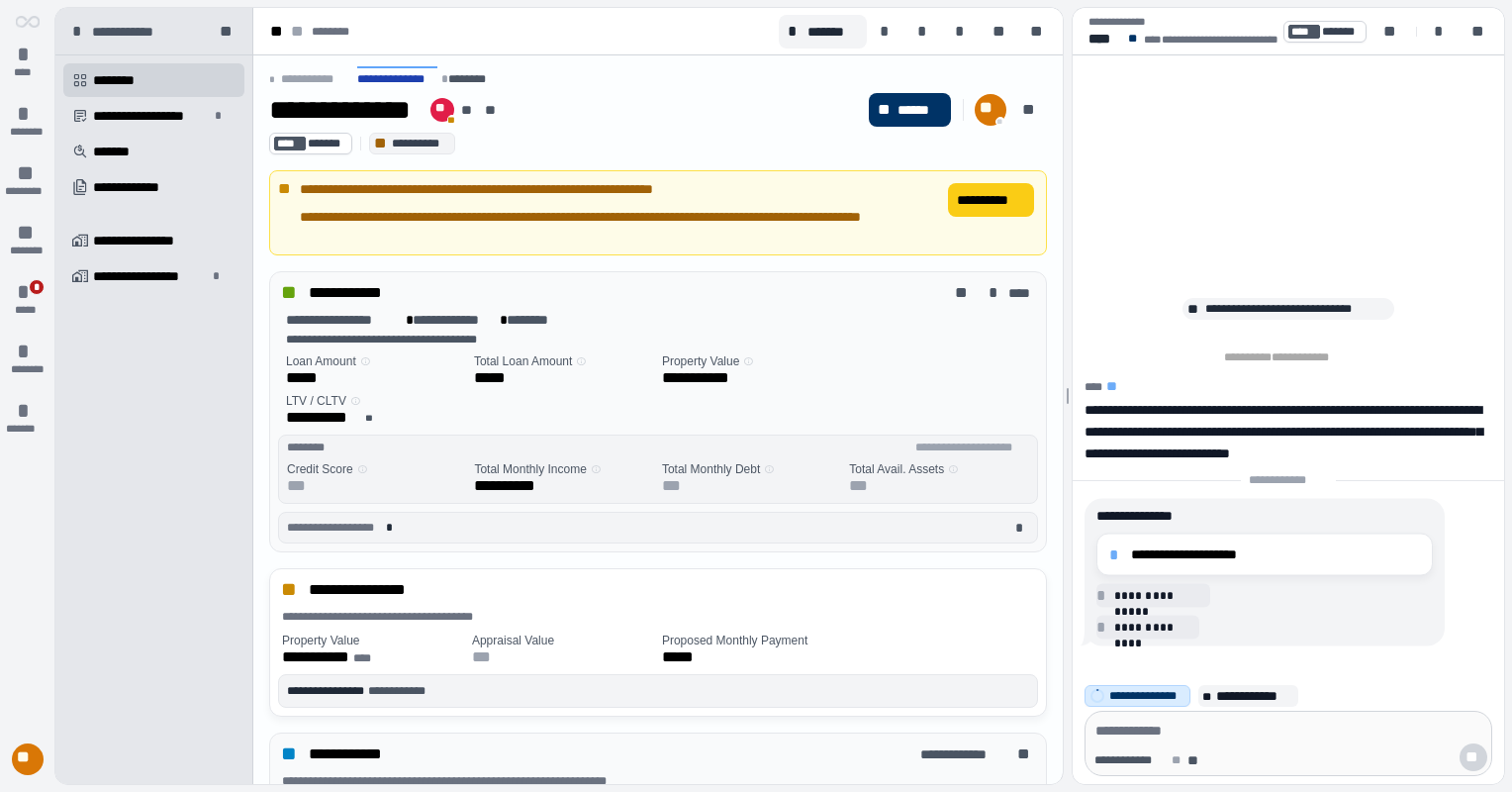 click on "**********" at bounding box center [512, 486] 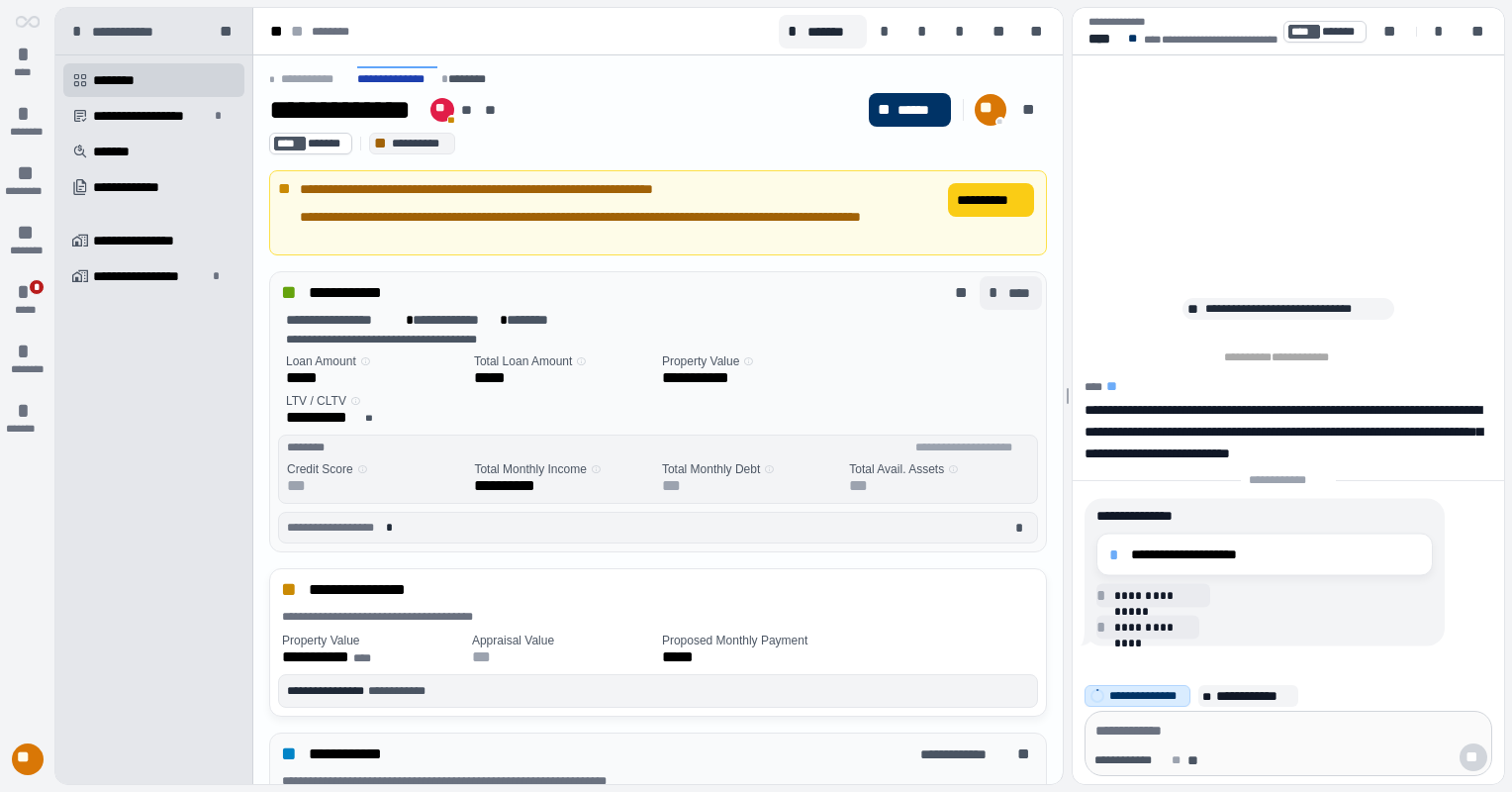 click on "*" at bounding box center [996, 293] 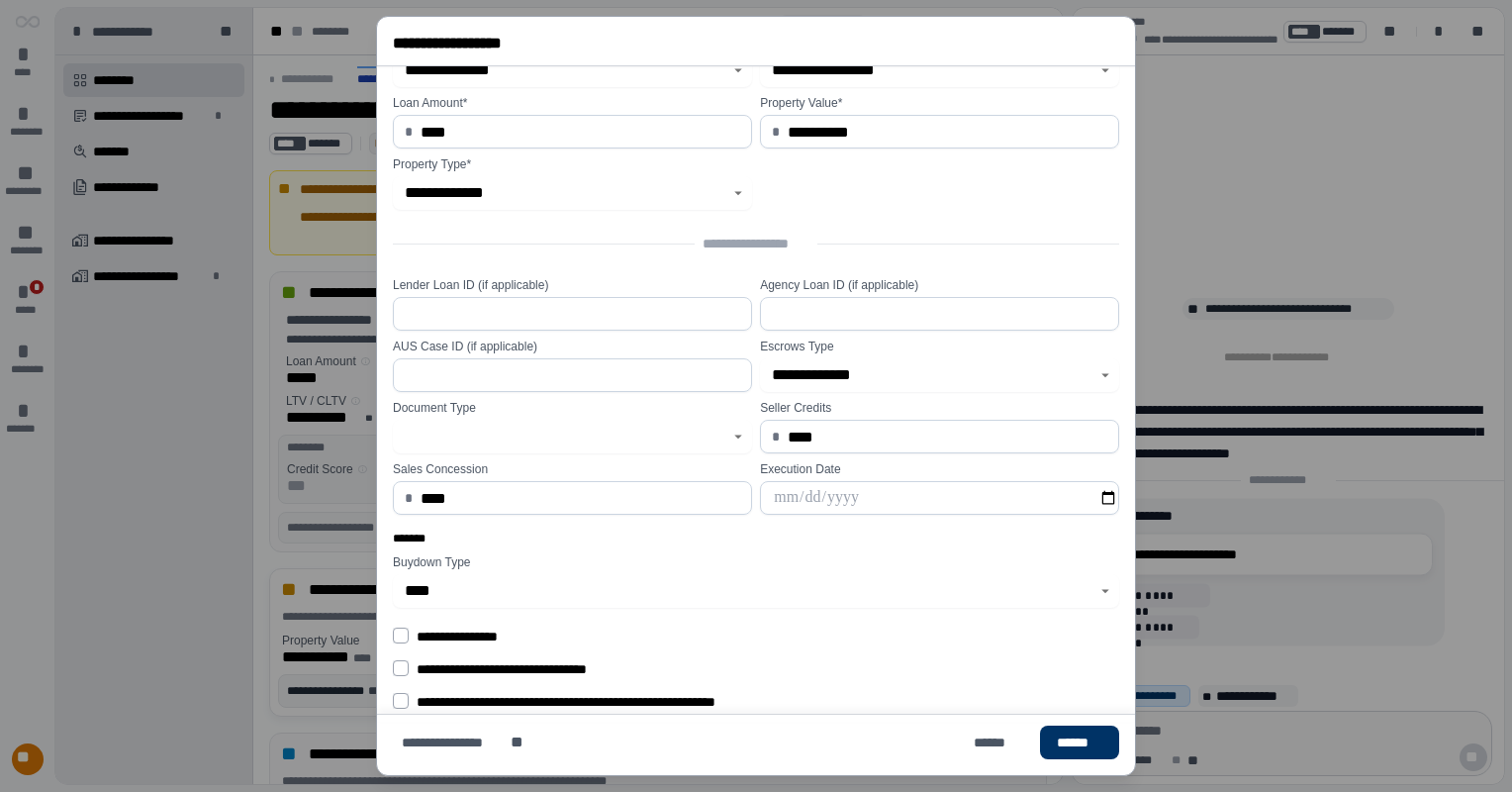 scroll, scrollTop: 0, scrollLeft: 0, axis: both 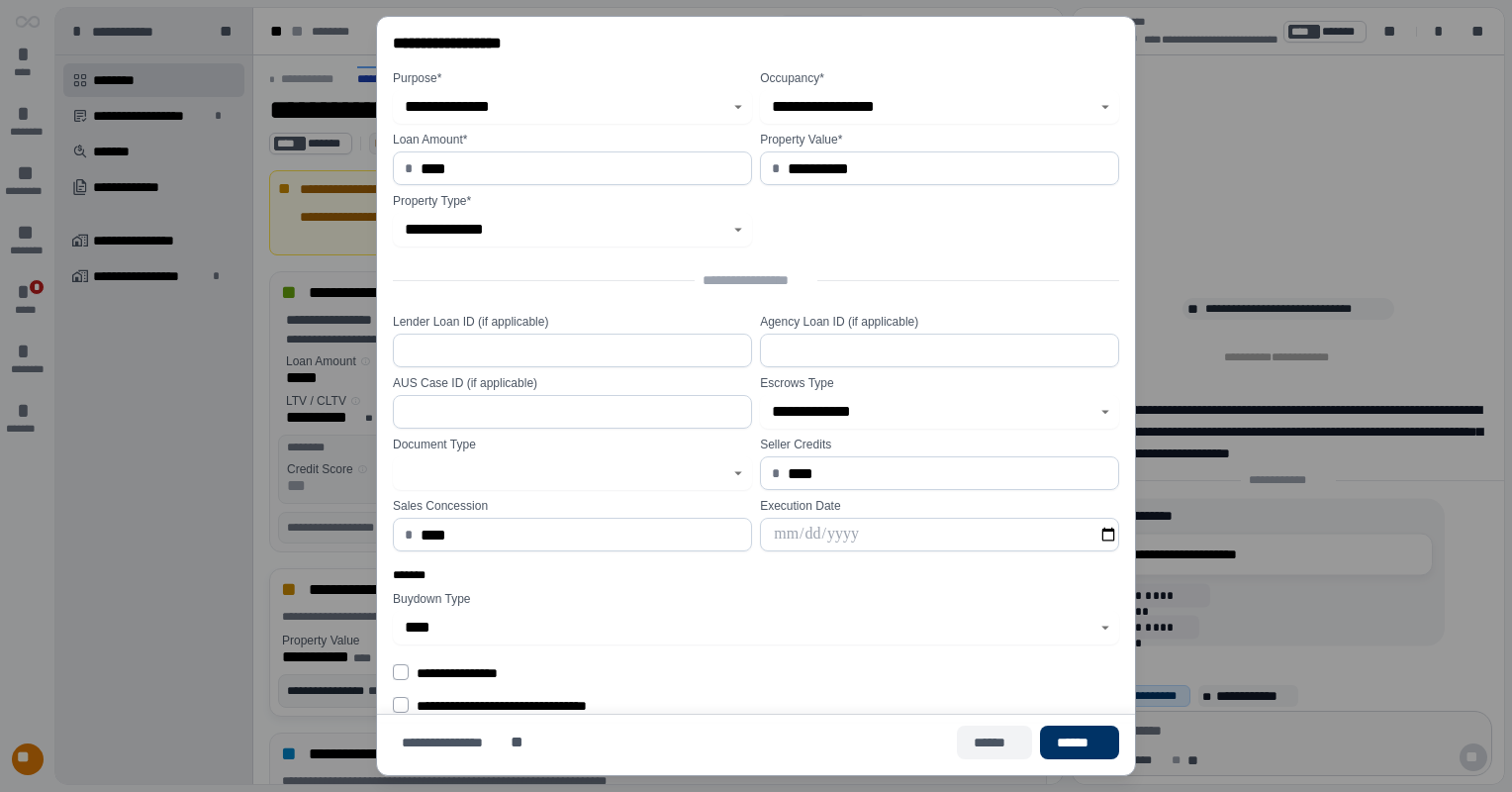 click on "******" at bounding box center [994, 742] 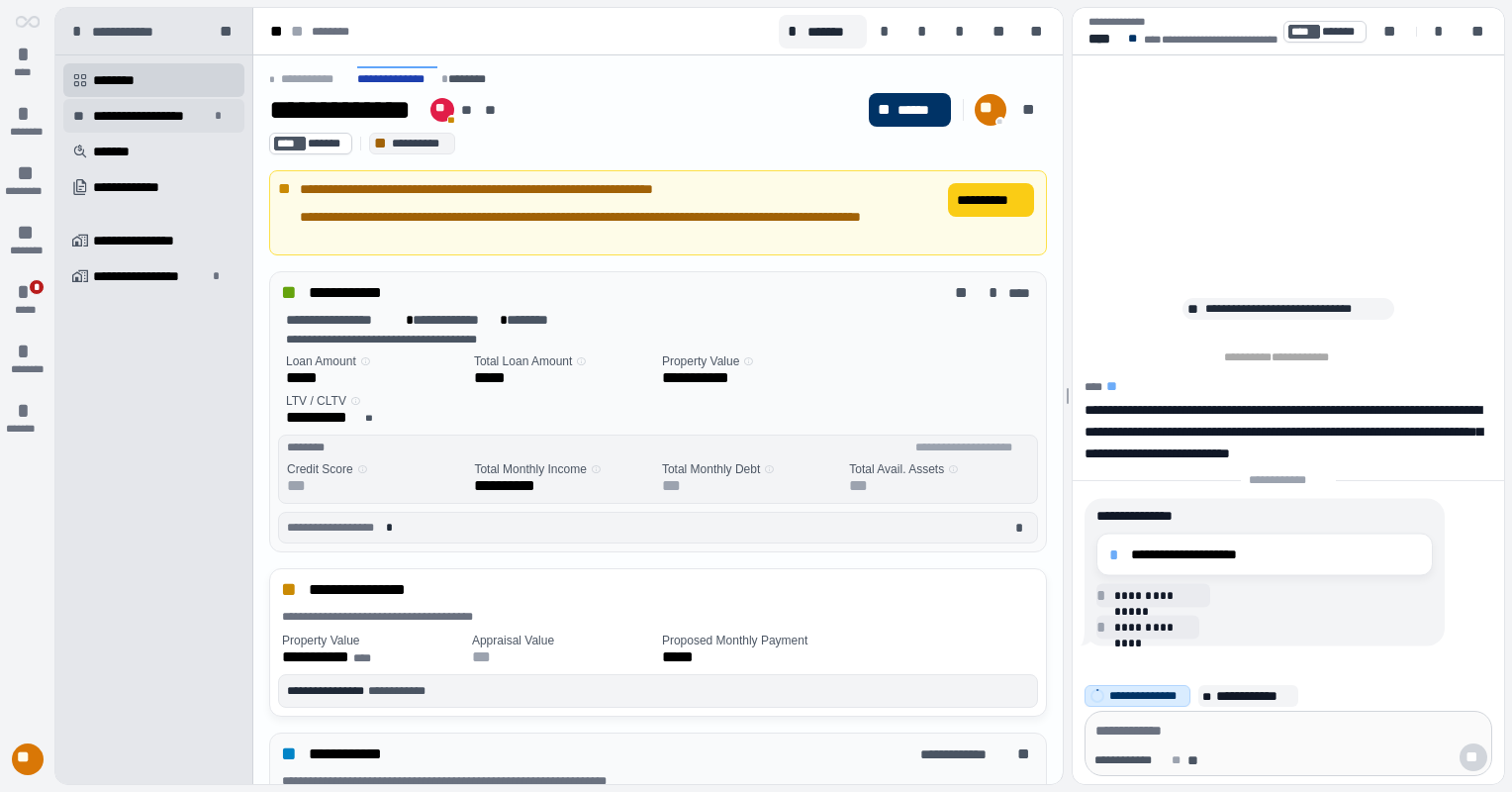 click on "**********" at bounding box center [150, 116] 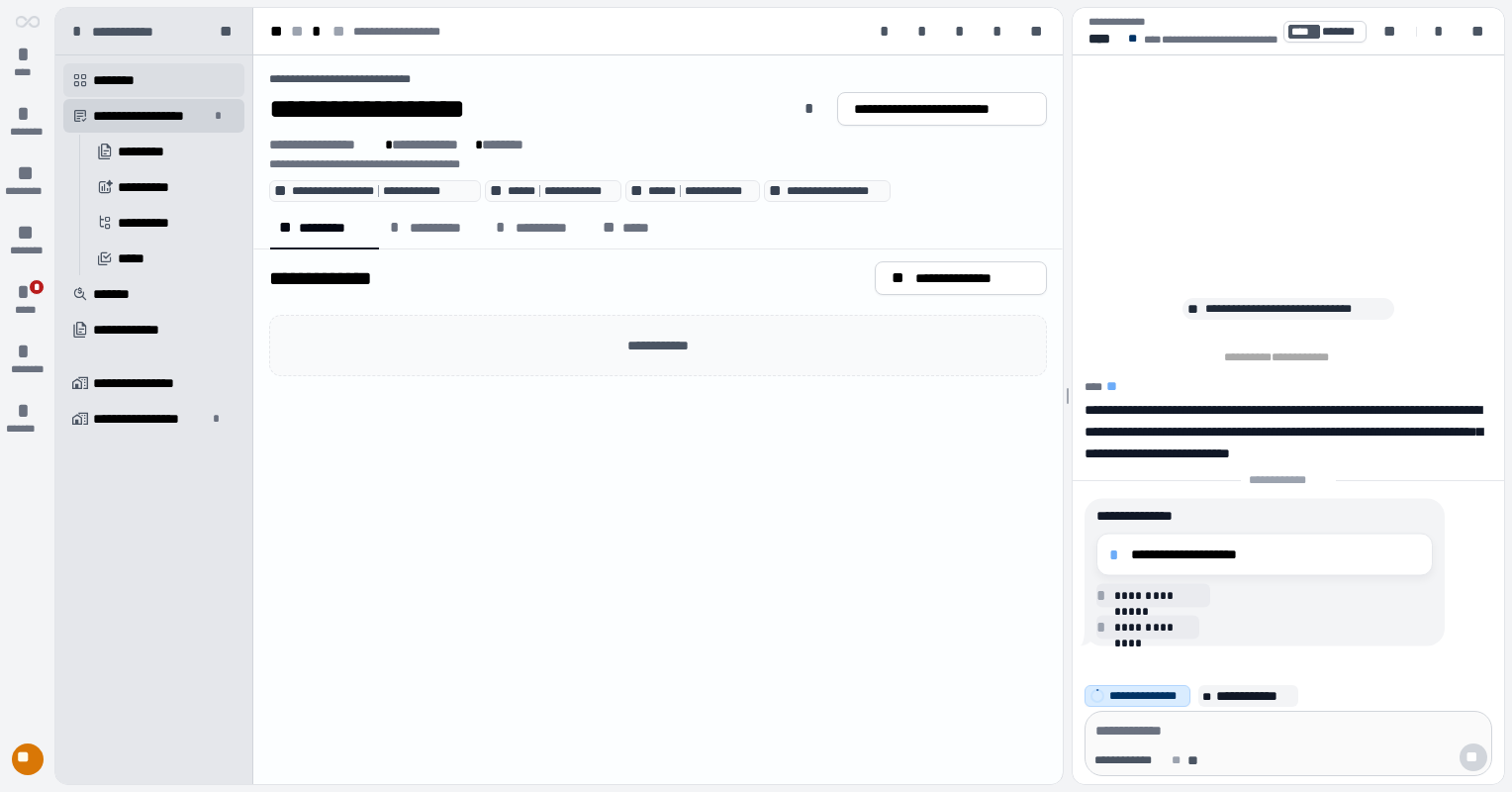 click on "********" at bounding box center [121, 80] 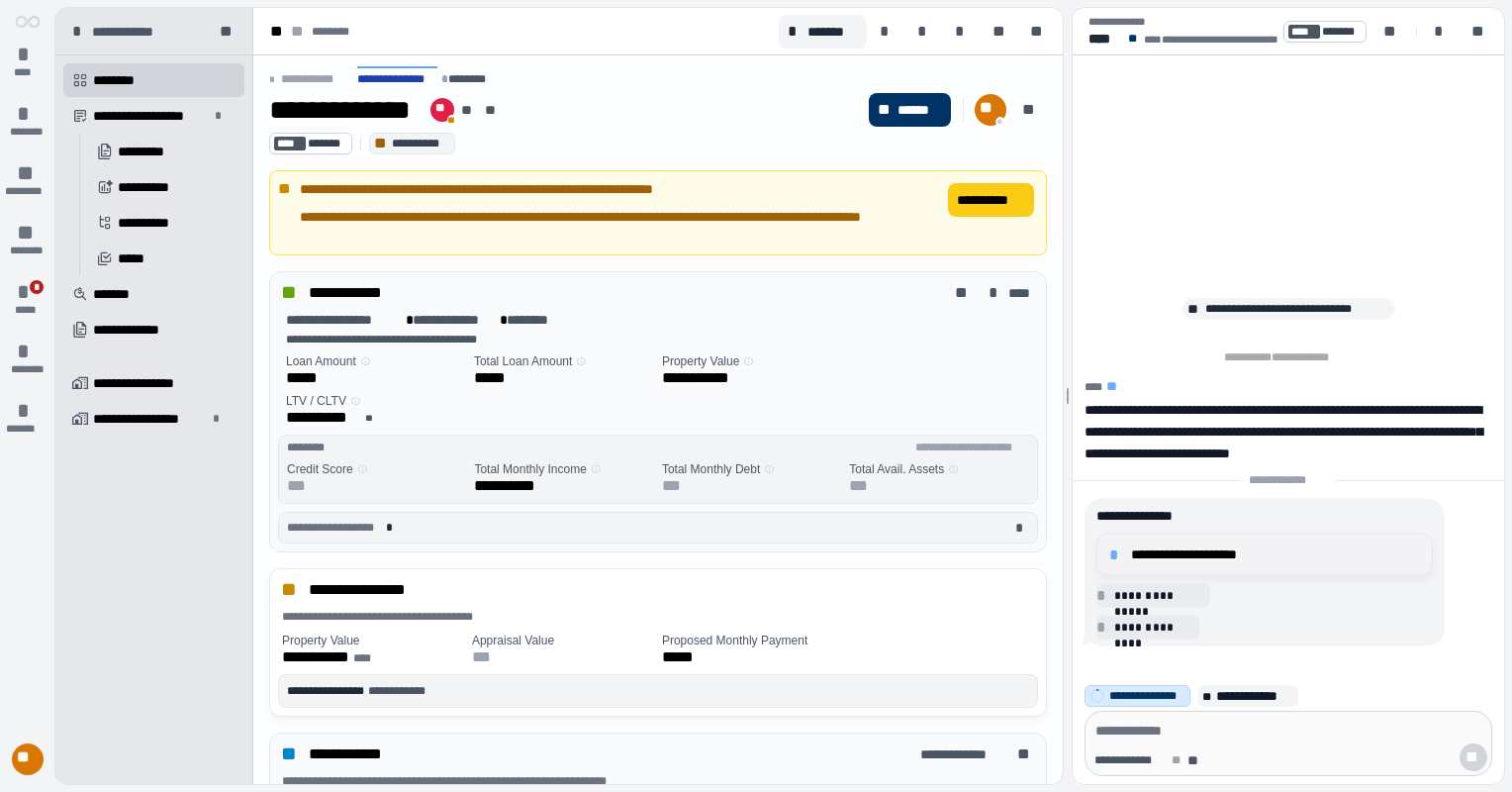 click on "**********" at bounding box center [1265, 554] 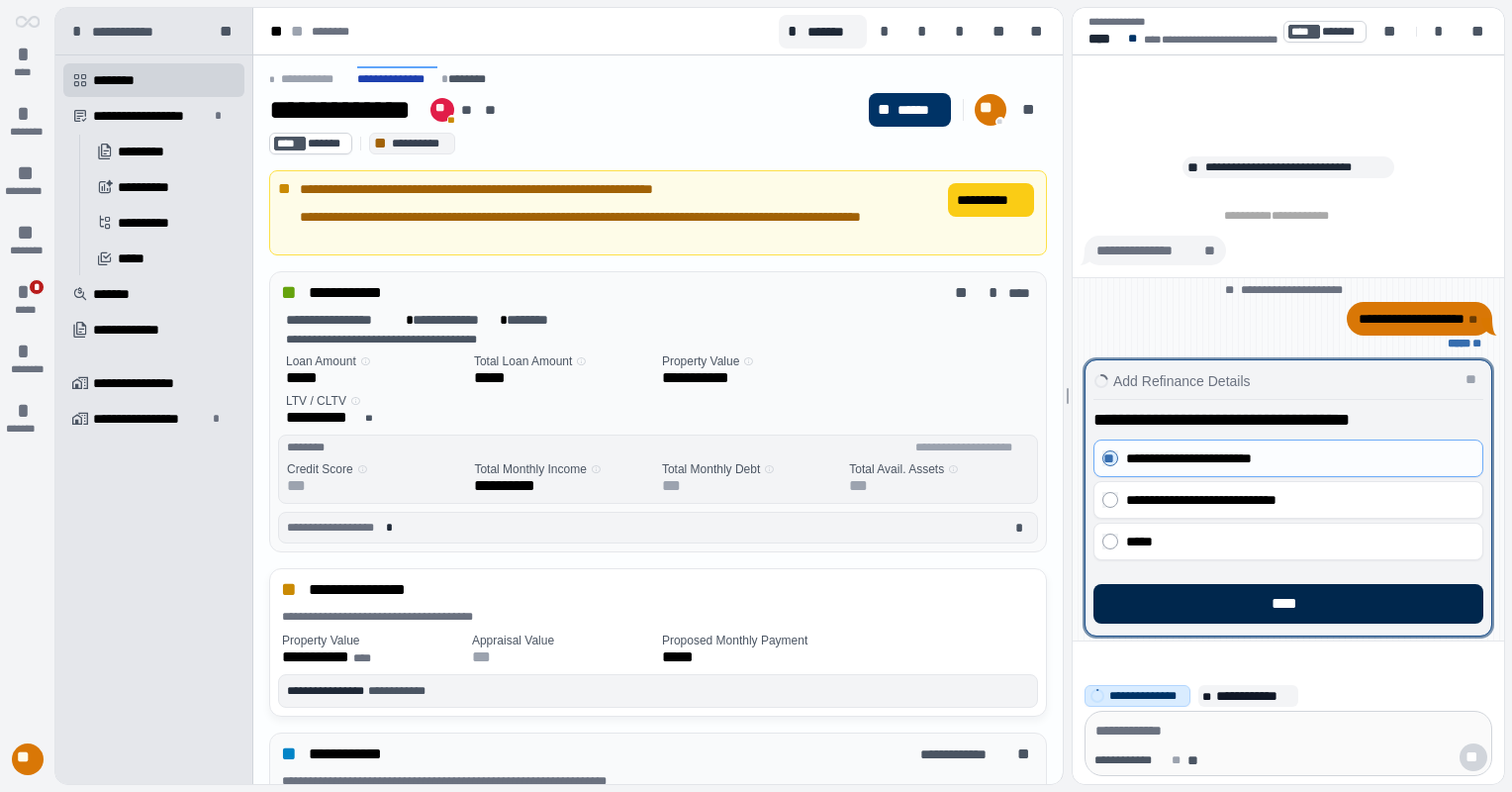 click on "****" at bounding box center [1288, 604] 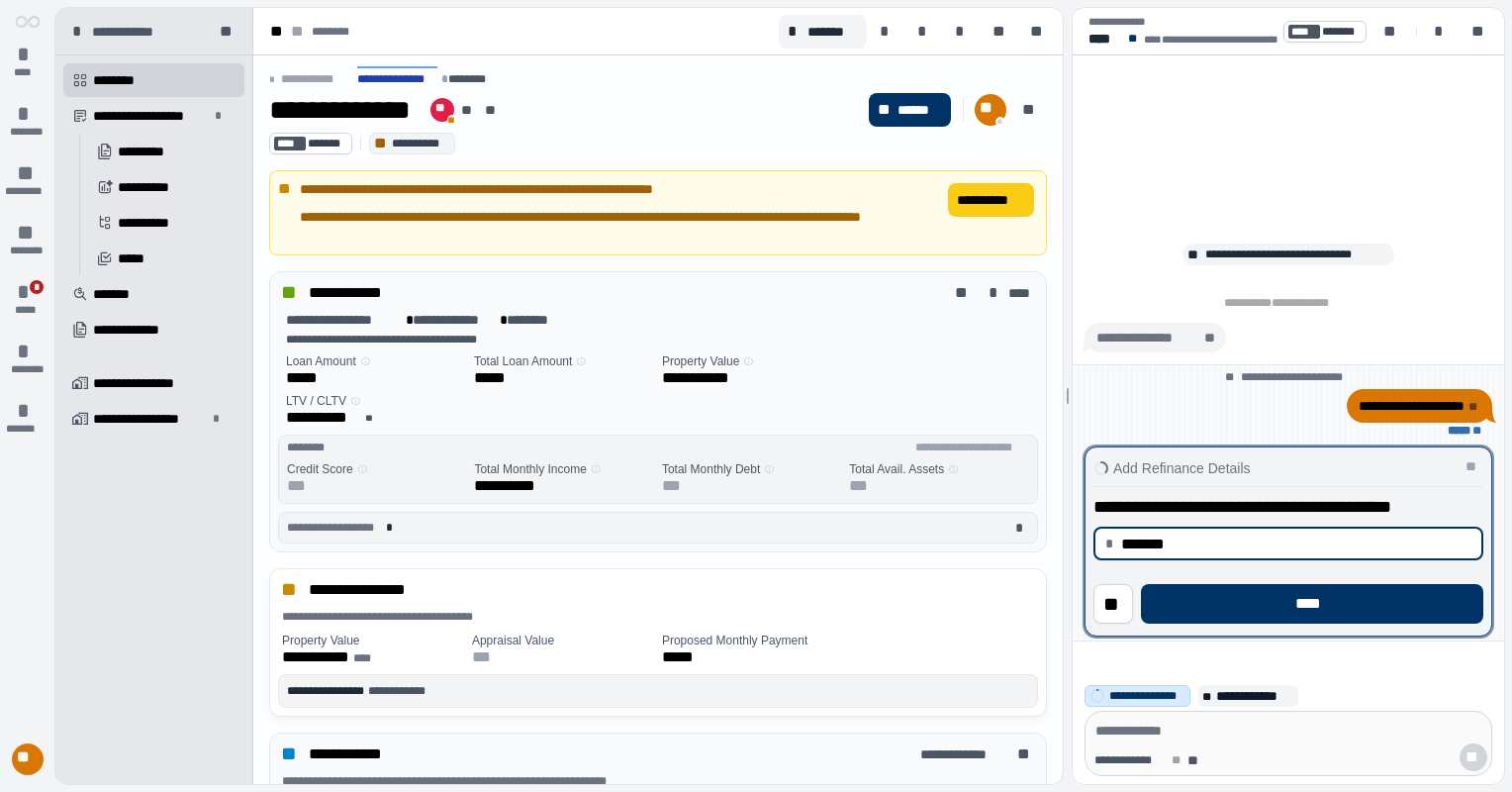type on "**********" 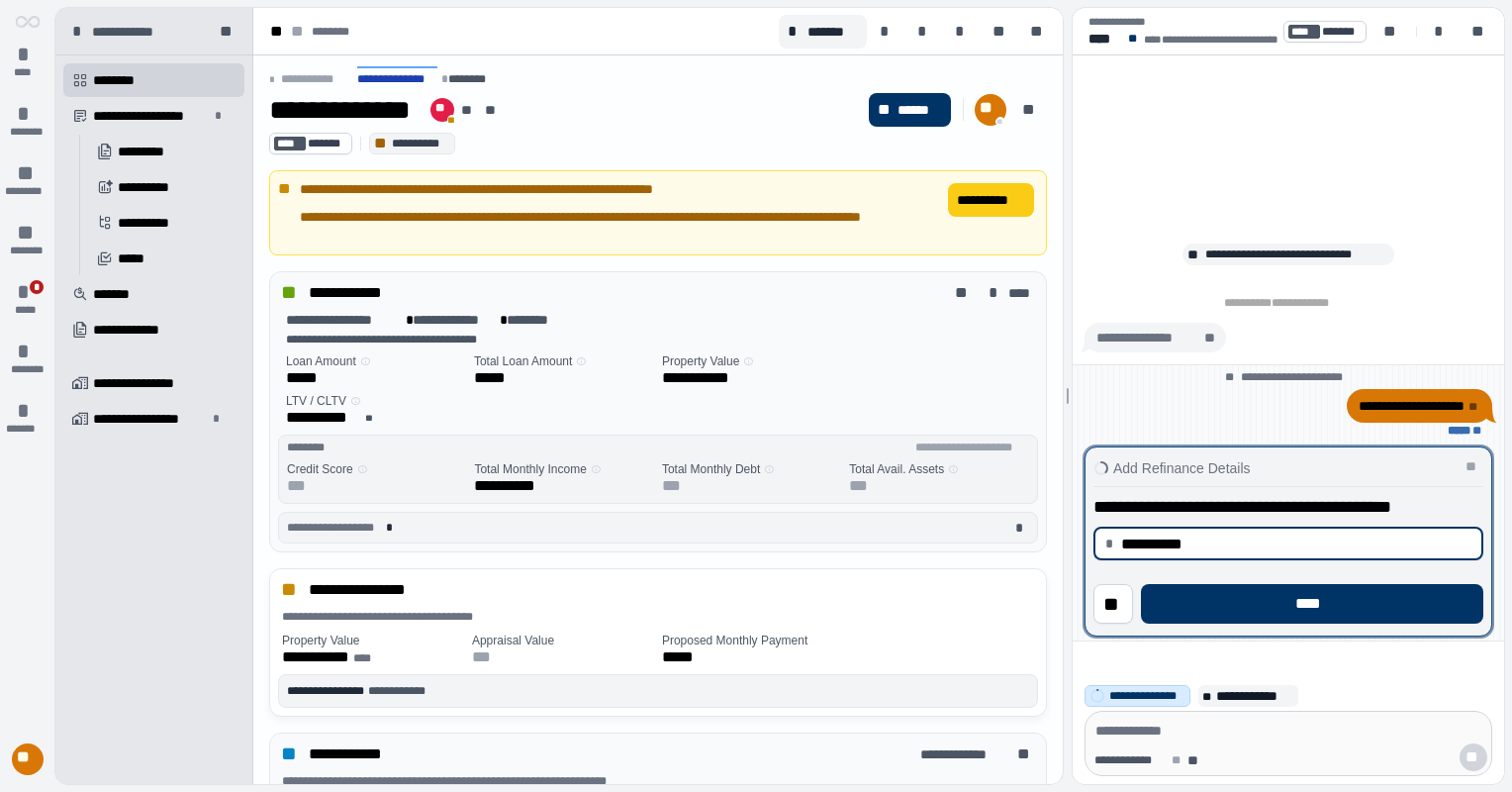 click on "****" at bounding box center (1312, 604) 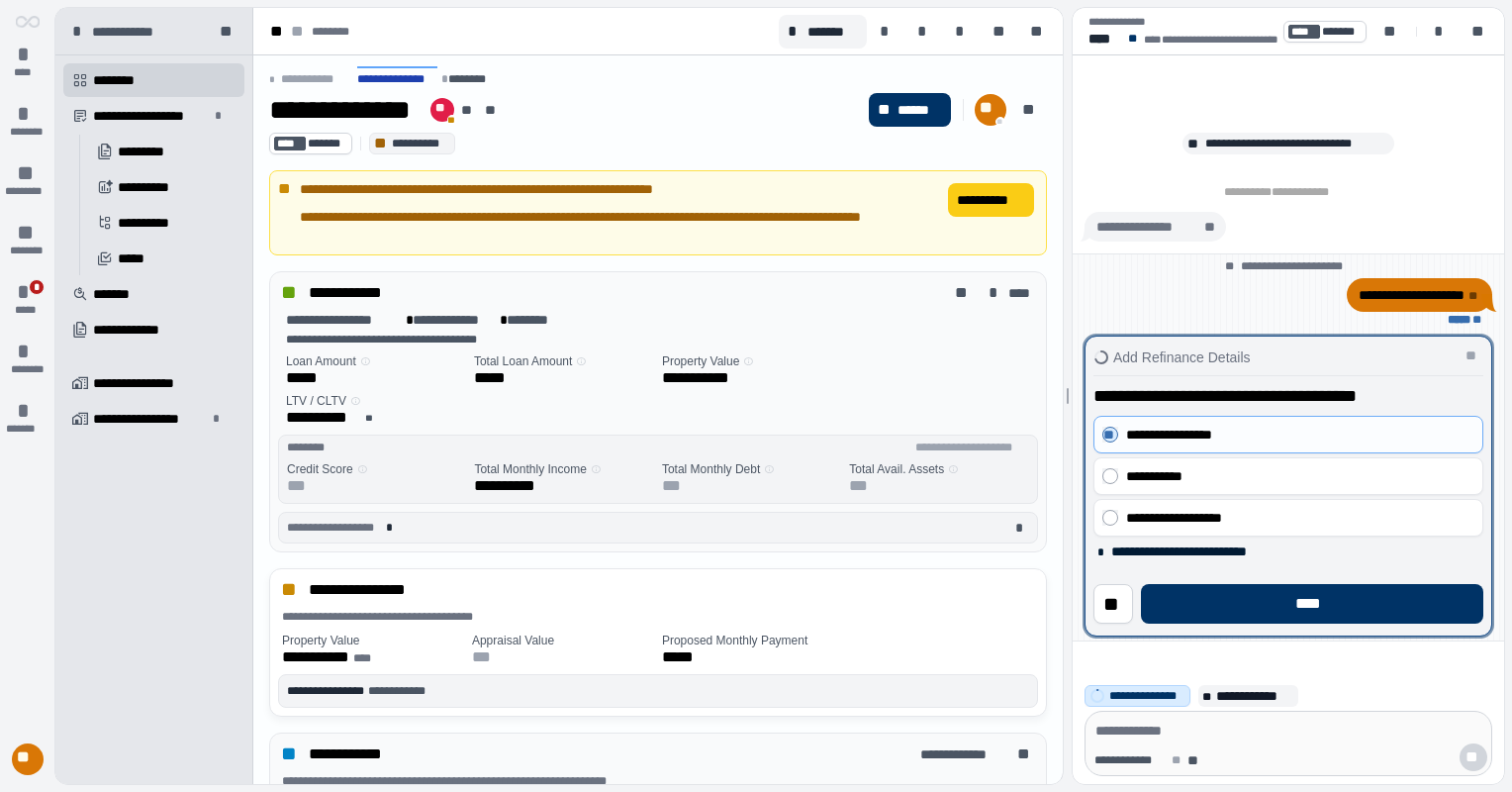 click on "****" at bounding box center (1312, 604) 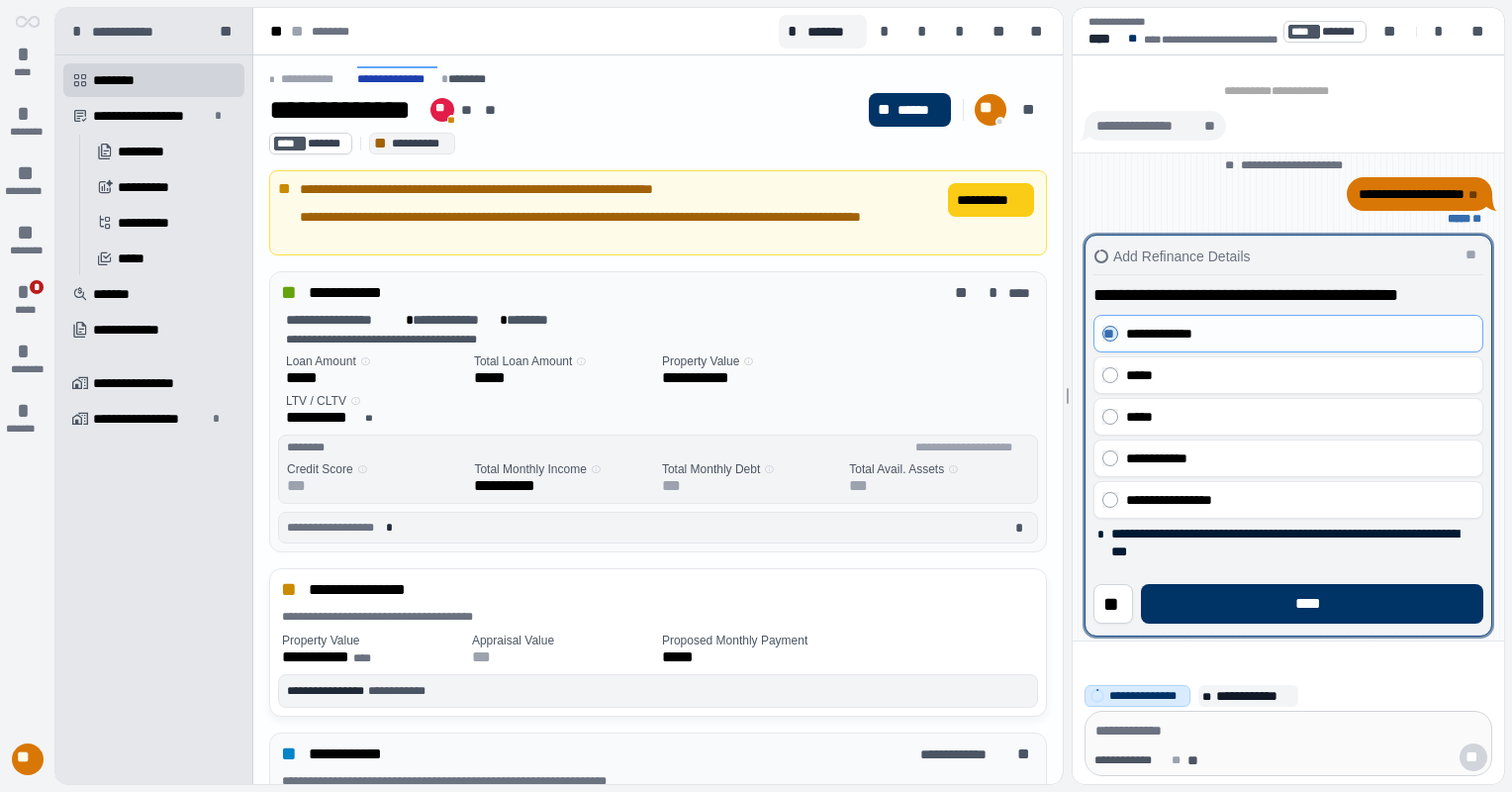 click on "****" at bounding box center (1312, 604) 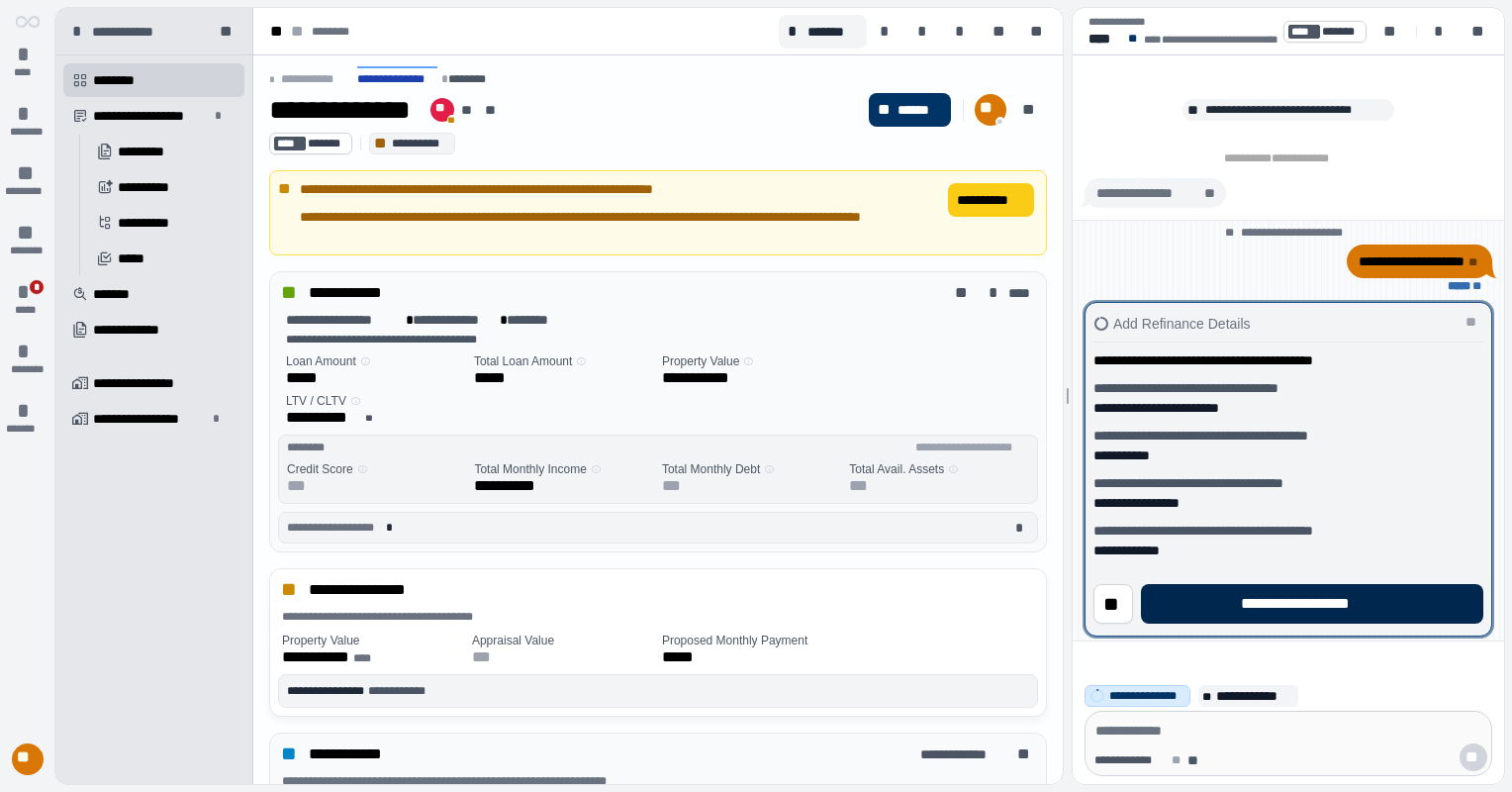 click on "**********" at bounding box center [1312, 604] 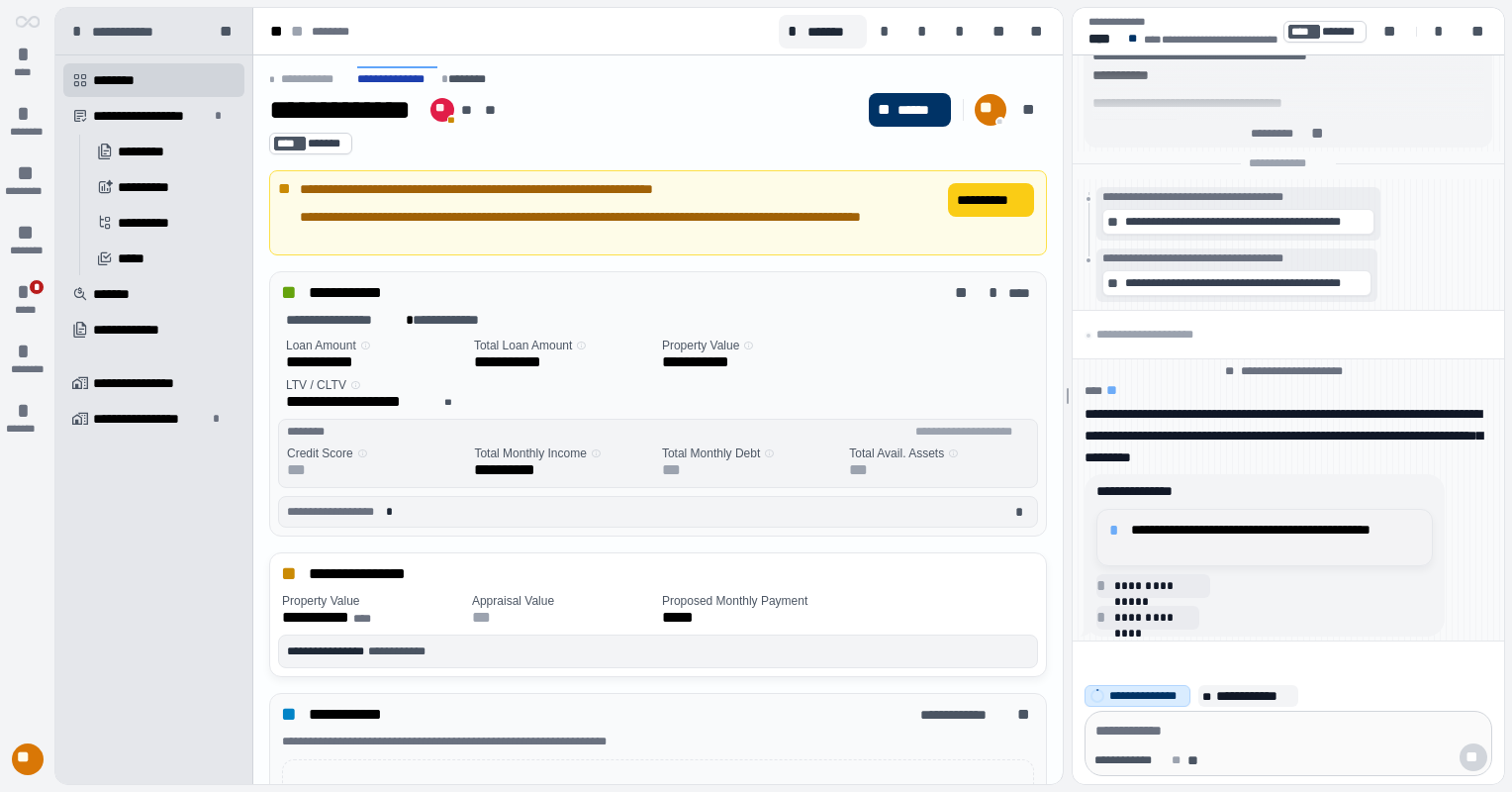 click on "**********" at bounding box center [1276, 538] 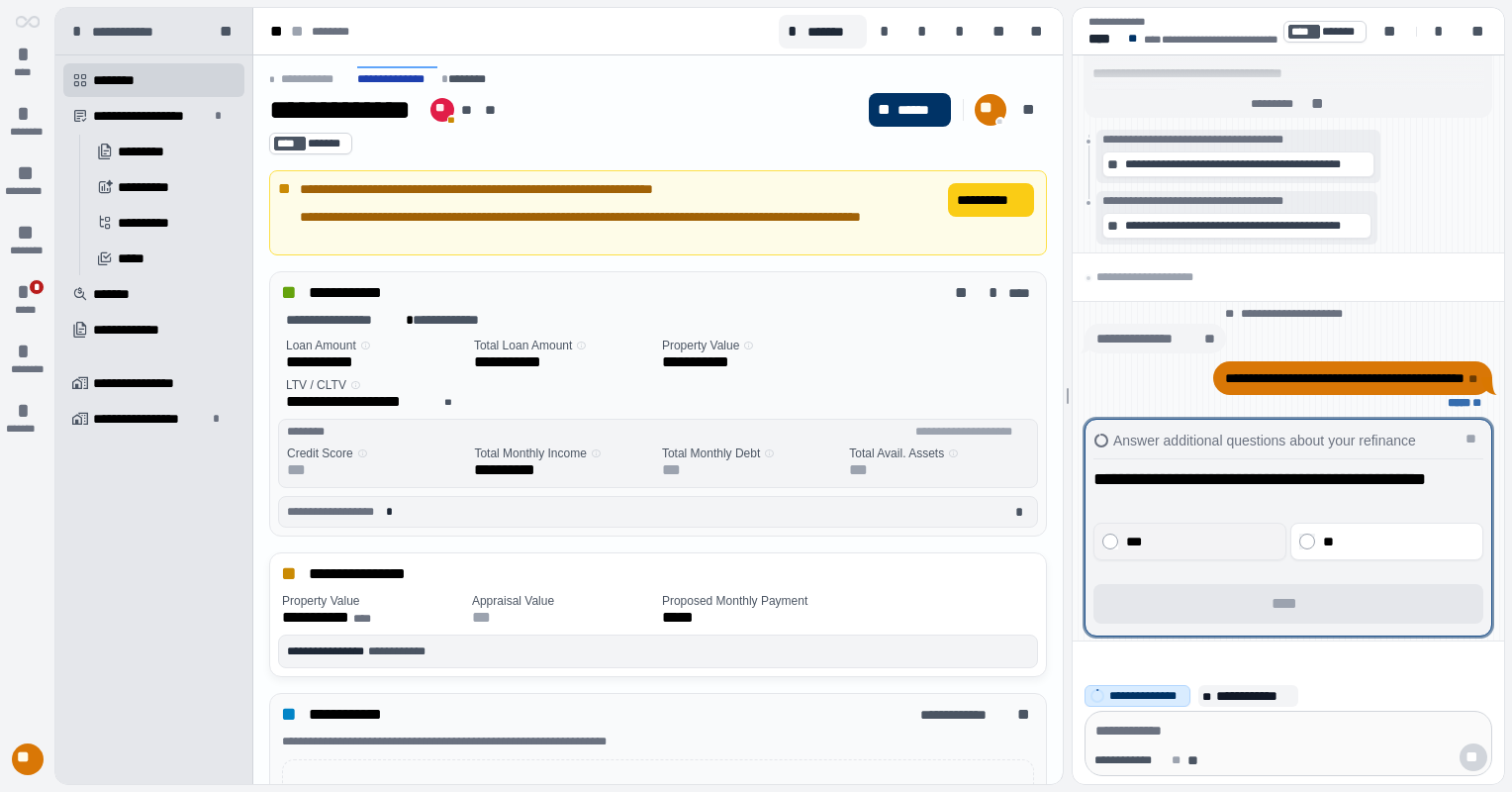 click on "***" at bounding box center [1199, 542] 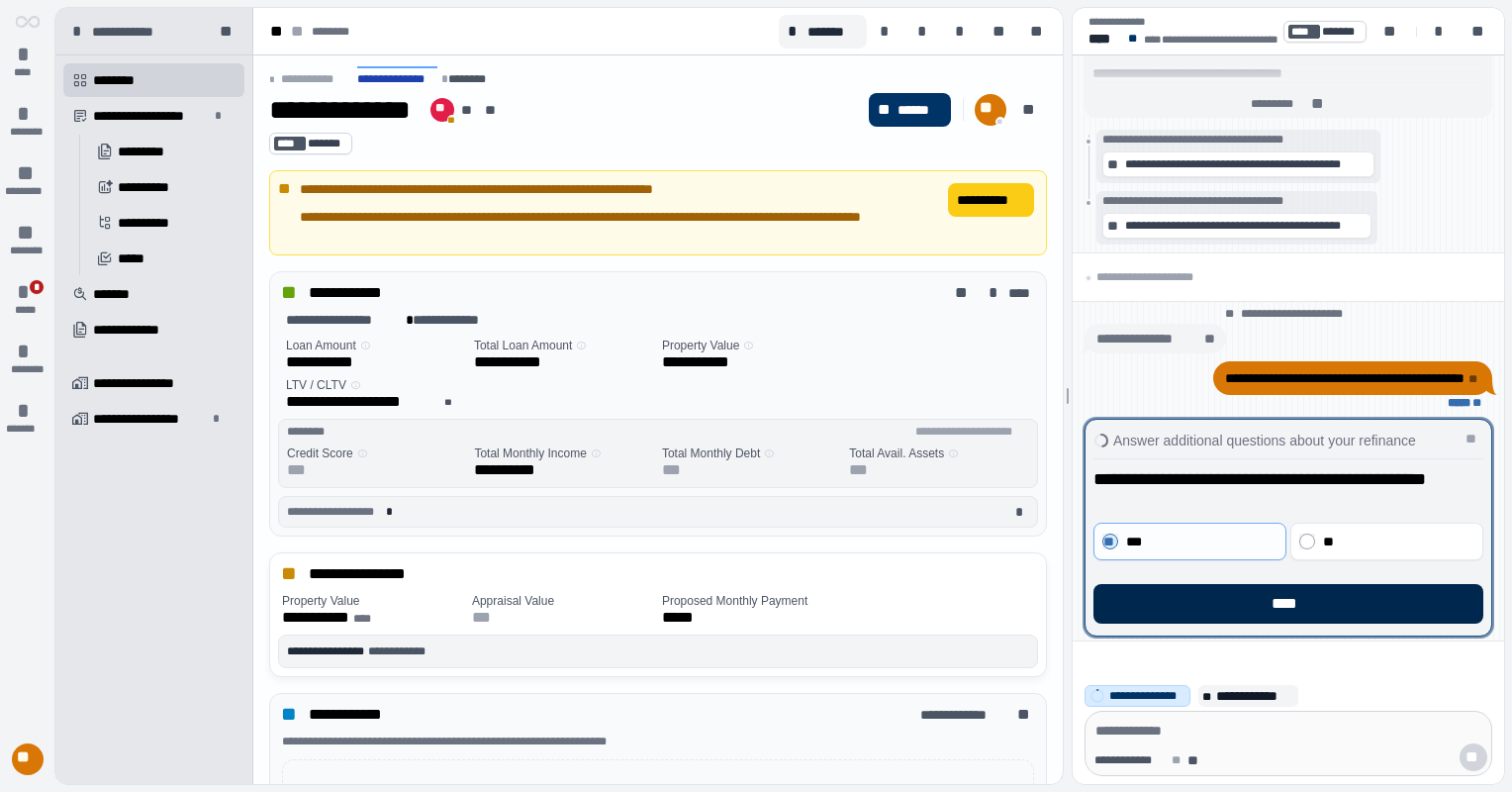 click on "****" at bounding box center [1288, 604] 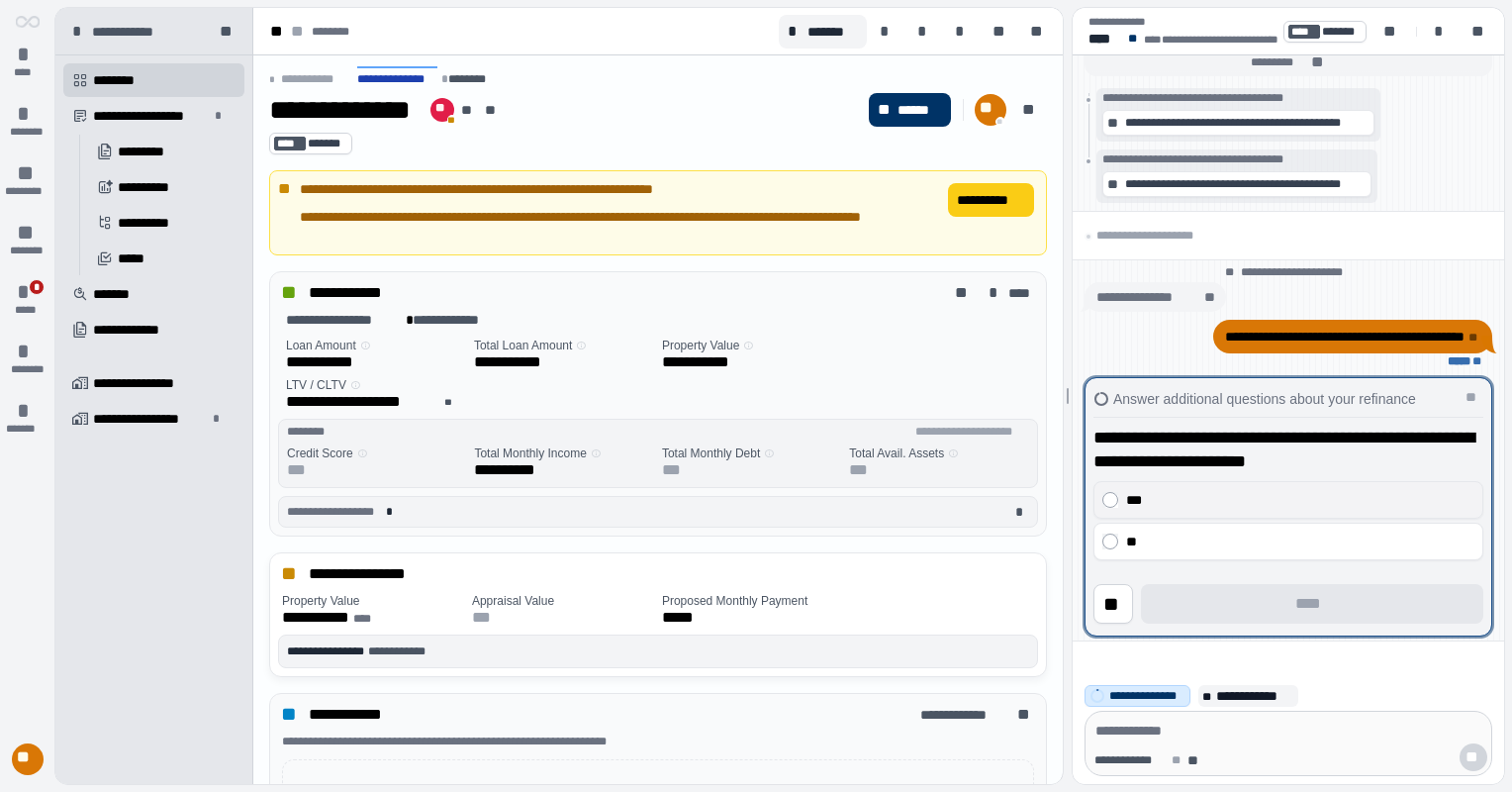 click on "***" at bounding box center (1288, 500) 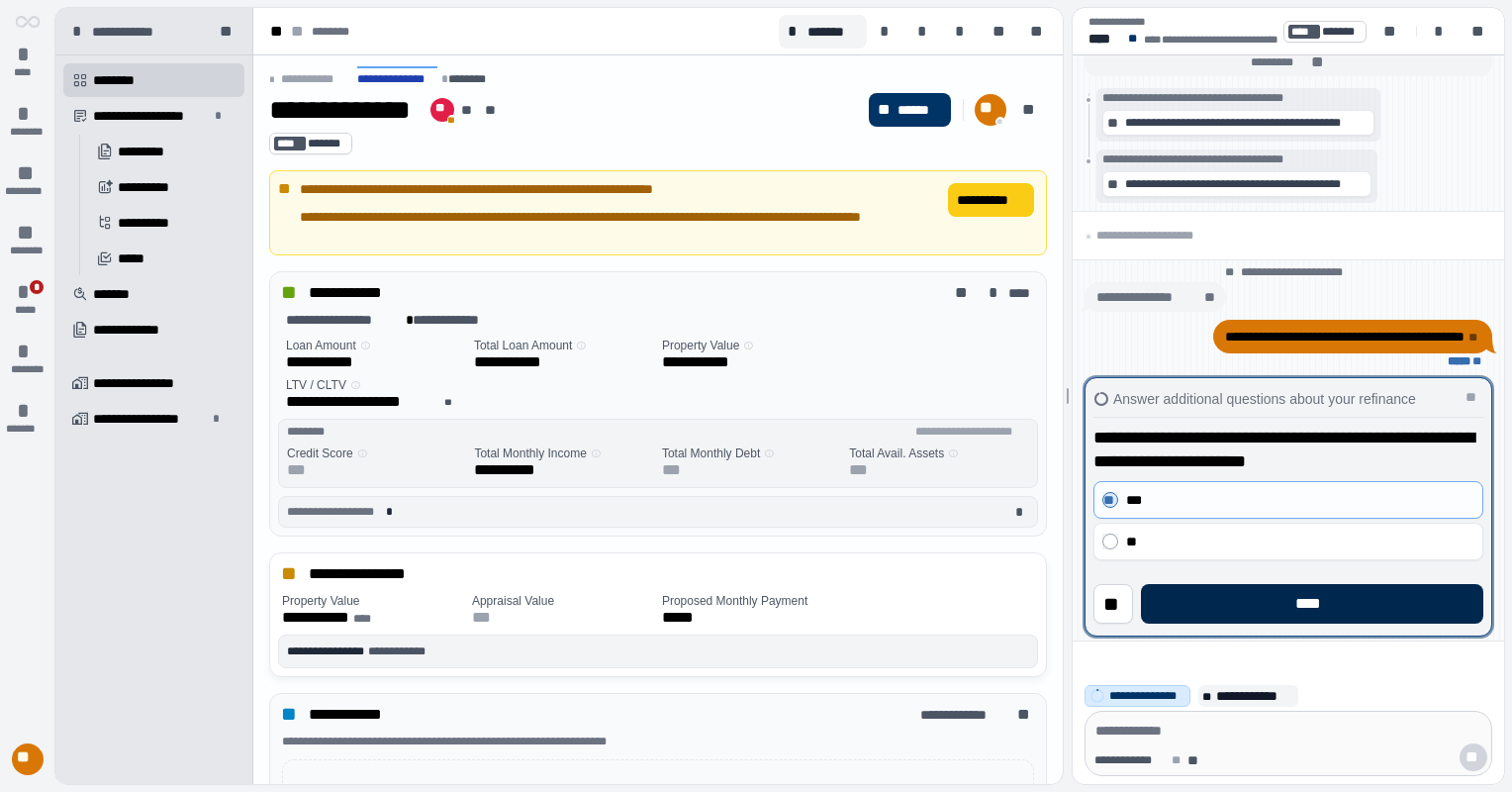 click on "****" at bounding box center [1312, 604] 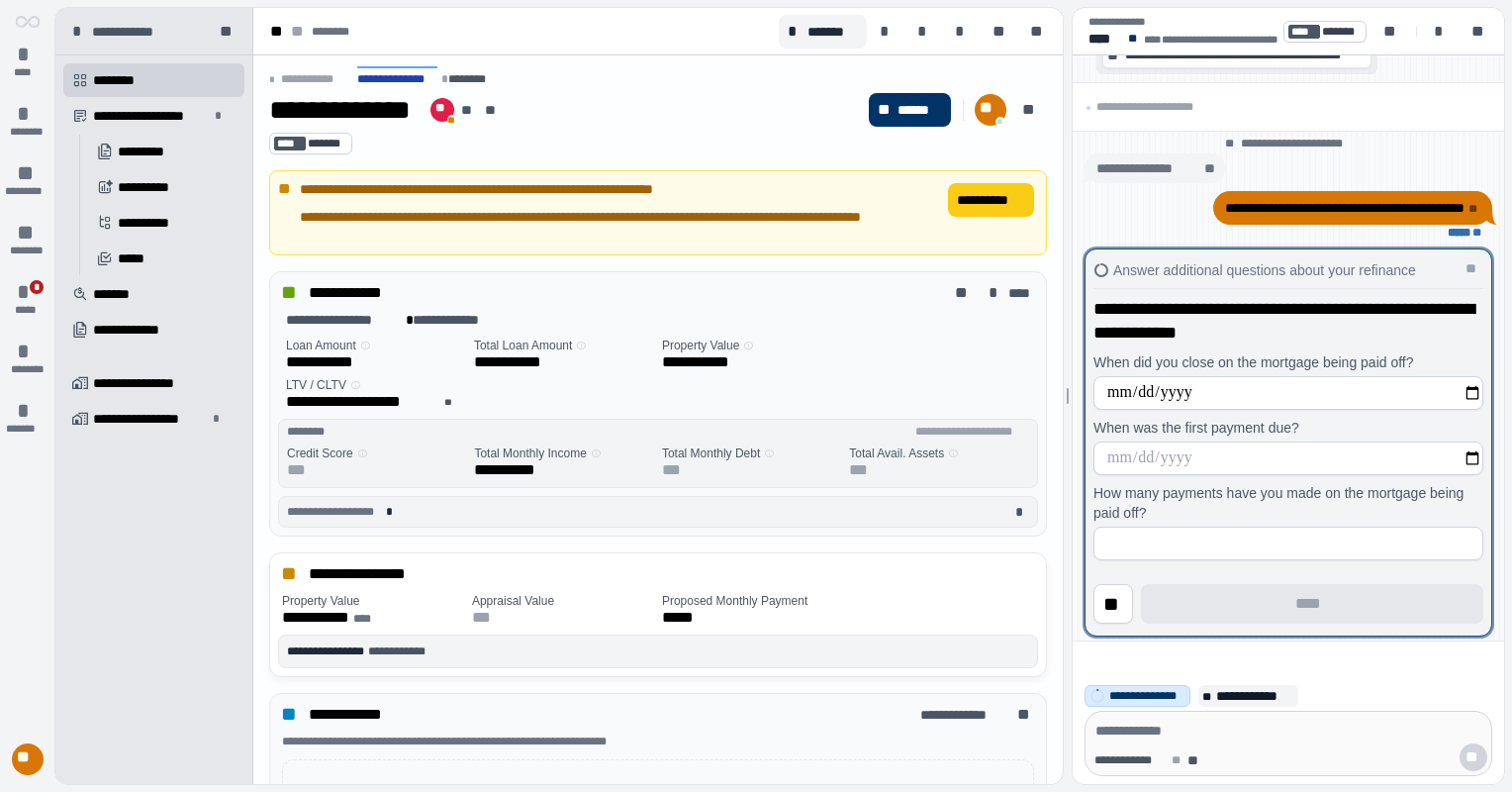 type on "**********" 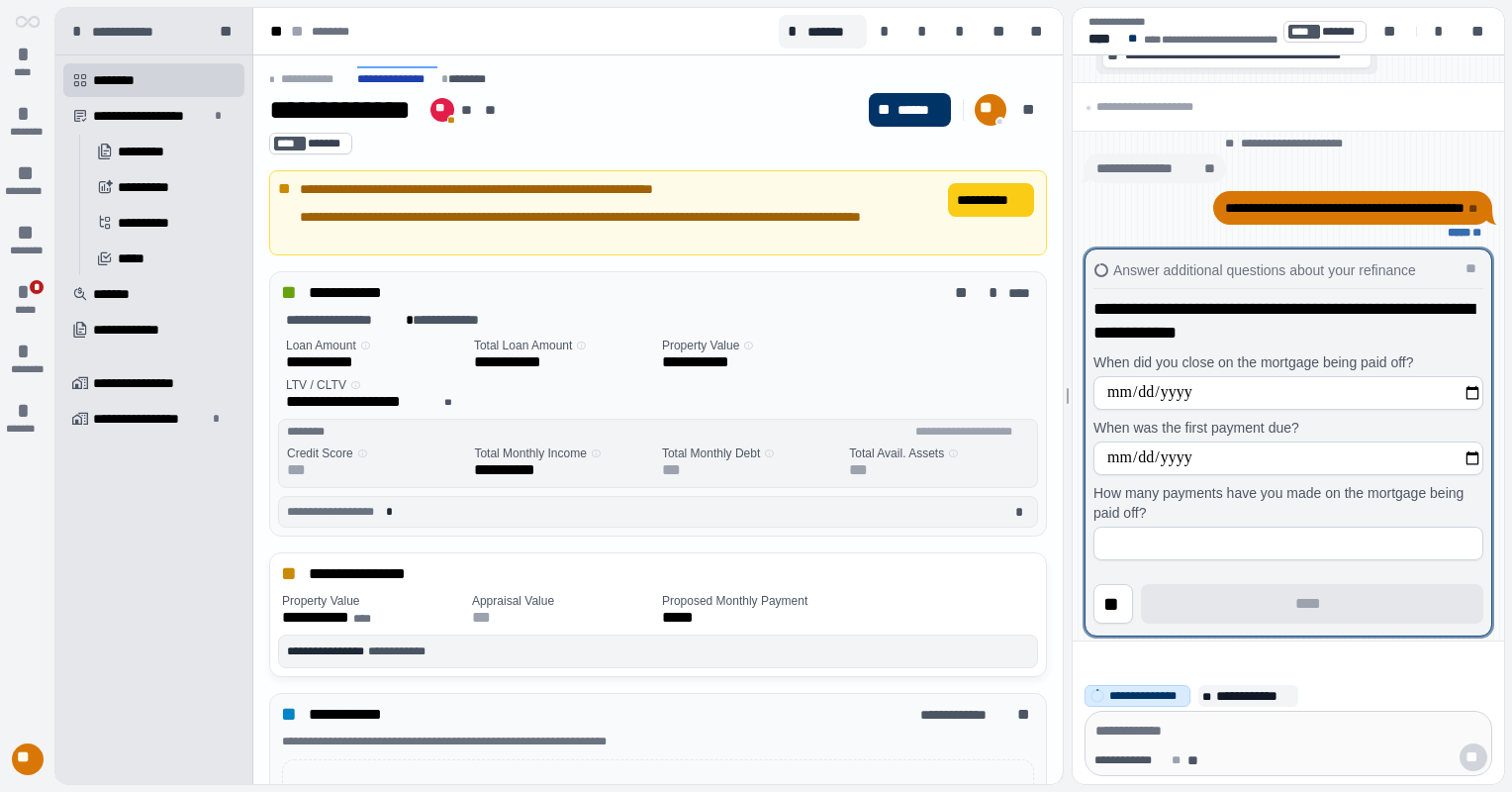 type on "**********" 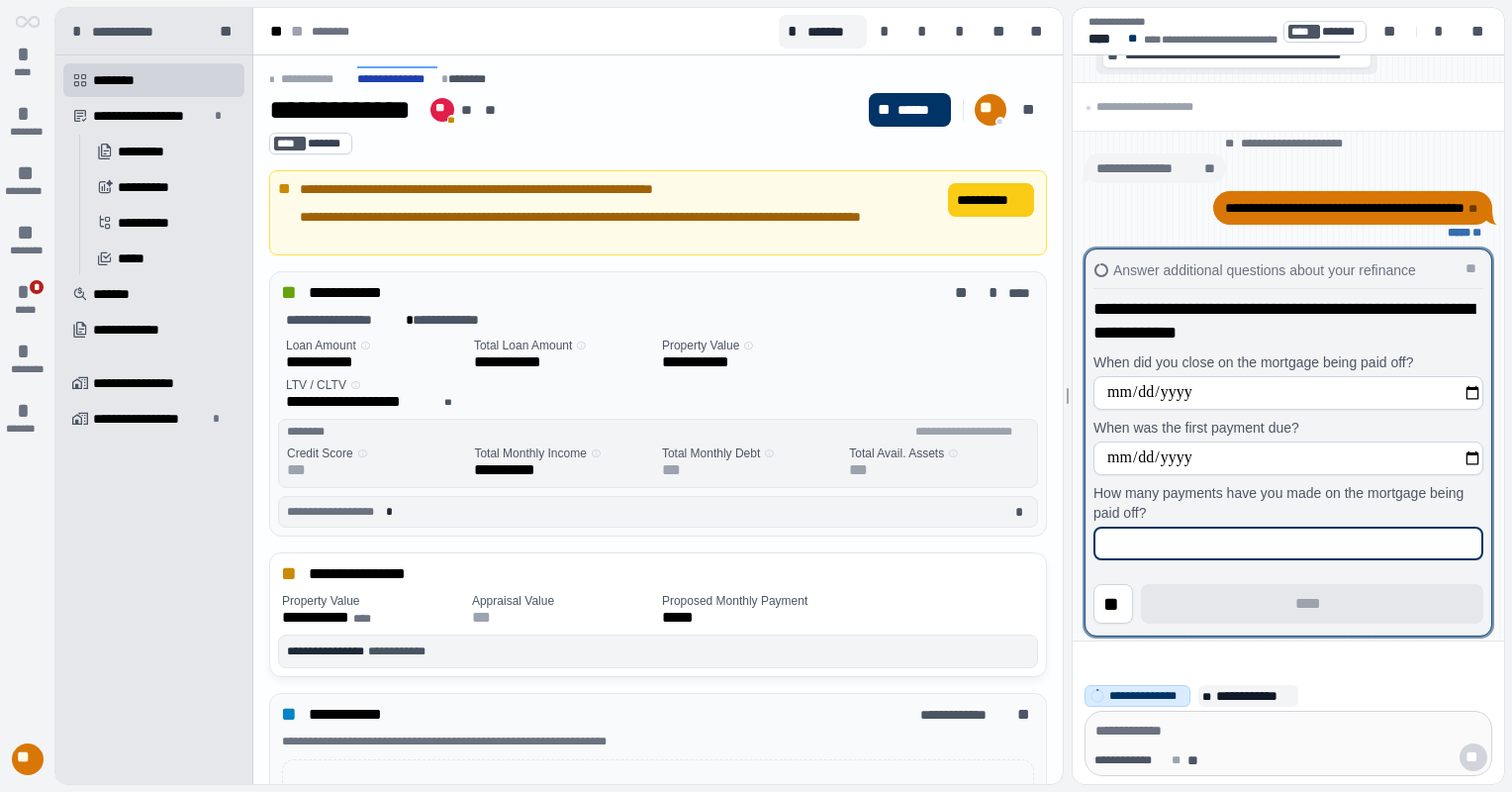 click at bounding box center [1288, 544] 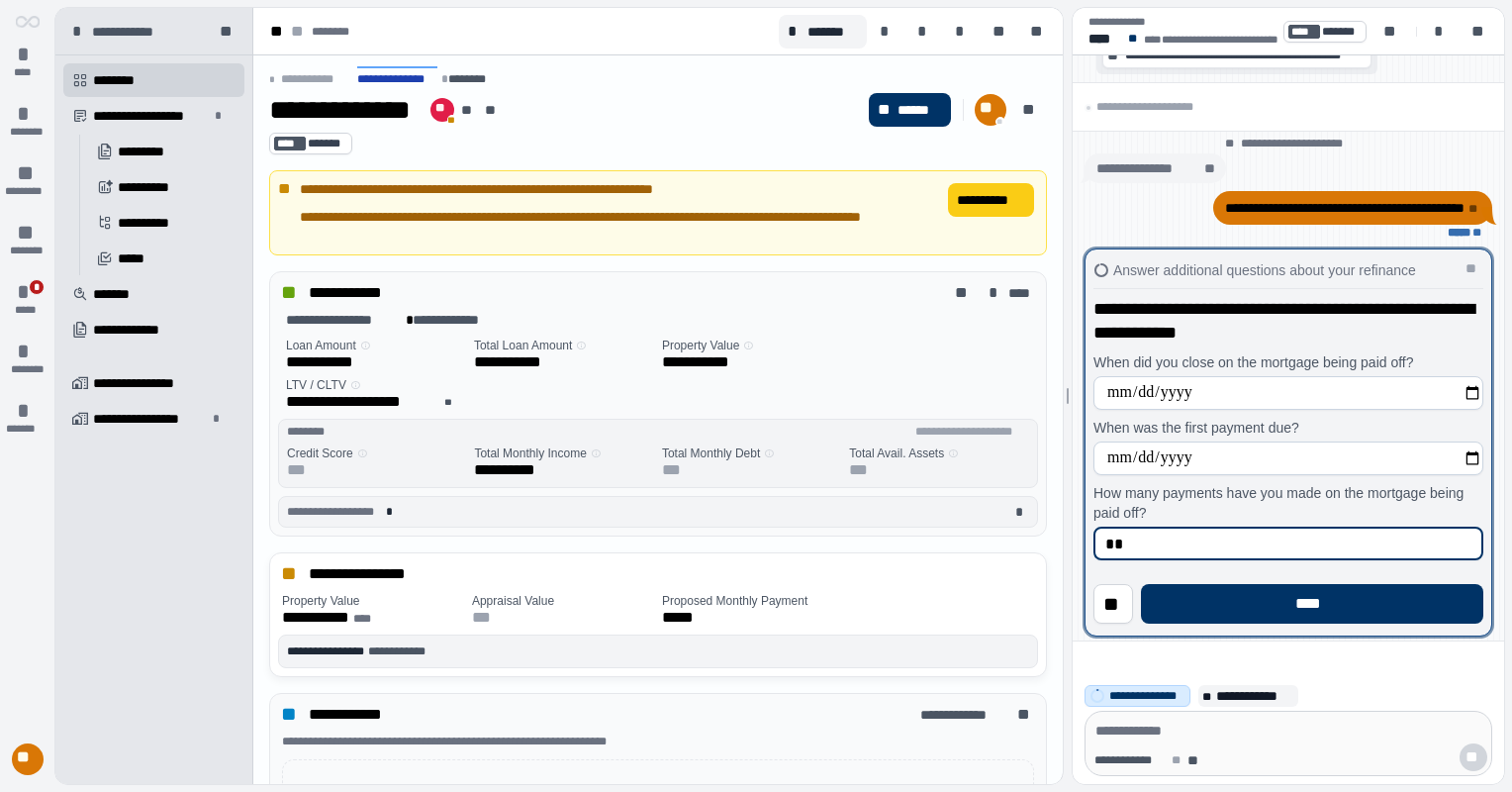 type on "*" 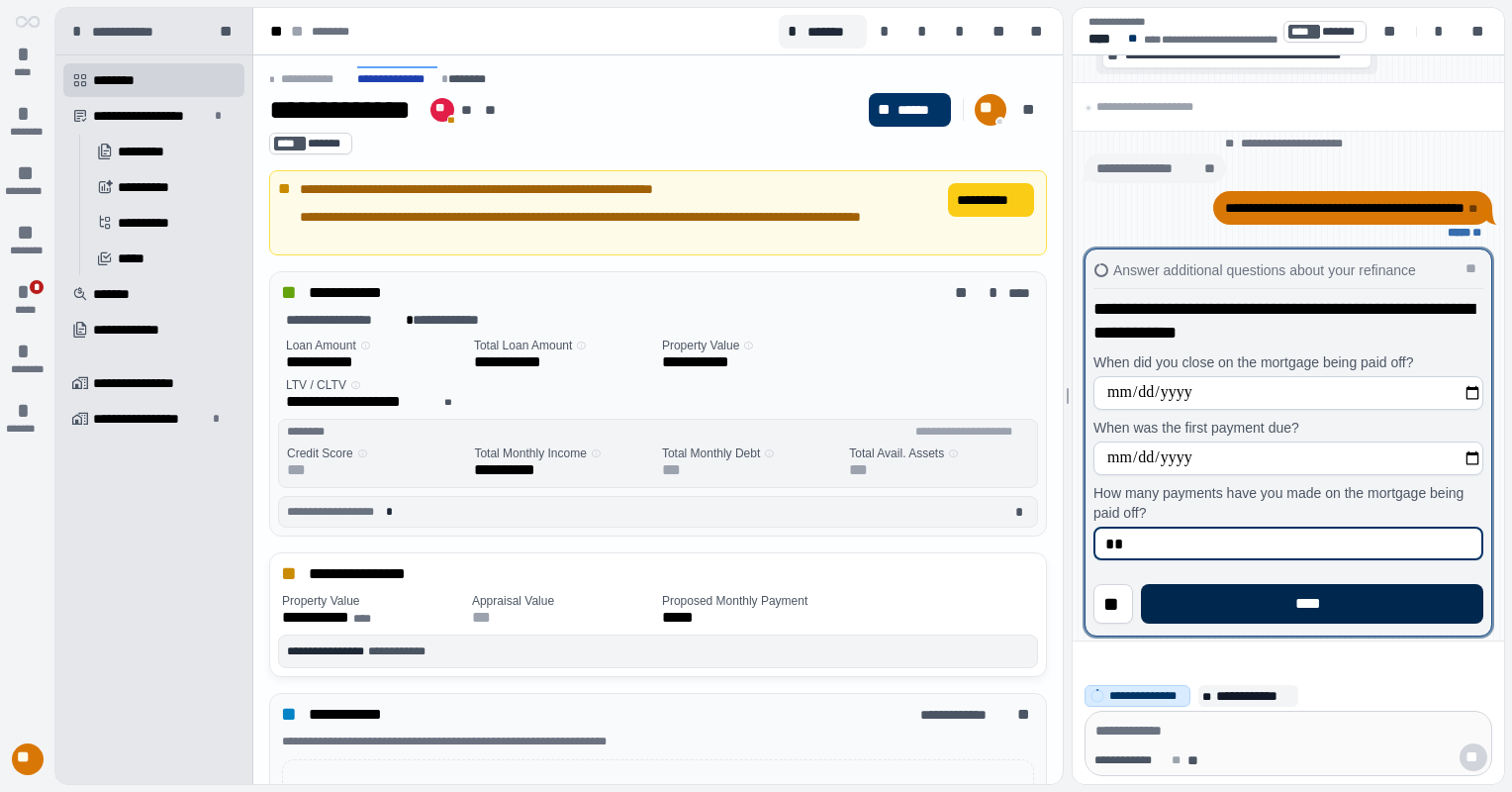 type on "**" 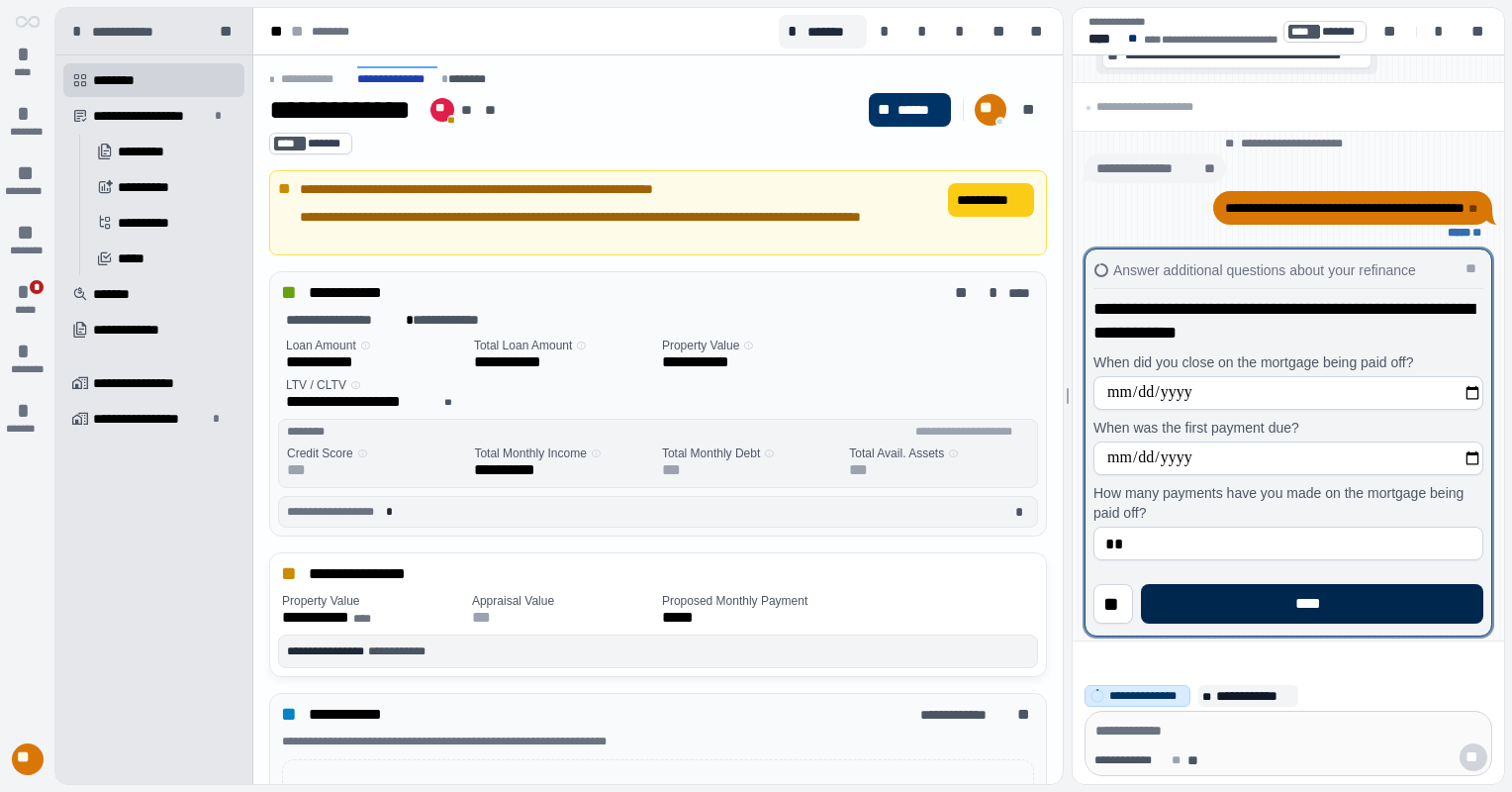click on "****" at bounding box center (1312, 604) 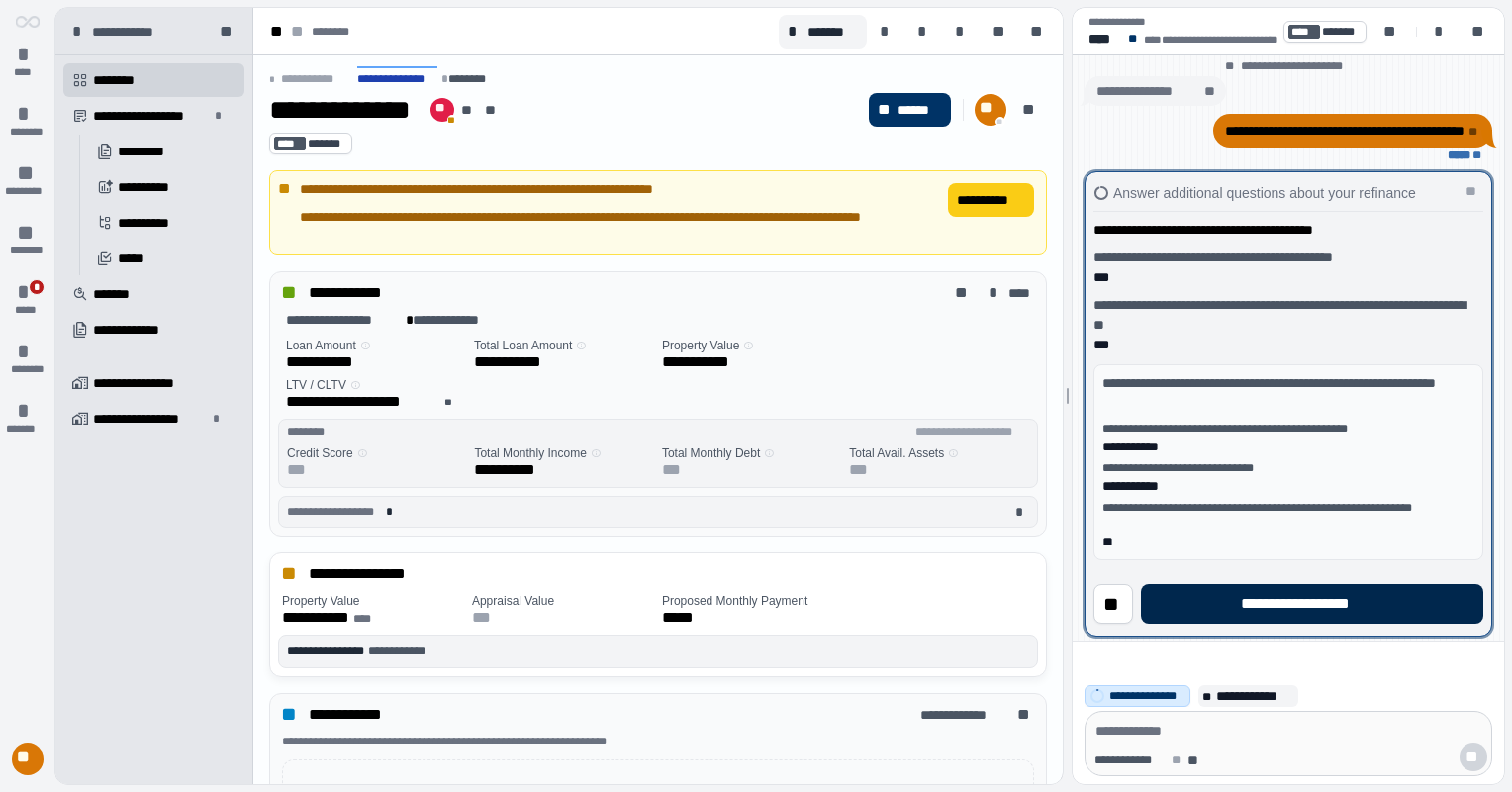 click on "**********" at bounding box center [1311, 604] 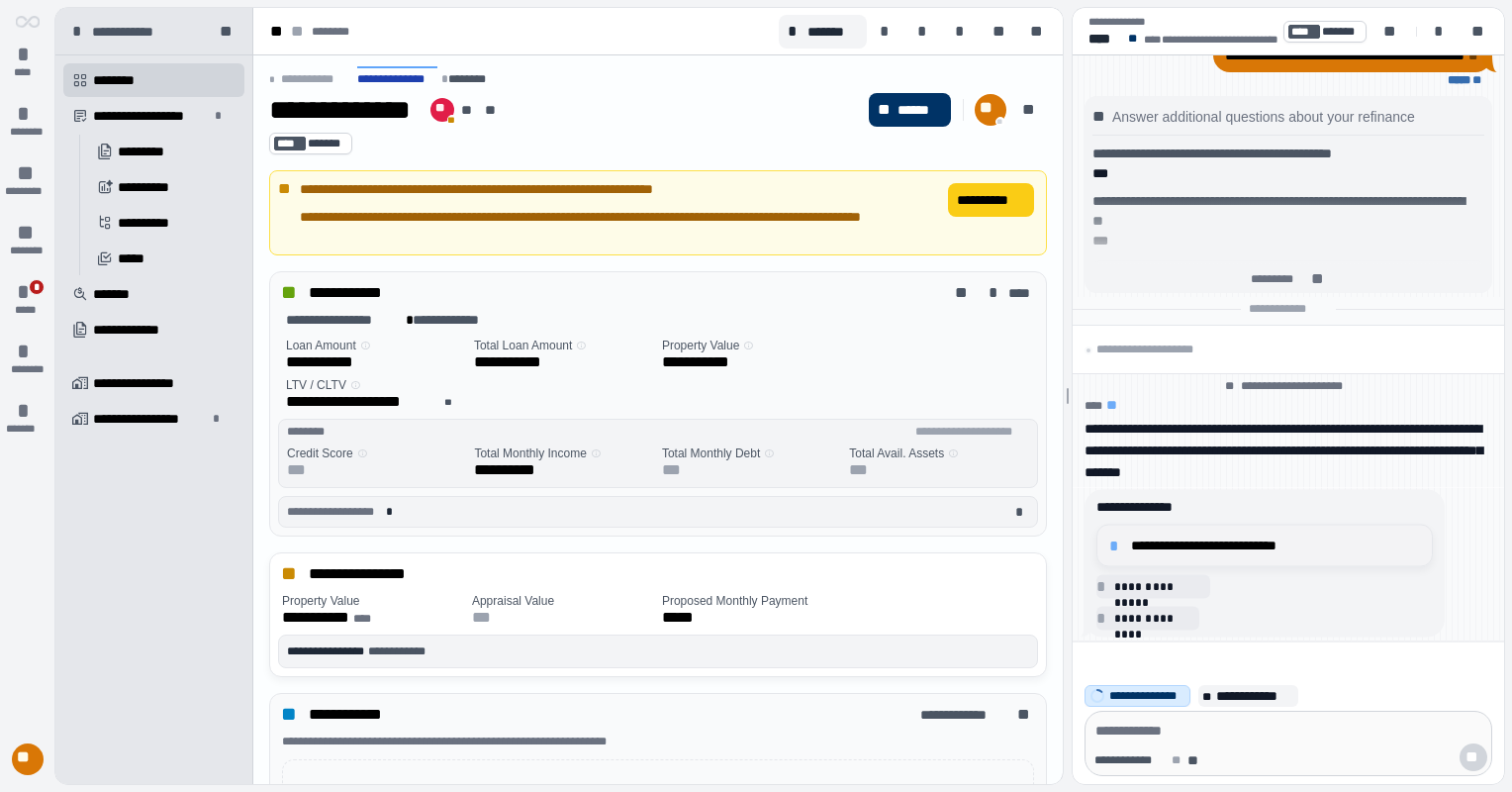 click on "**********" at bounding box center (1276, 545) 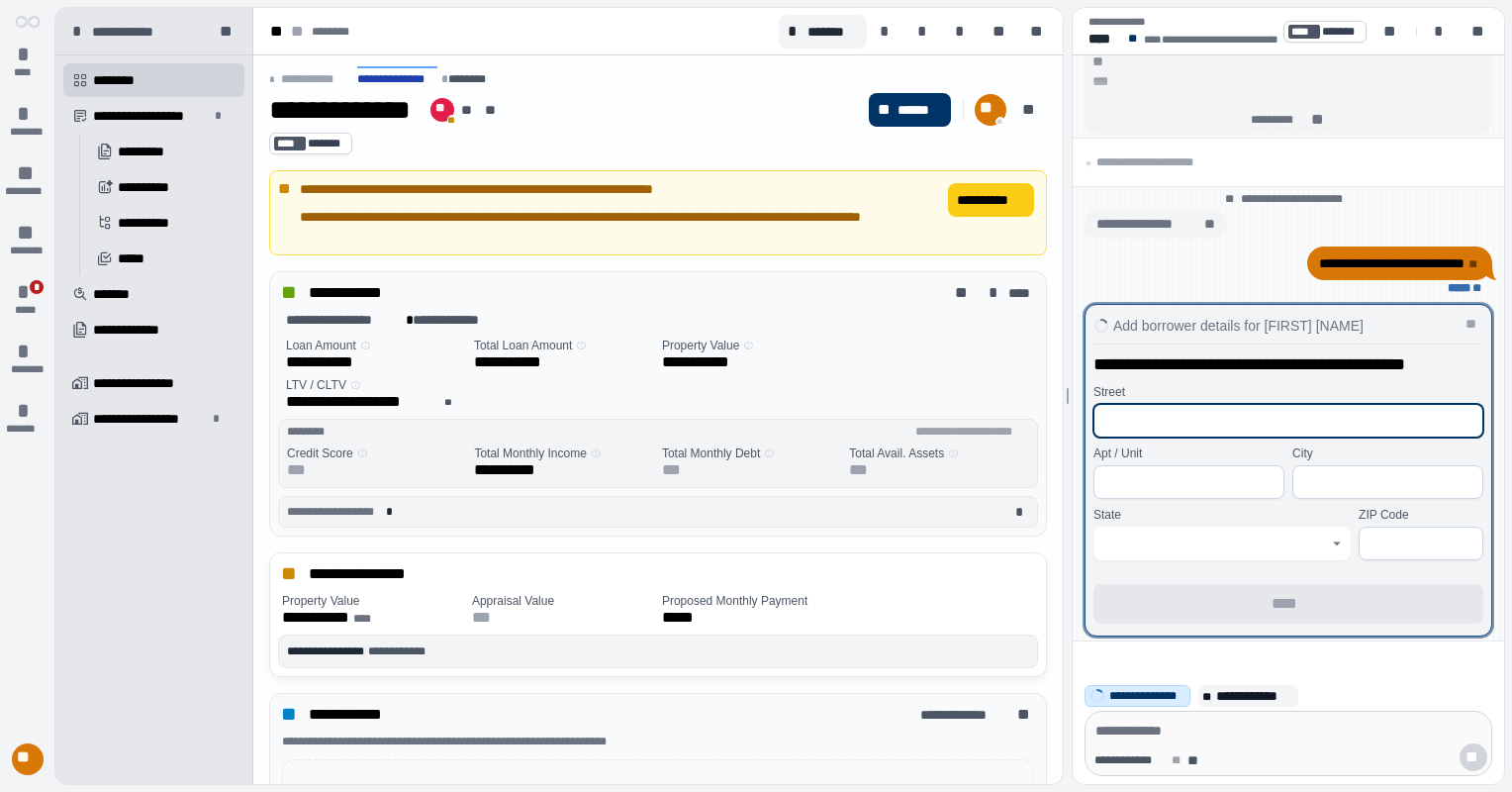 click at bounding box center (1288, 421) 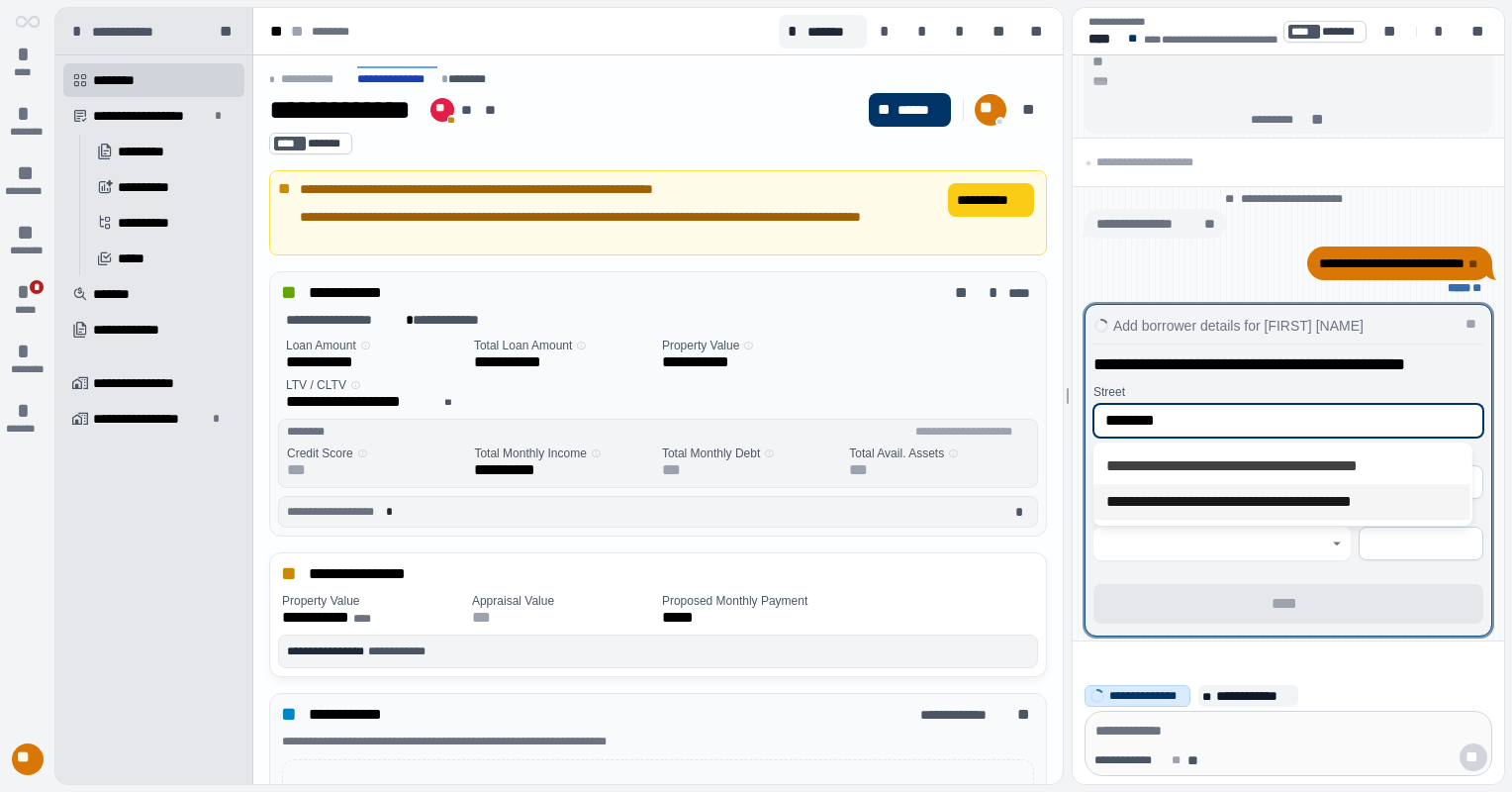 click on "**********" at bounding box center (1281, 502) 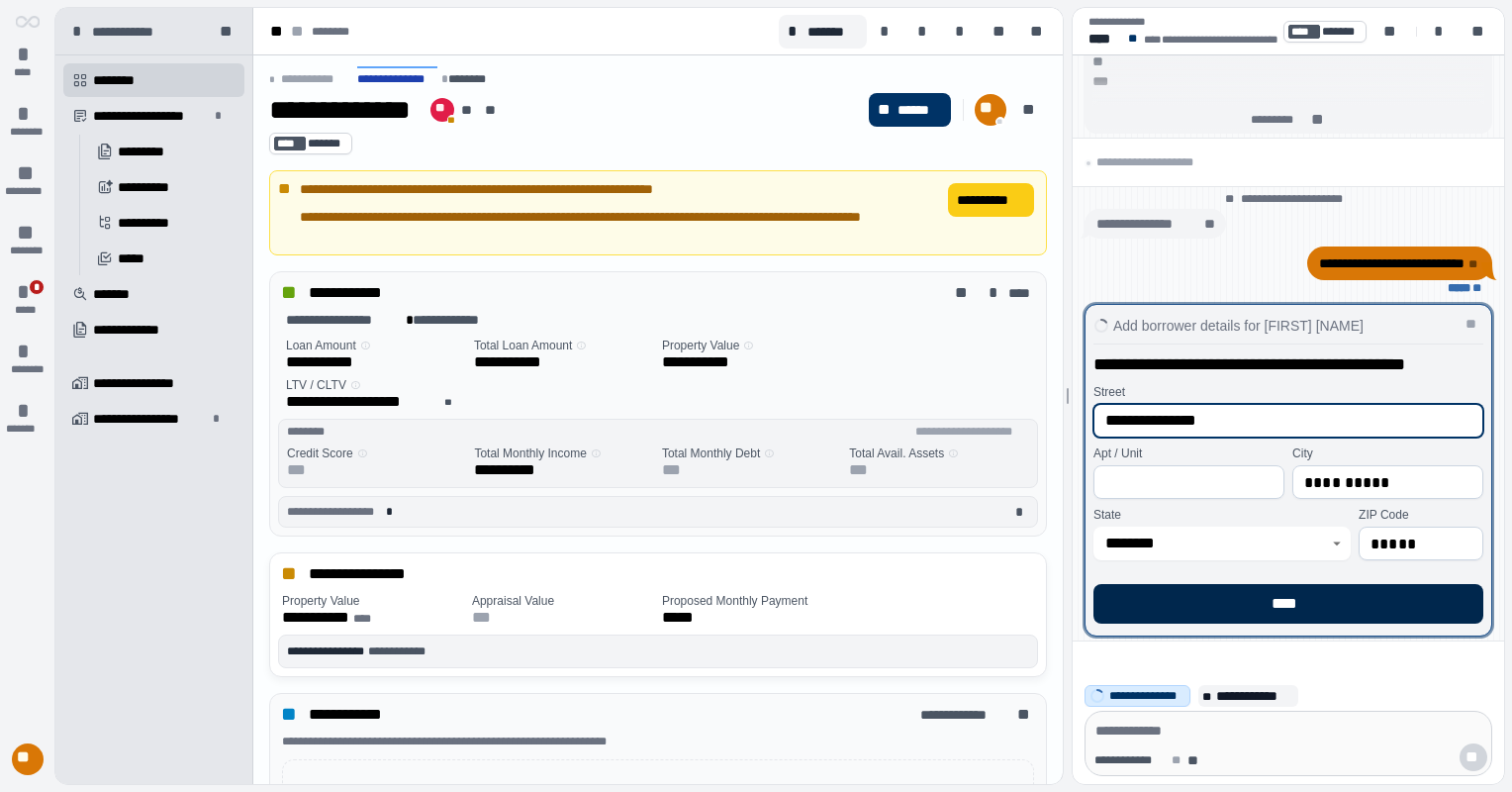 type on "**********" 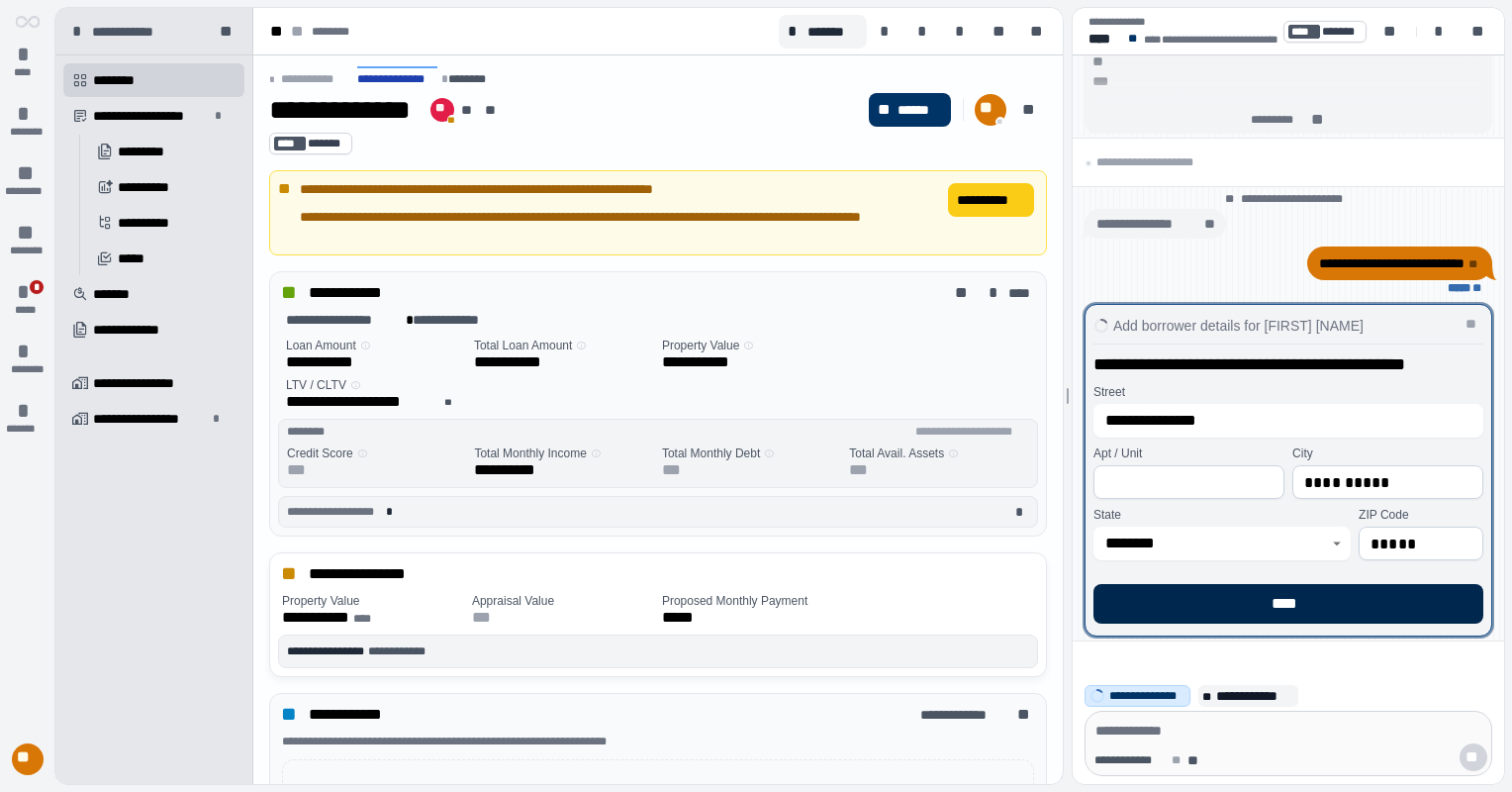 click on "****" at bounding box center [1288, 604] 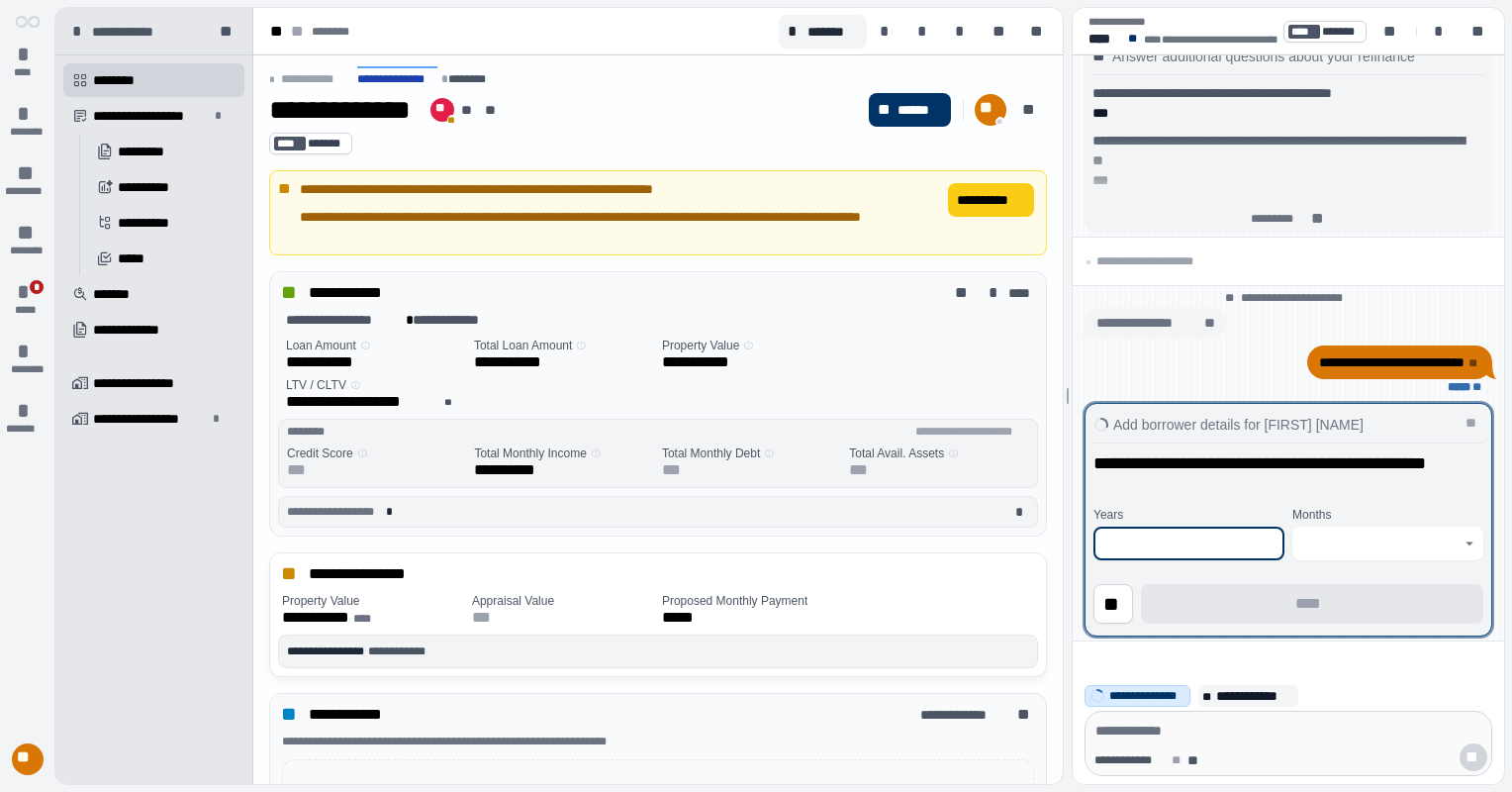 click at bounding box center (1188, 544) 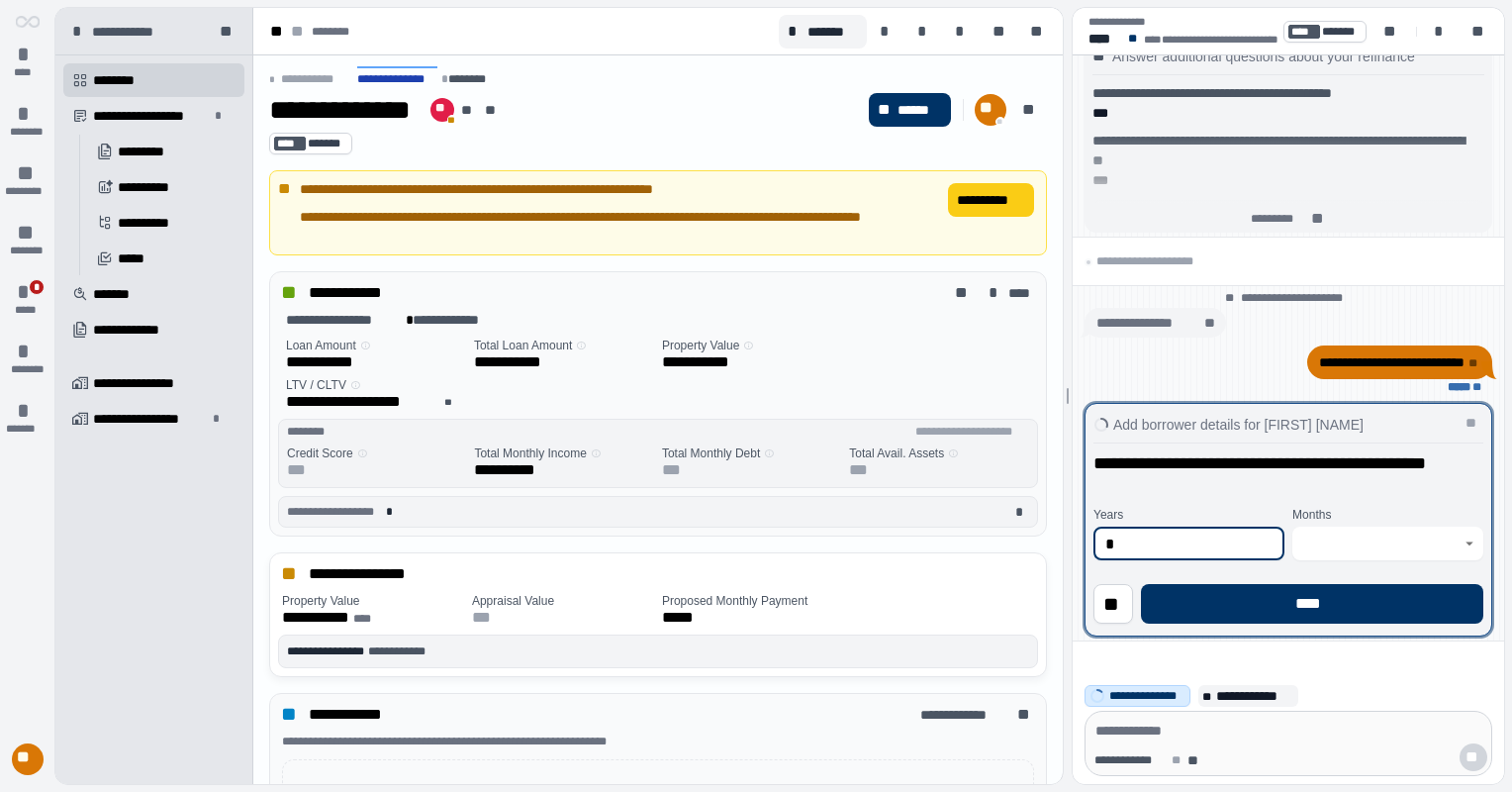 type on "*" 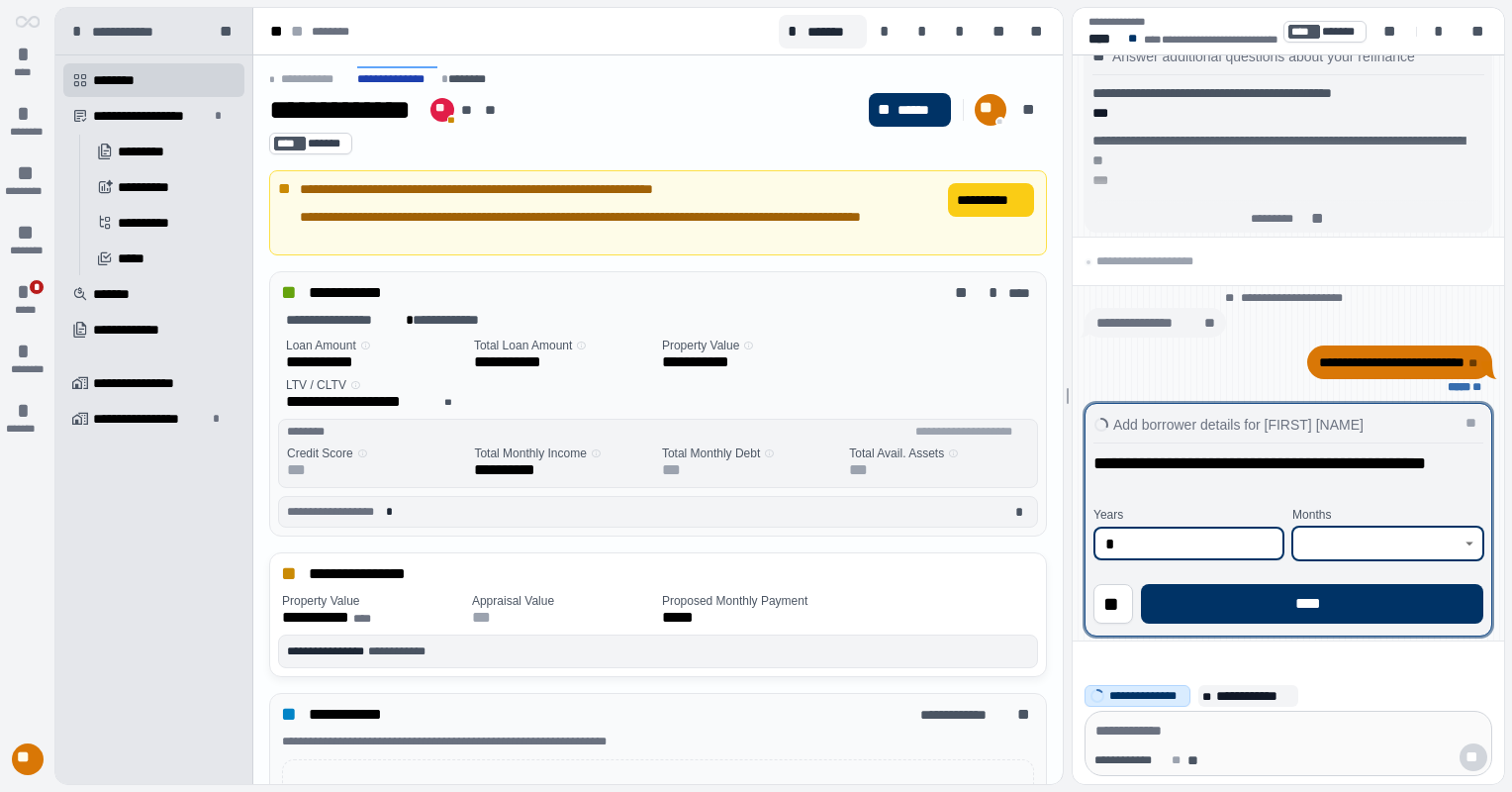 click at bounding box center [1376, 544] 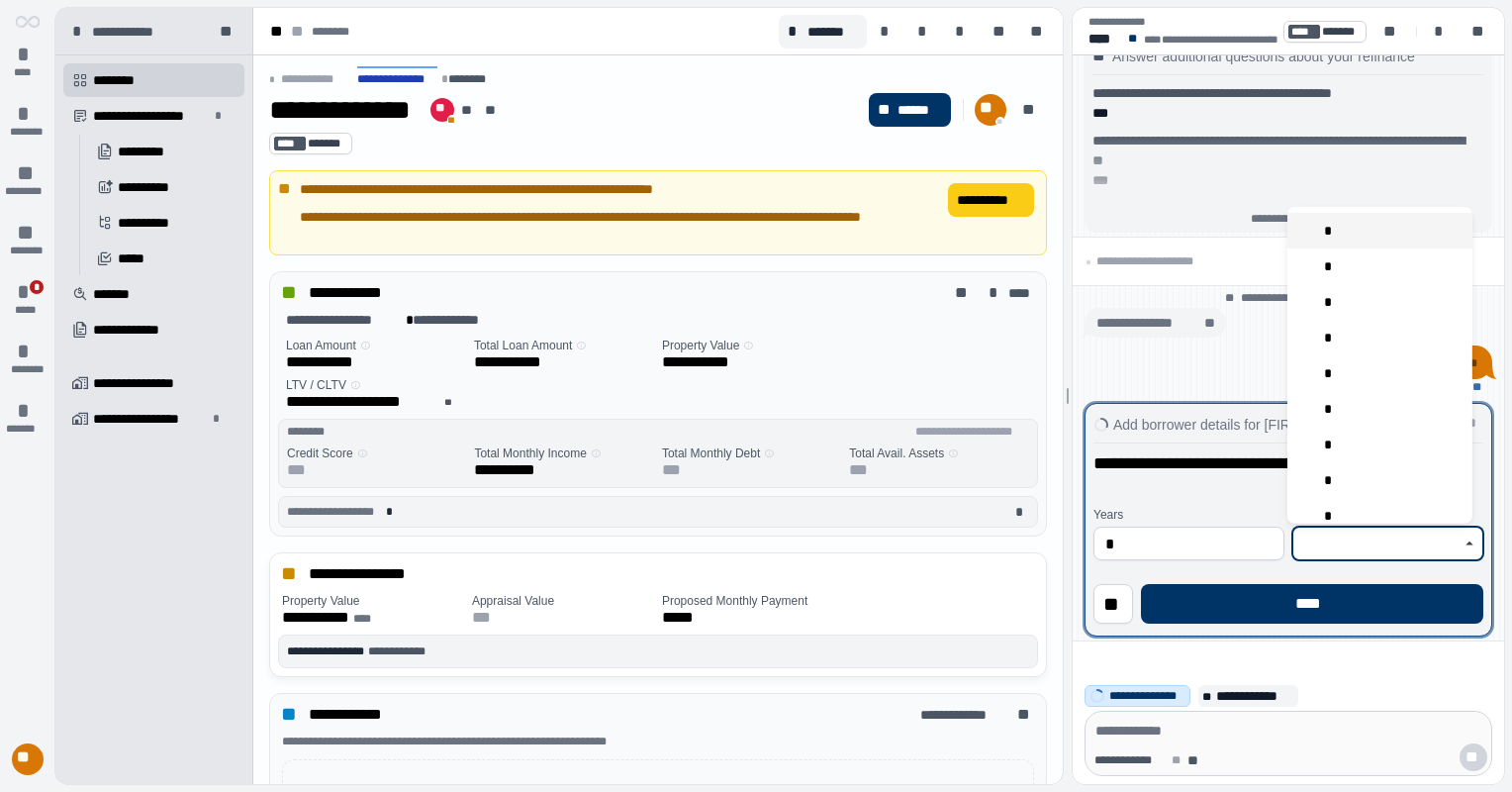 click on "*" at bounding box center (1379, 231) 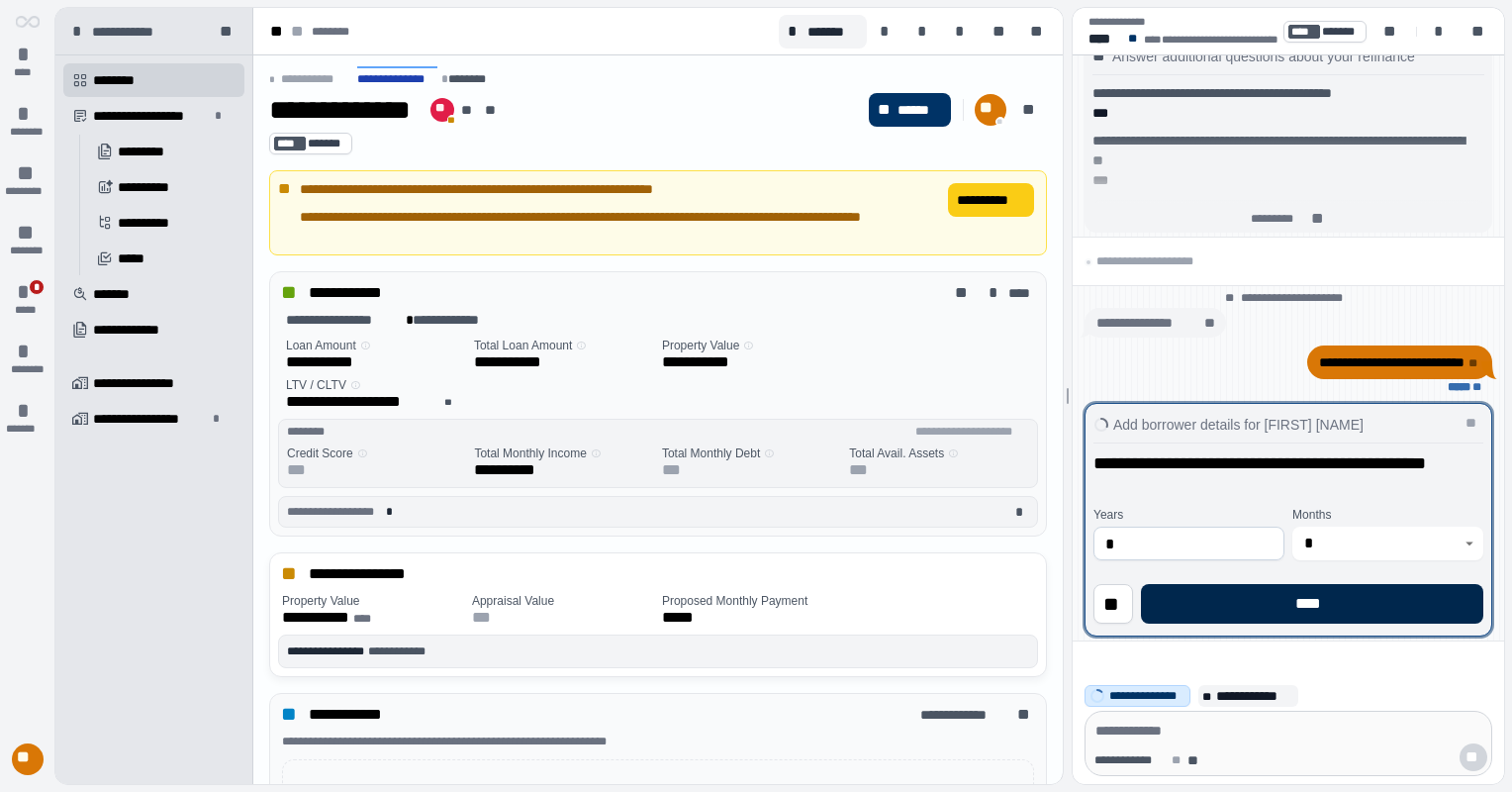 click on "****" at bounding box center (1312, 604) 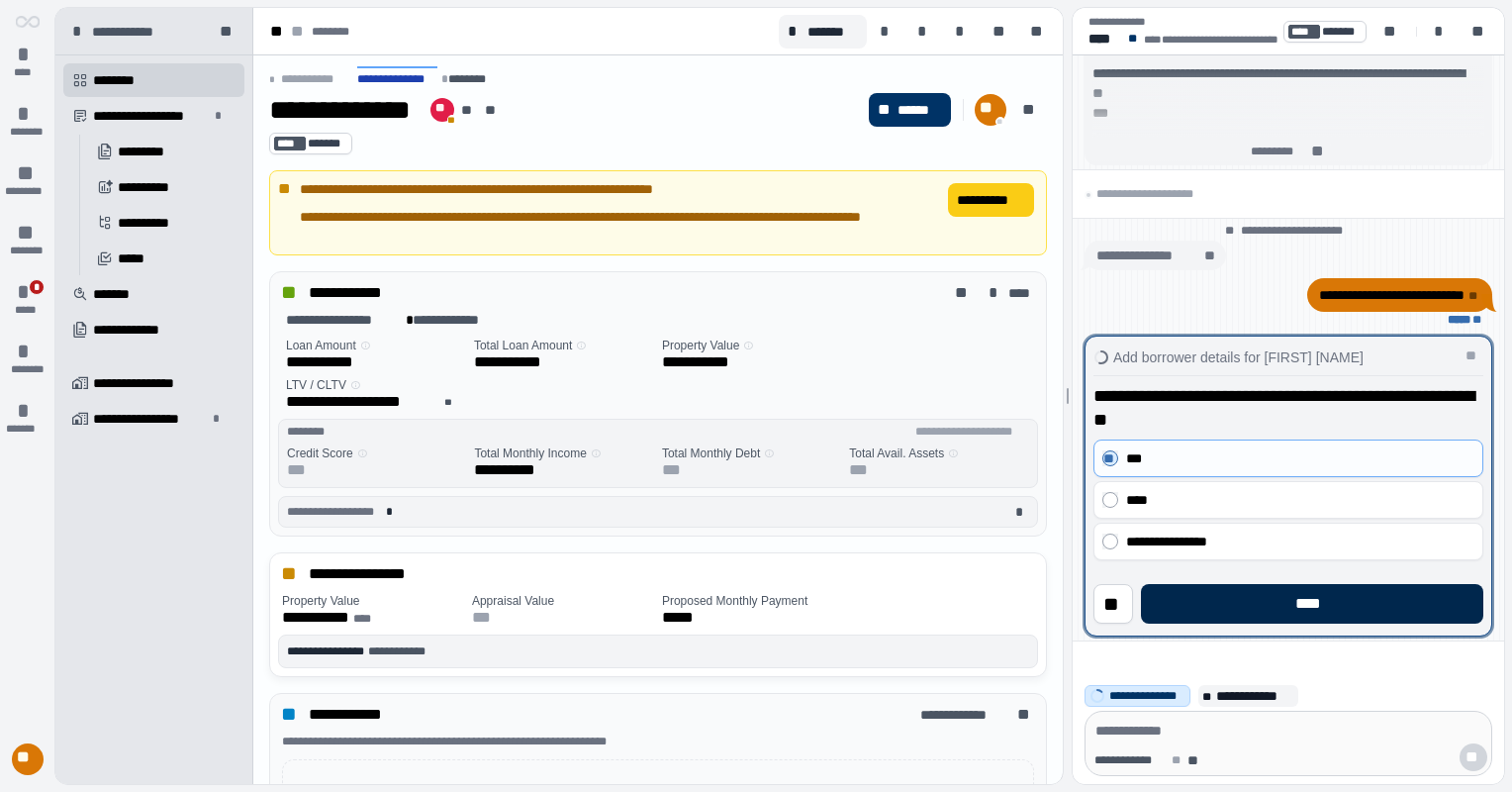click on "****" at bounding box center (1312, 604) 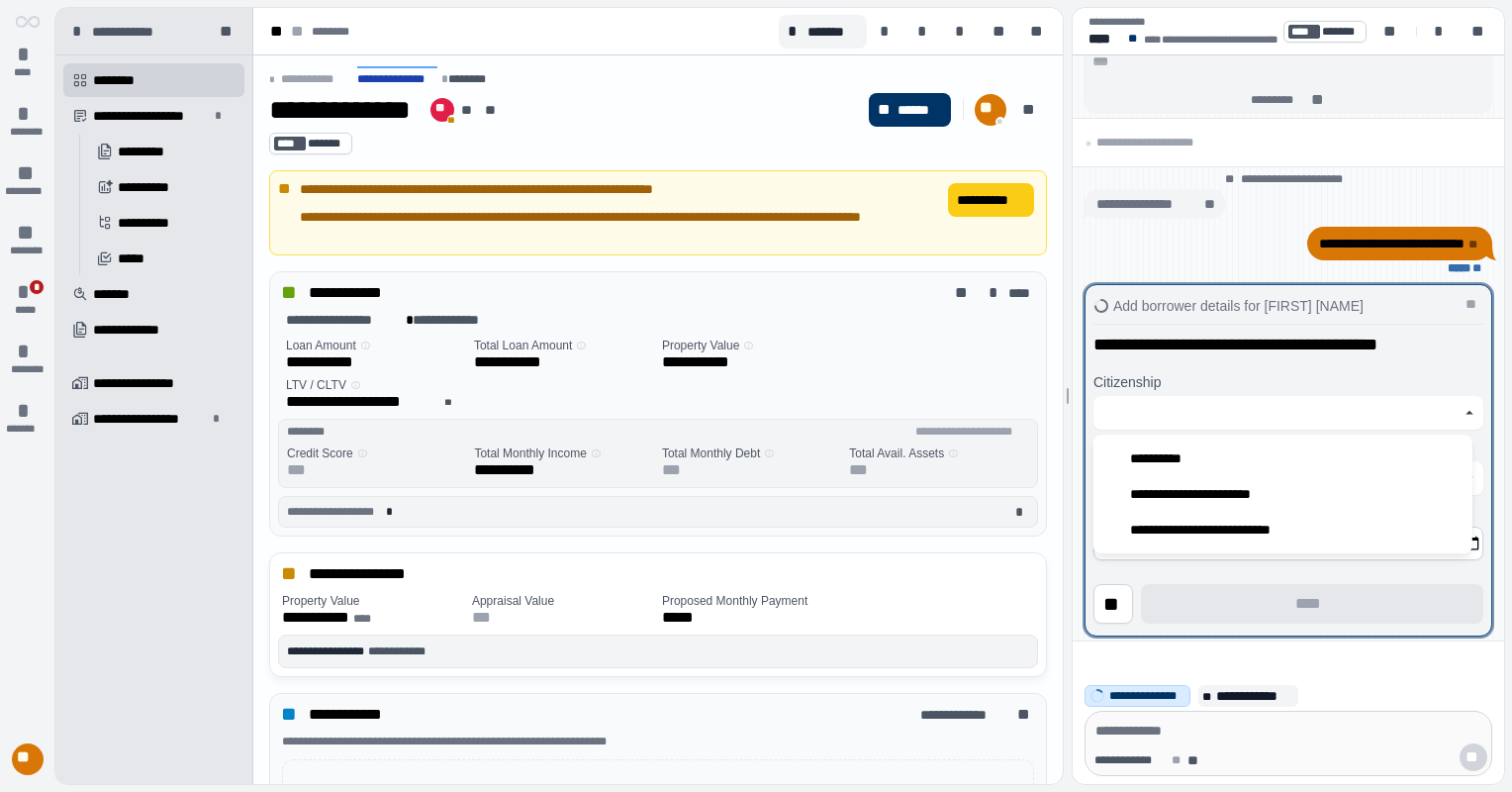 click at bounding box center (1277, 413) 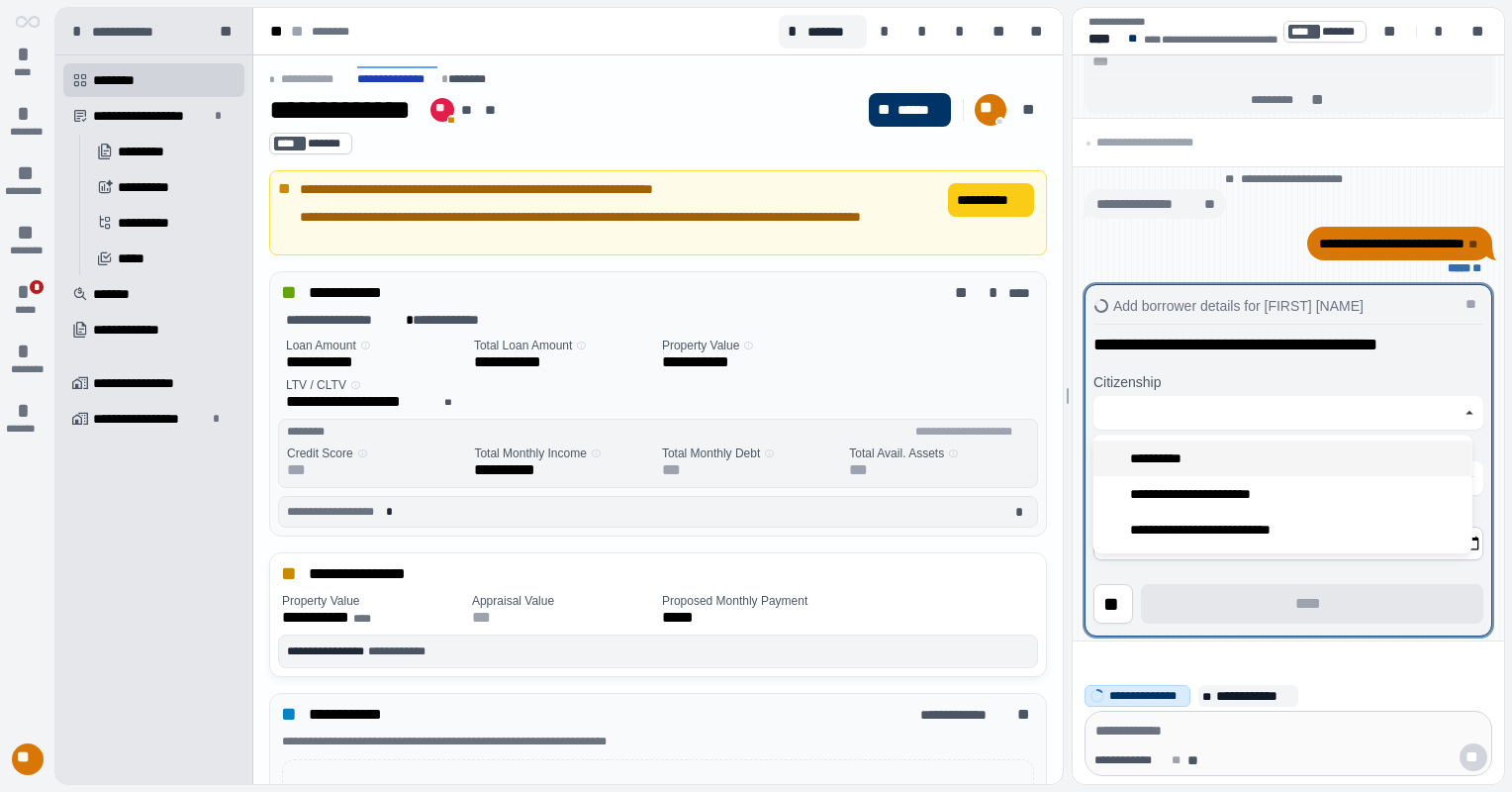 click on "**********" at bounding box center [1161, 458] 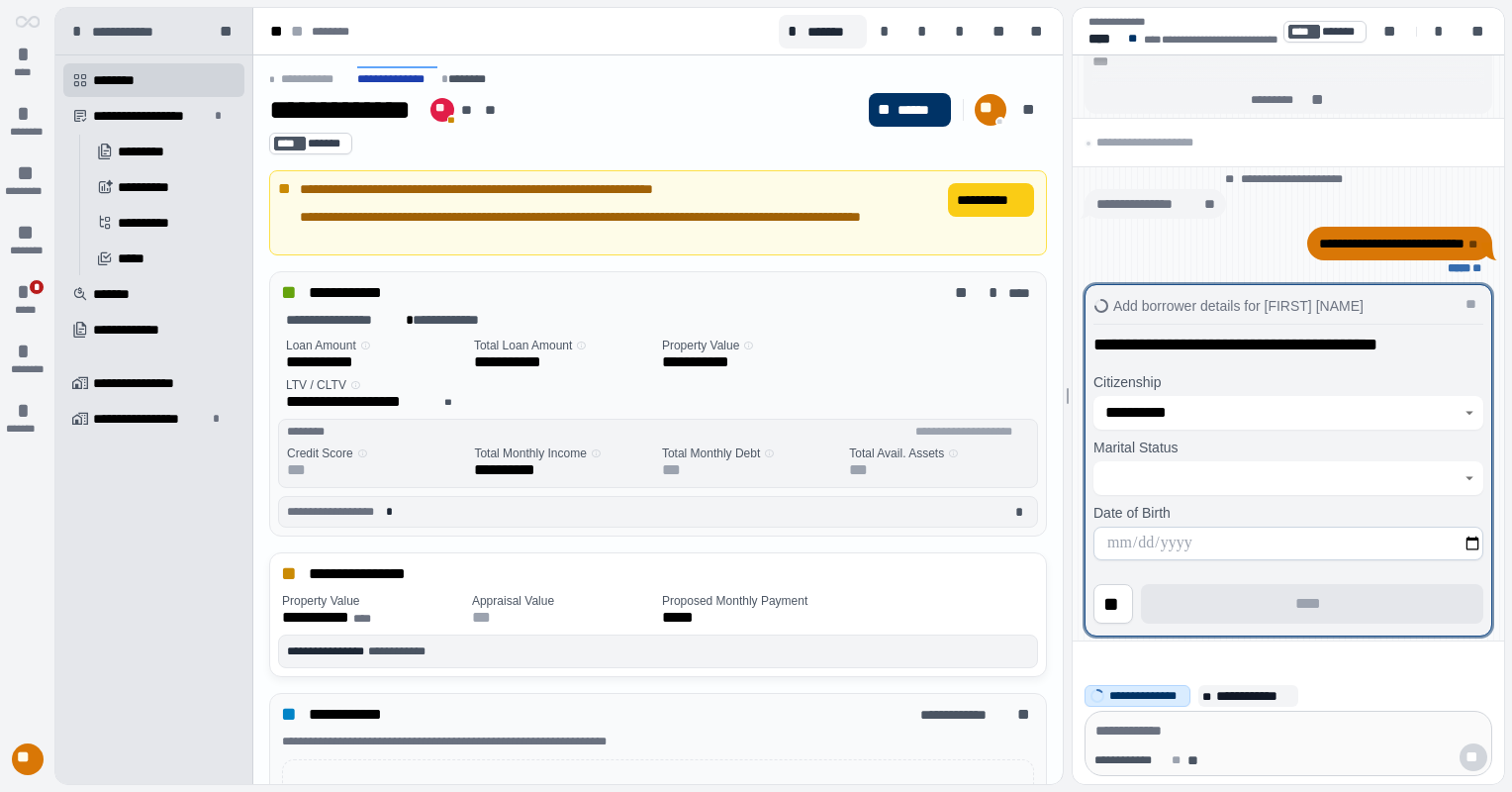 click at bounding box center (1277, 478) 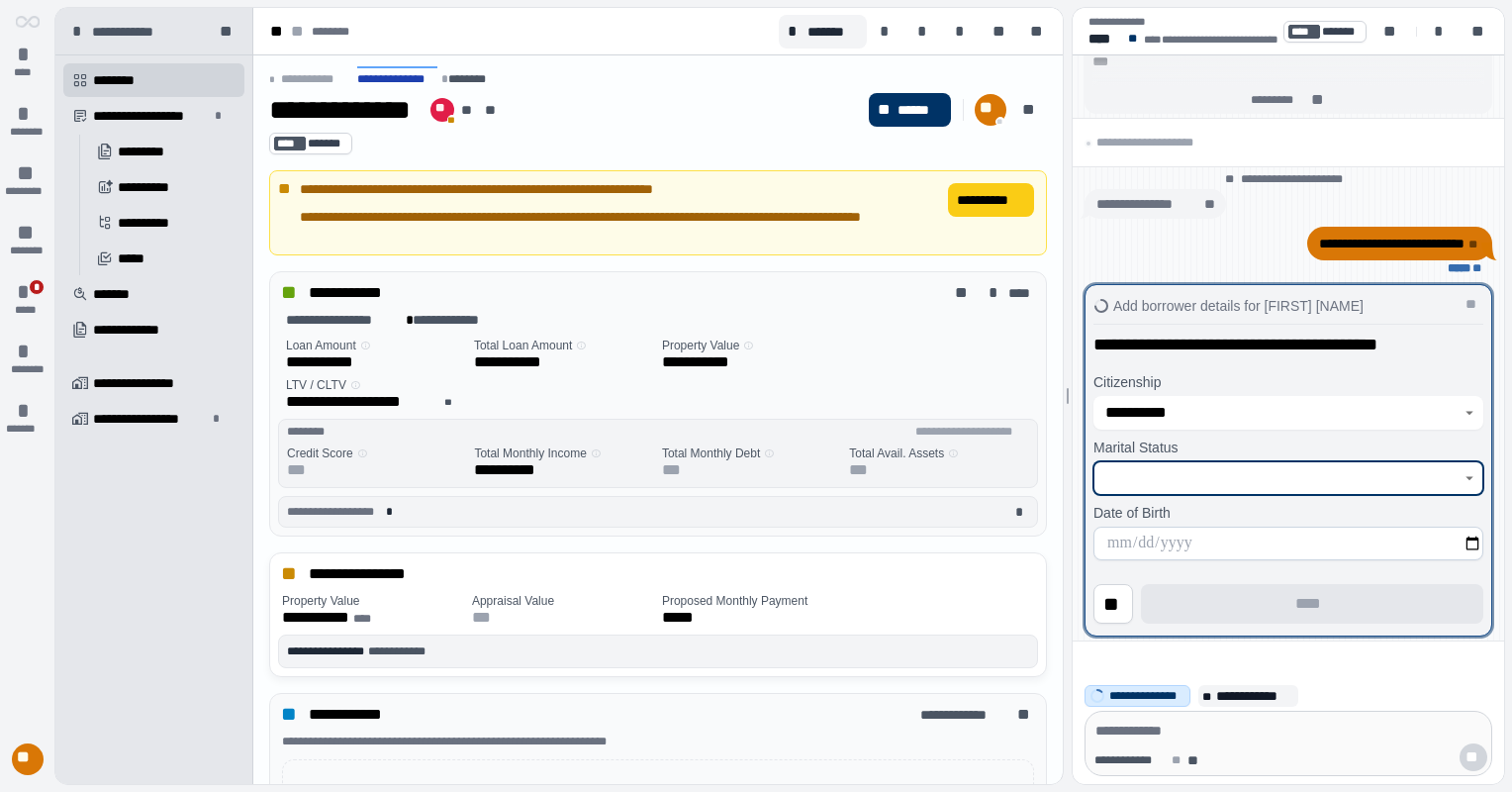 click at bounding box center [1277, 478] 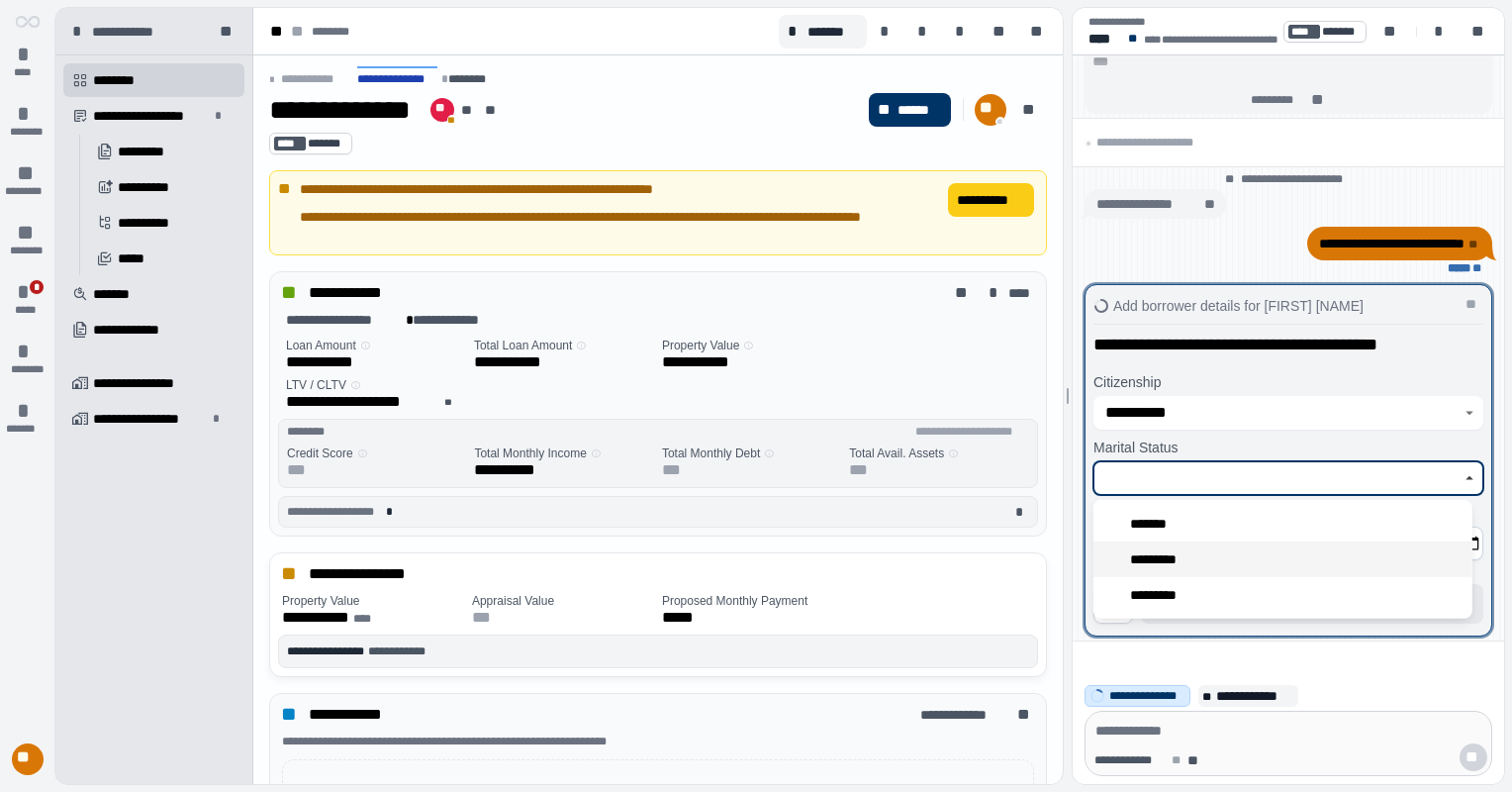 click on "*********" at bounding box center (1162, 559) 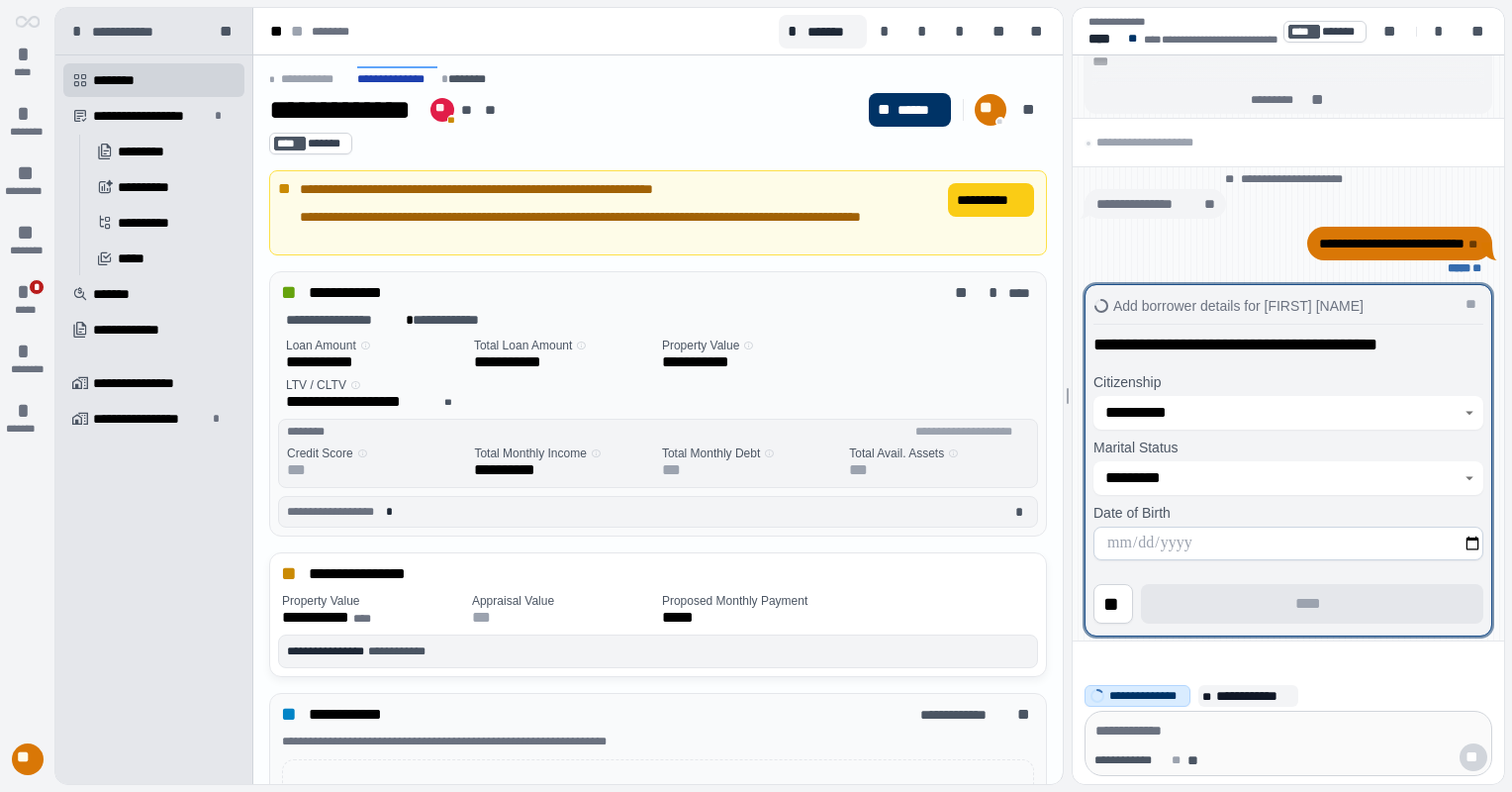 click at bounding box center (1288, 544) 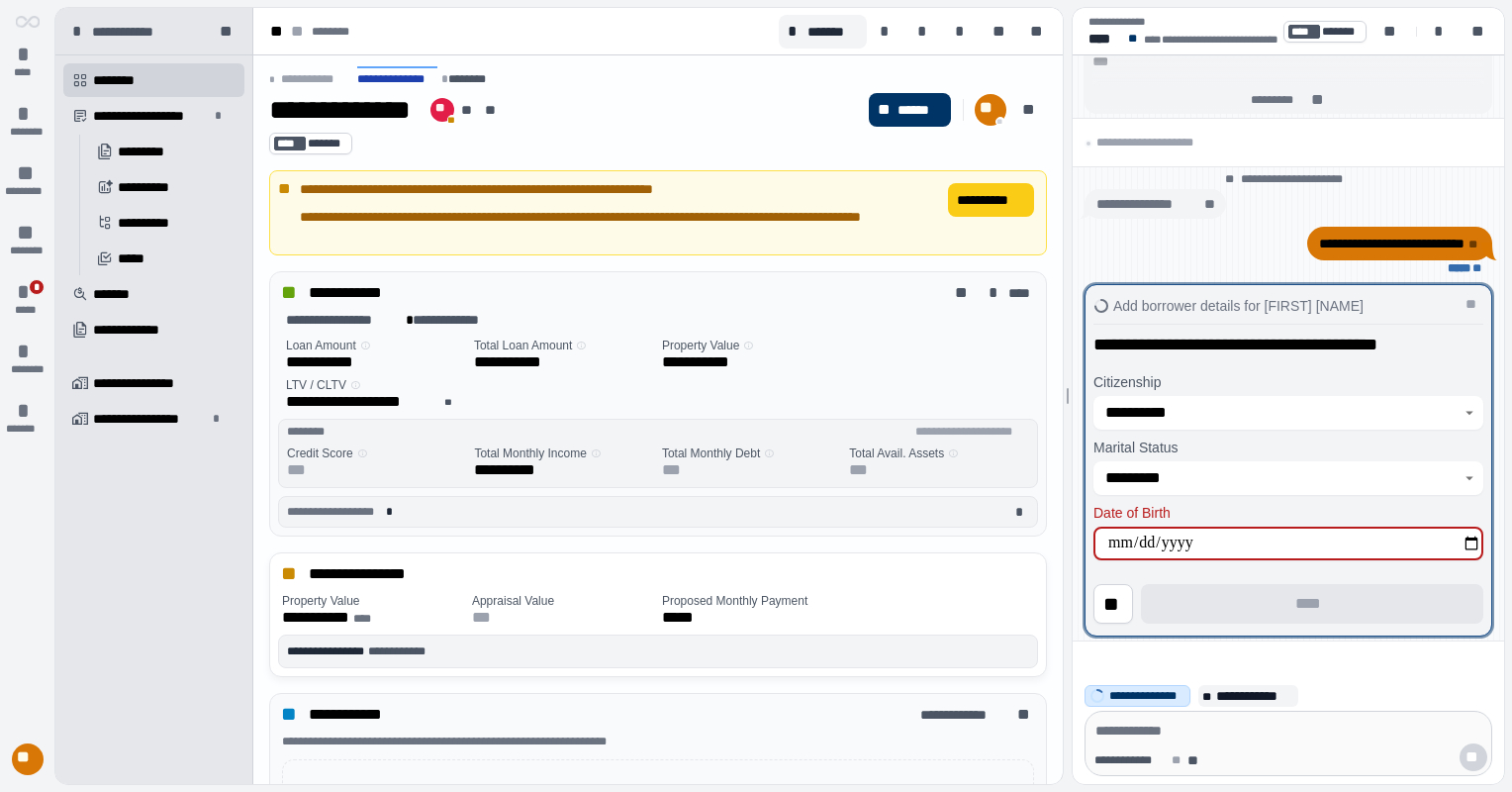 type on "**********" 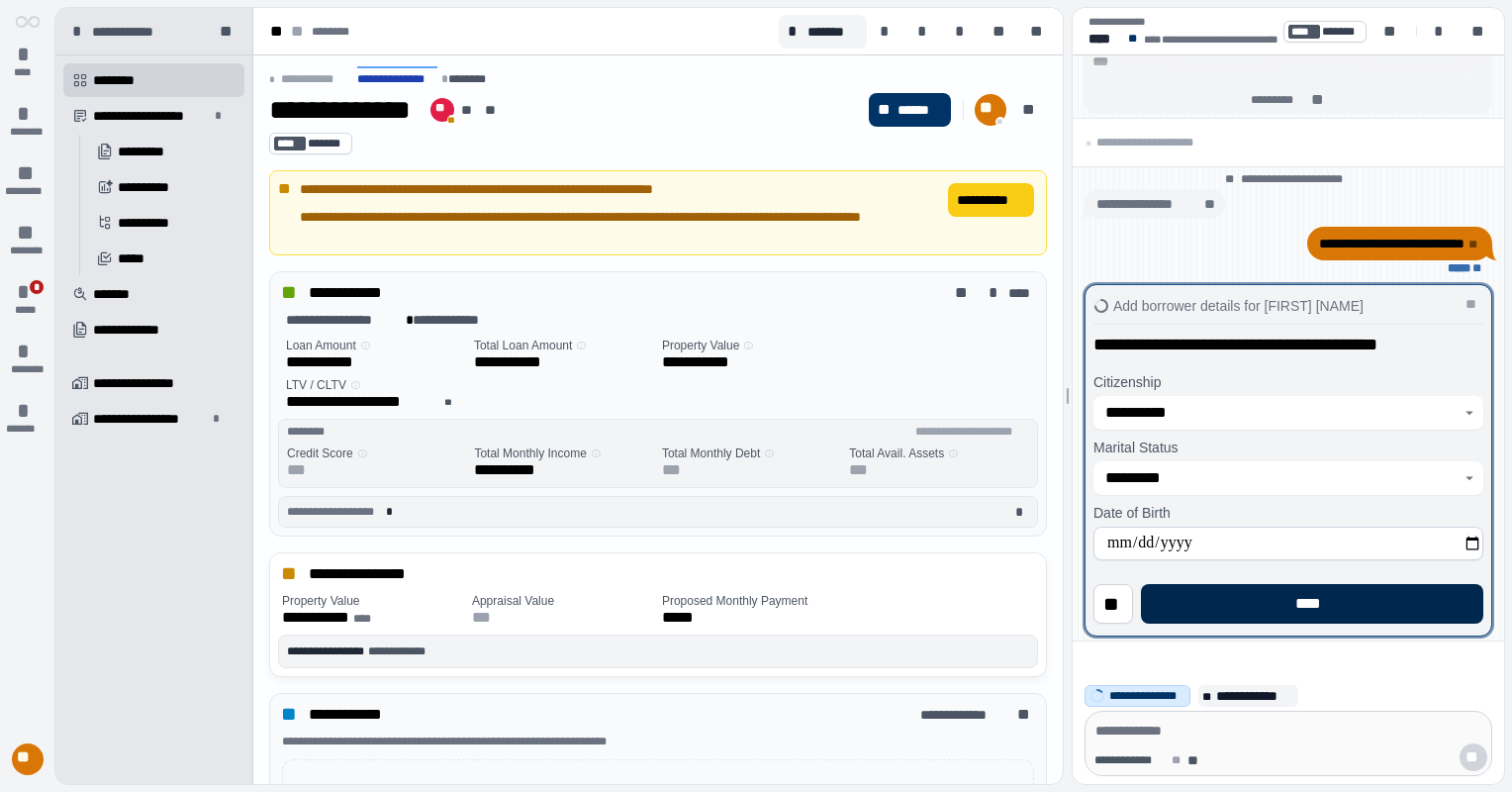 click on "****" at bounding box center [1312, 604] 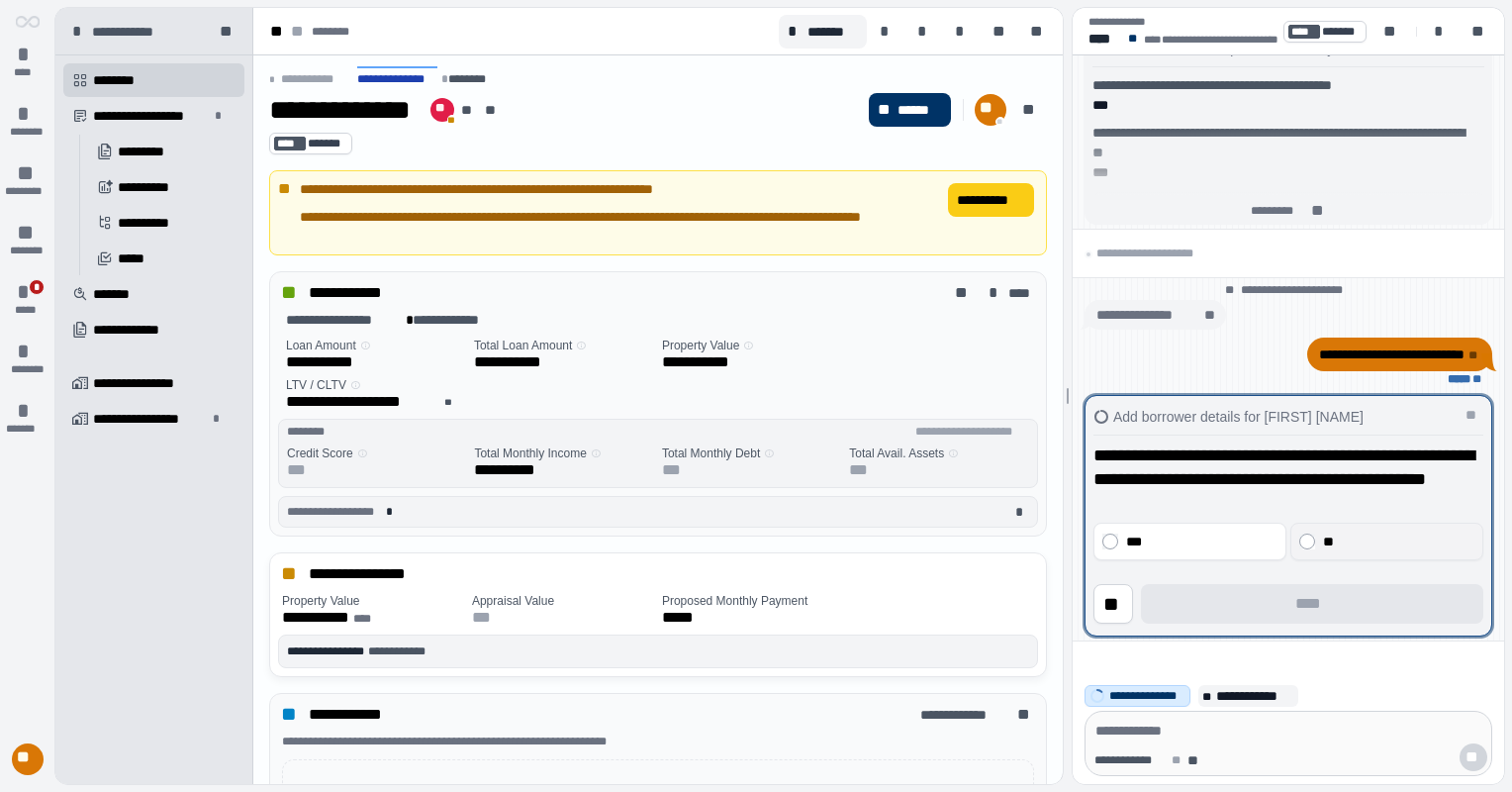 click on "**" at bounding box center [1396, 542] 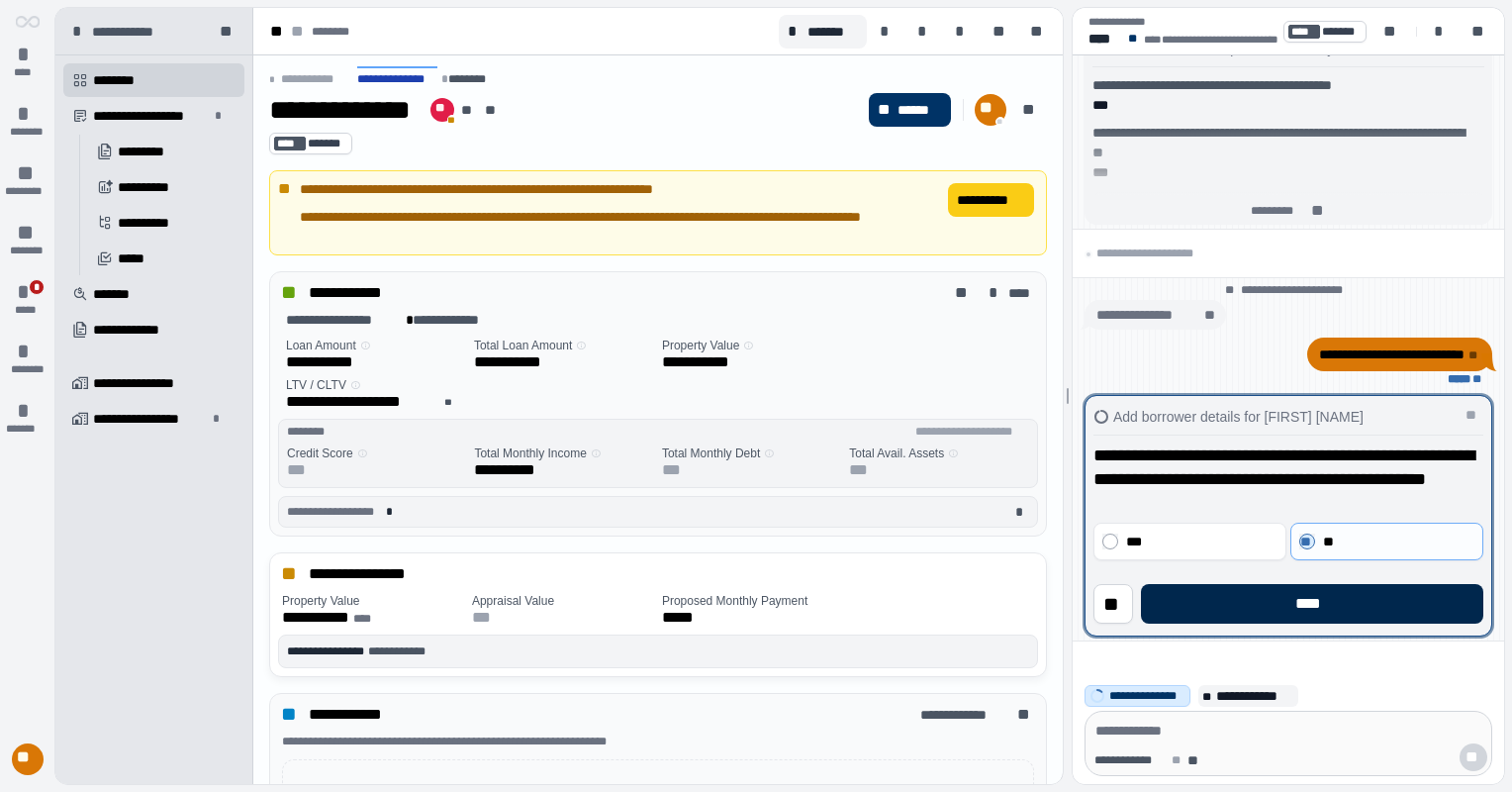click on "****" at bounding box center (1312, 604) 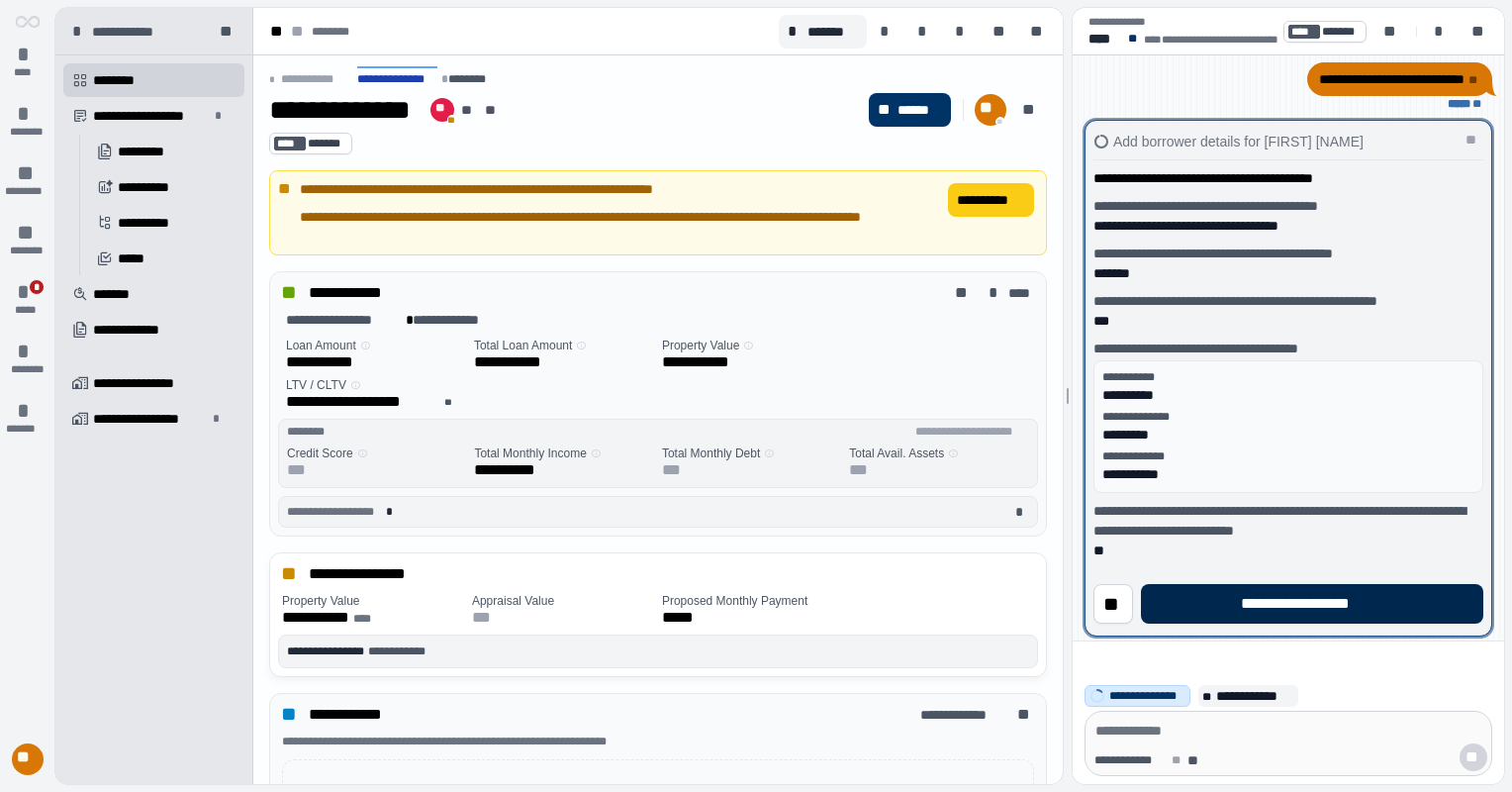 click on "**********" at bounding box center (1311, 604) 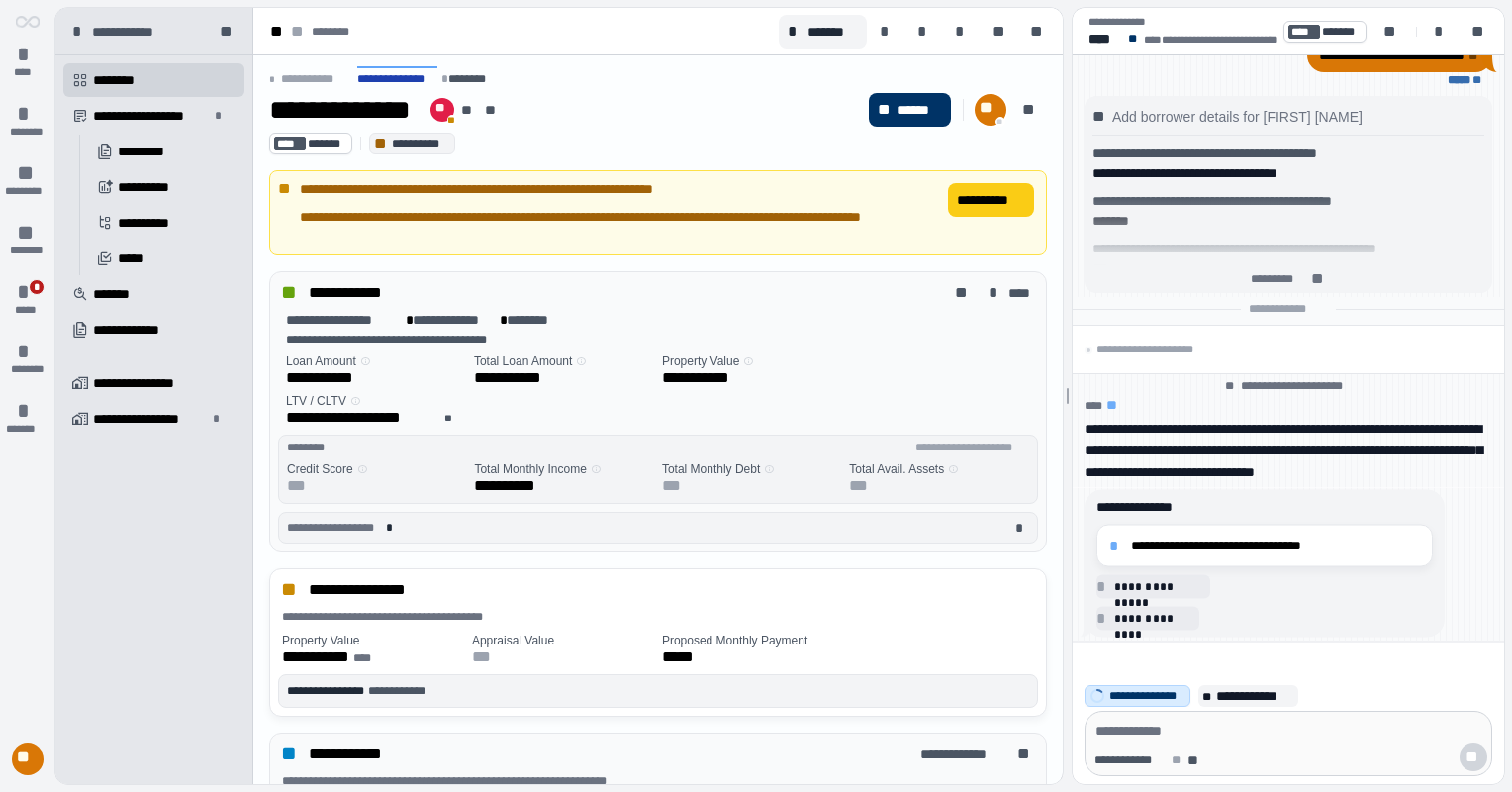 drag, startPoint x: 1282, startPoint y: 539, endPoint x: 1275, endPoint y: 545, distance: 9.219544 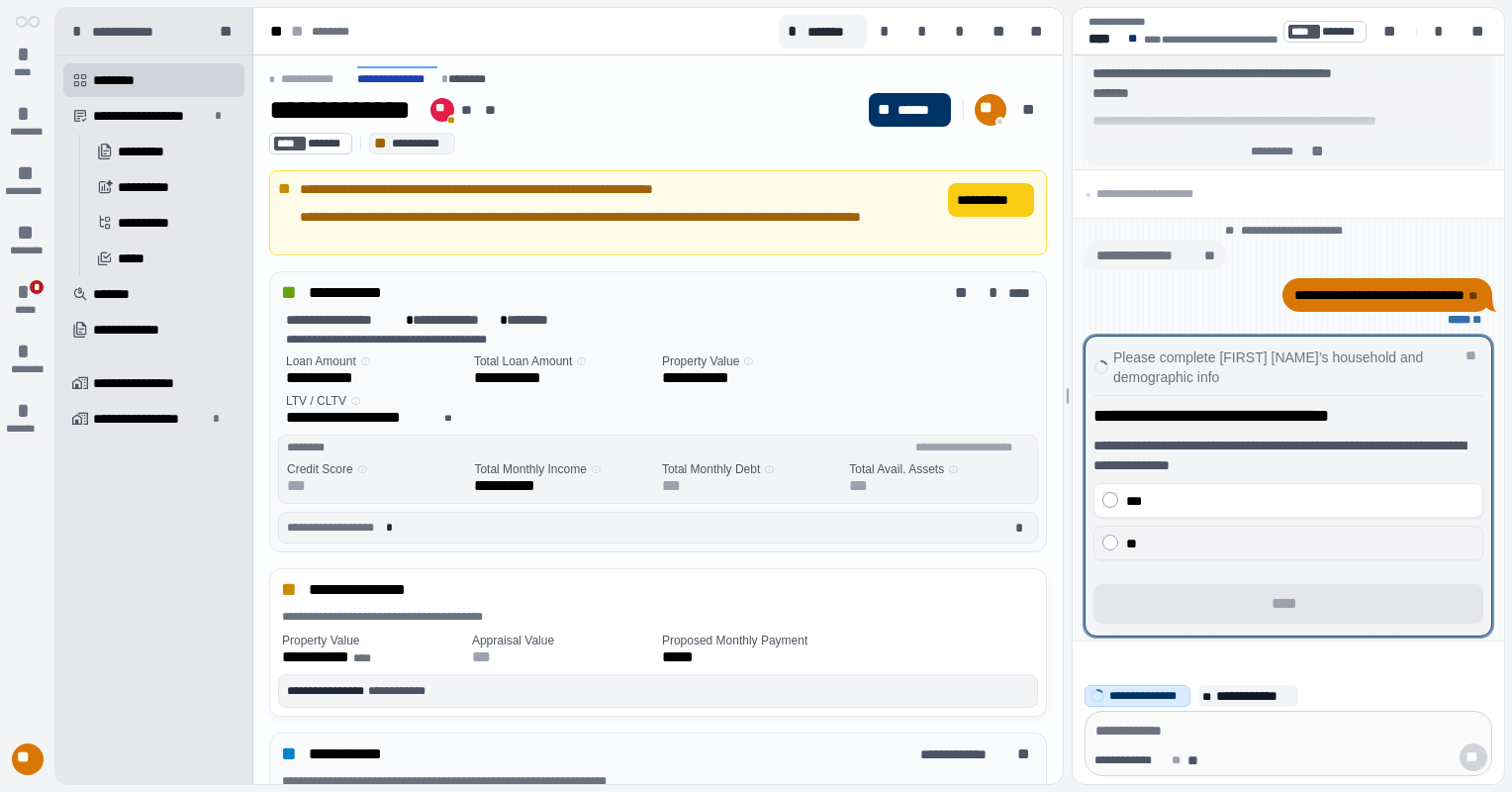 click on "**" at bounding box center (1300, 544) 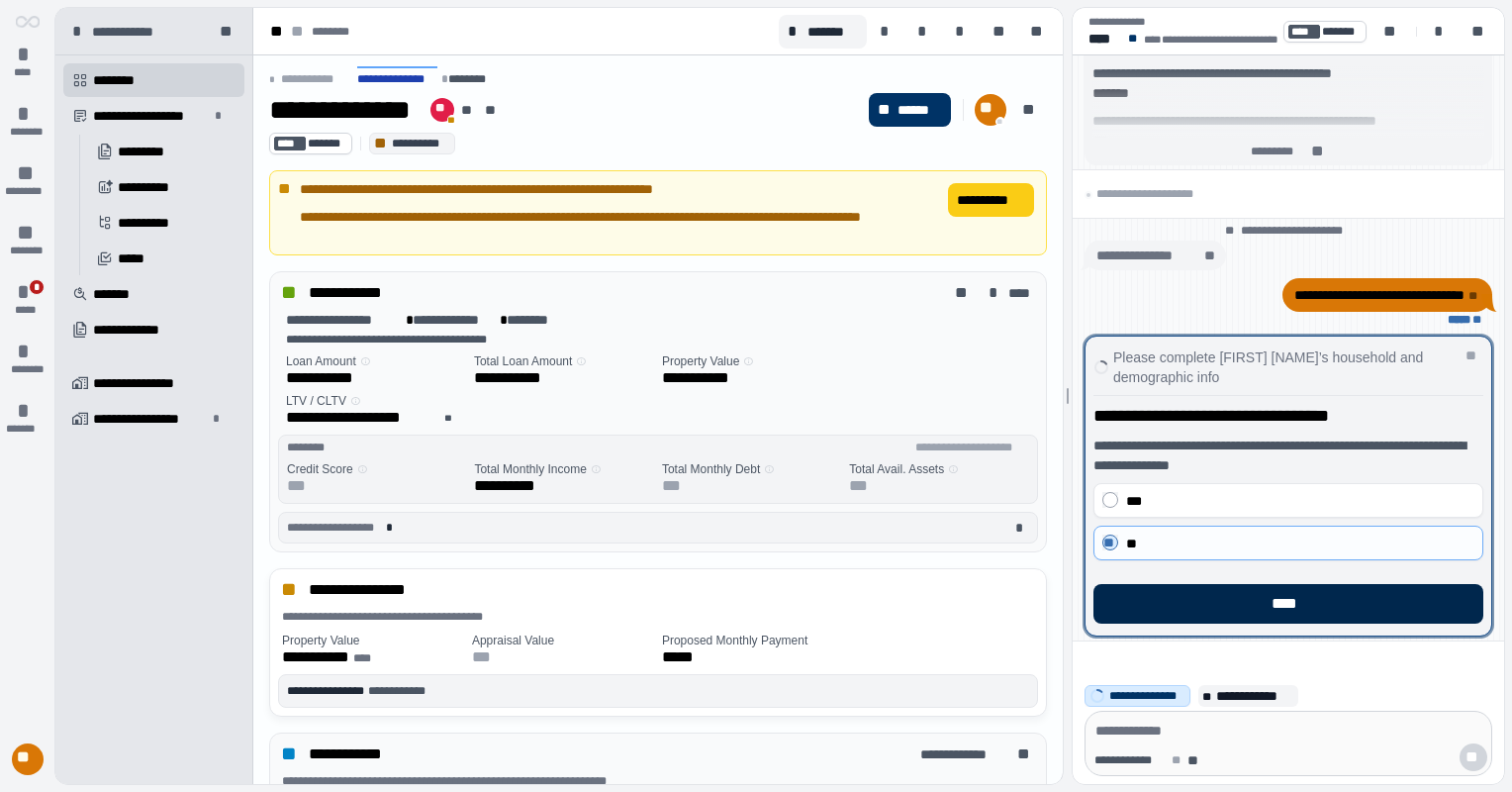 click on "****" at bounding box center [1288, 604] 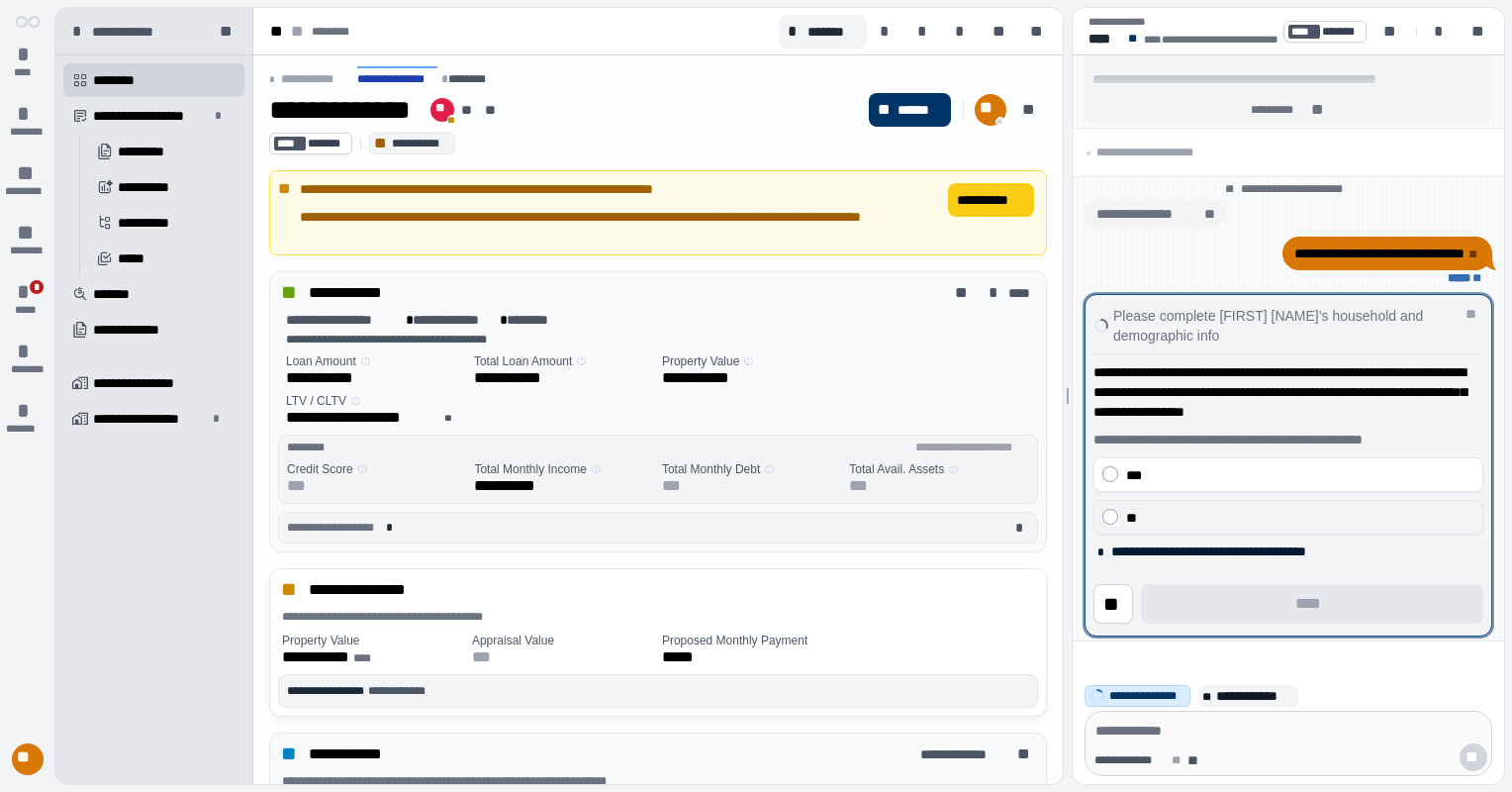 click on "**" at bounding box center (1300, 518) 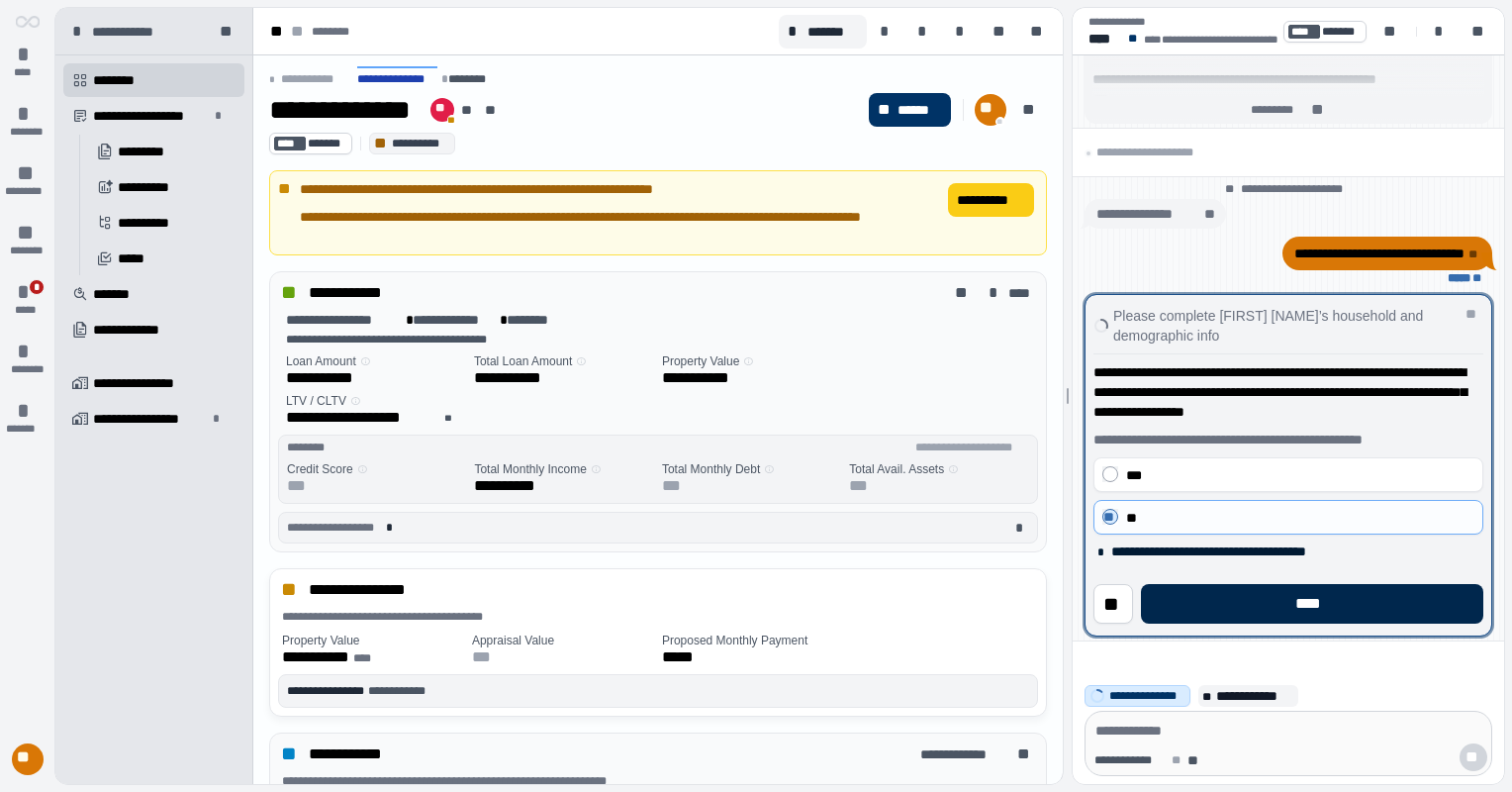click on "****" at bounding box center [1312, 604] 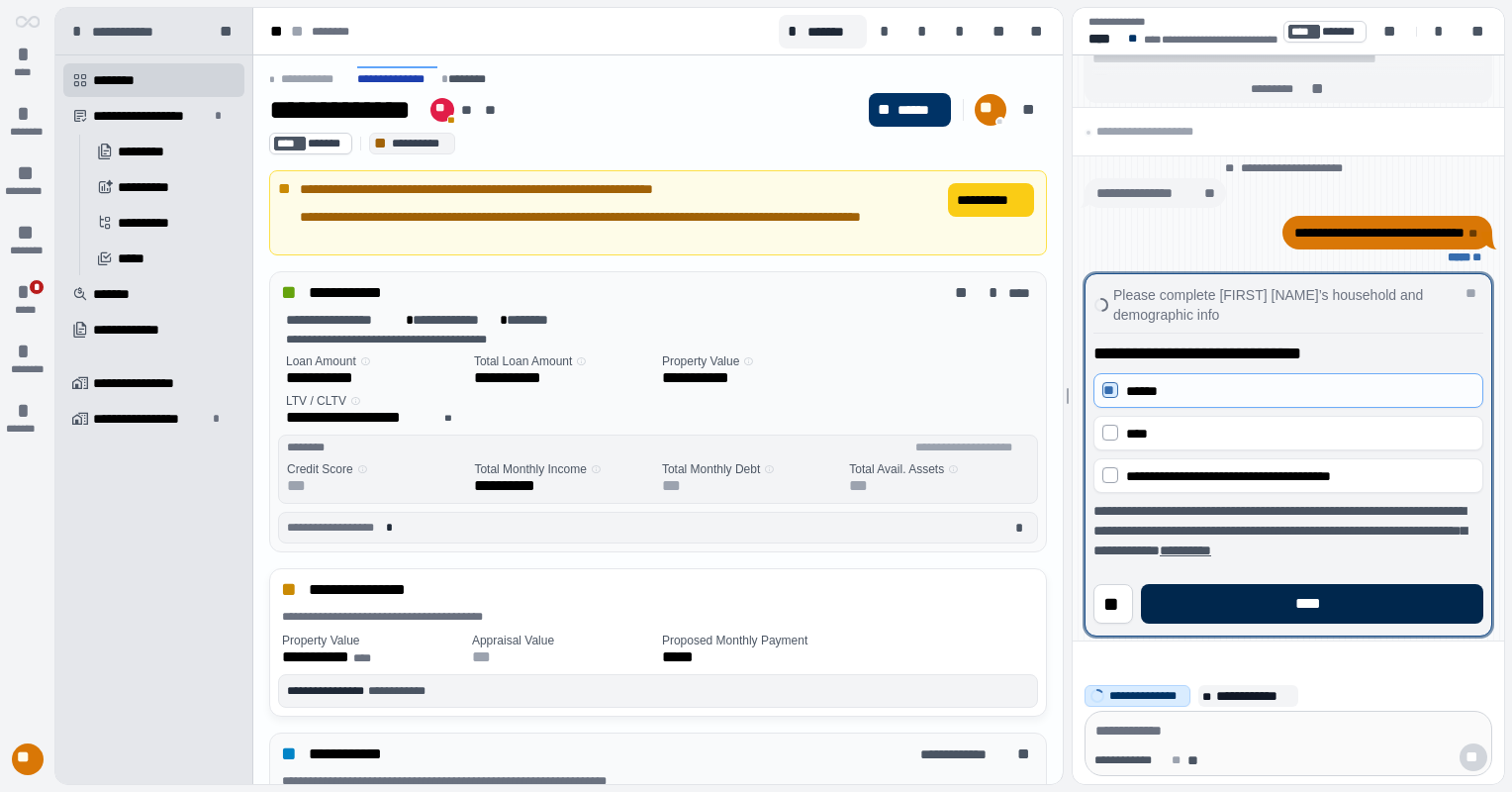 click on "****" at bounding box center [1312, 604] 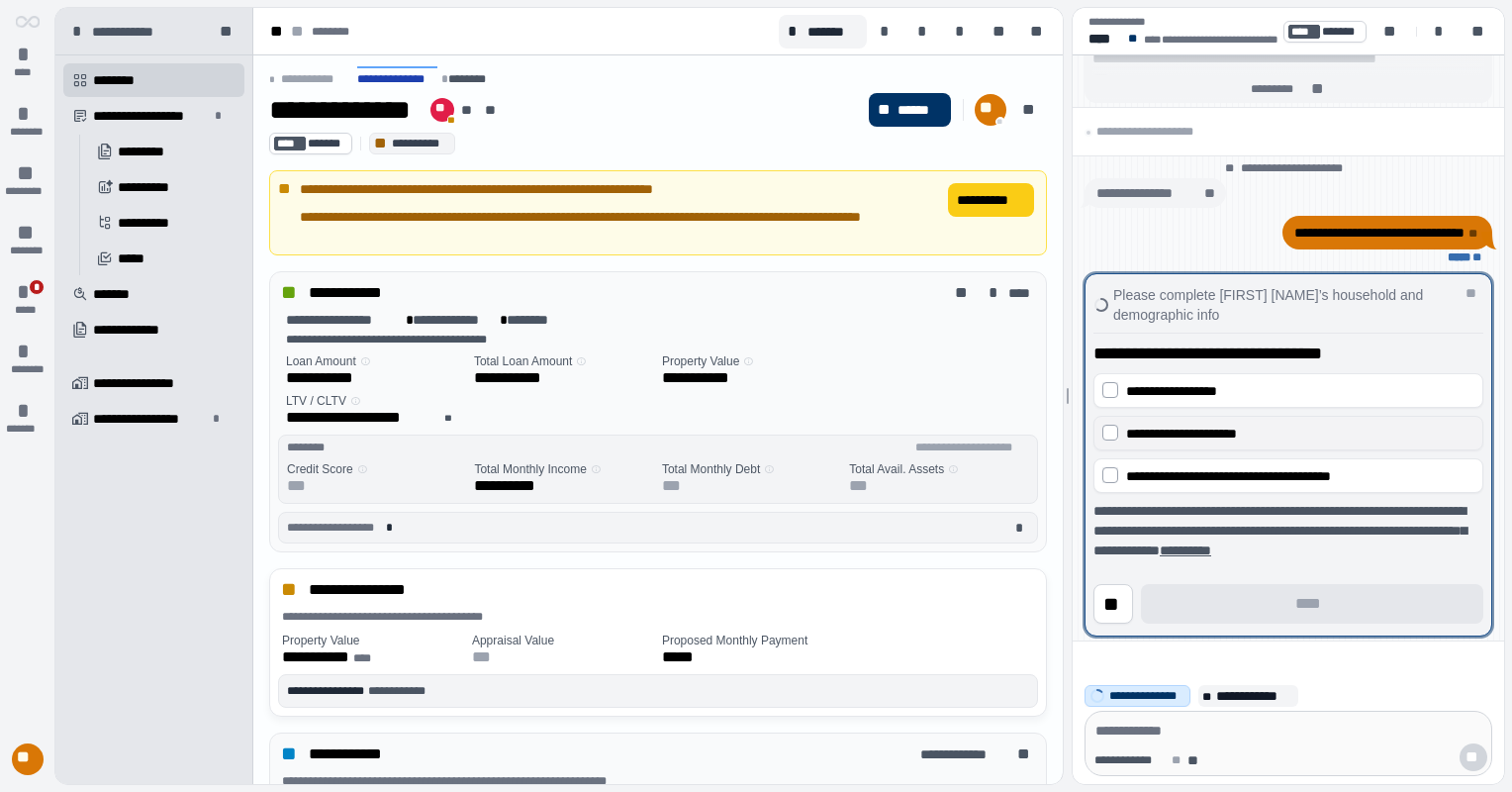 click on "**********" at bounding box center [1181, 434] 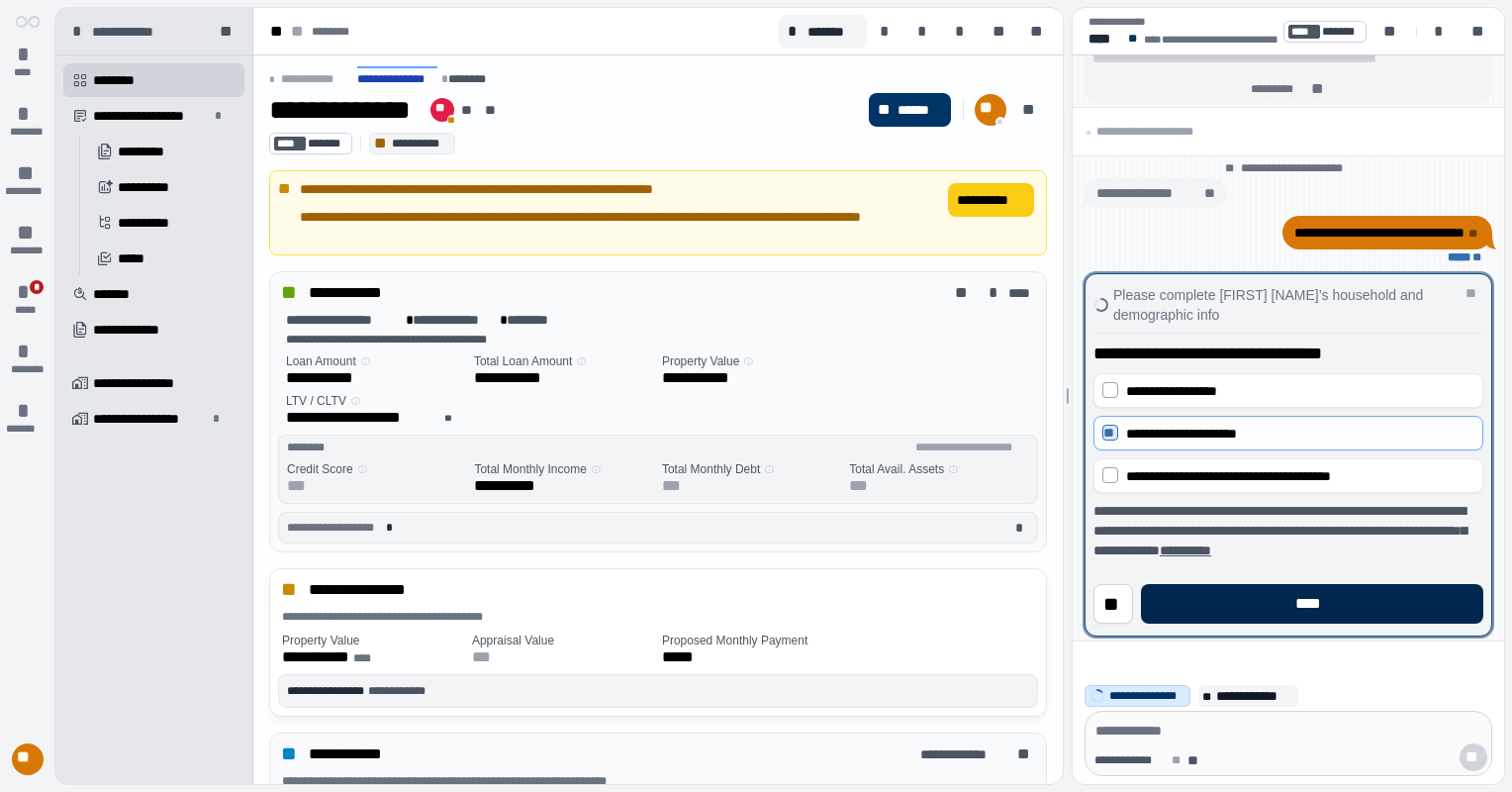 click on "****" at bounding box center (1312, 604) 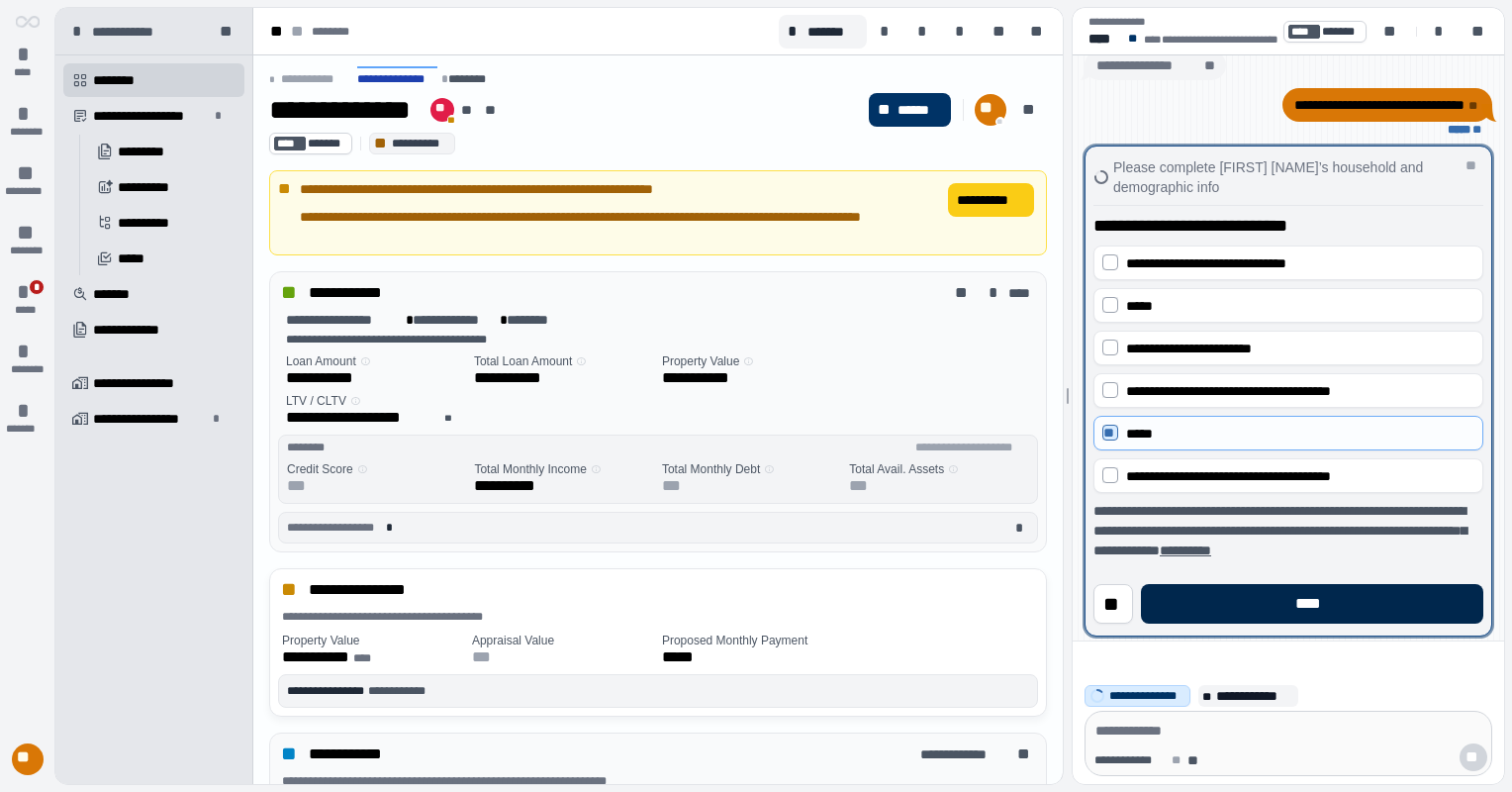 click on "****" at bounding box center [1312, 604] 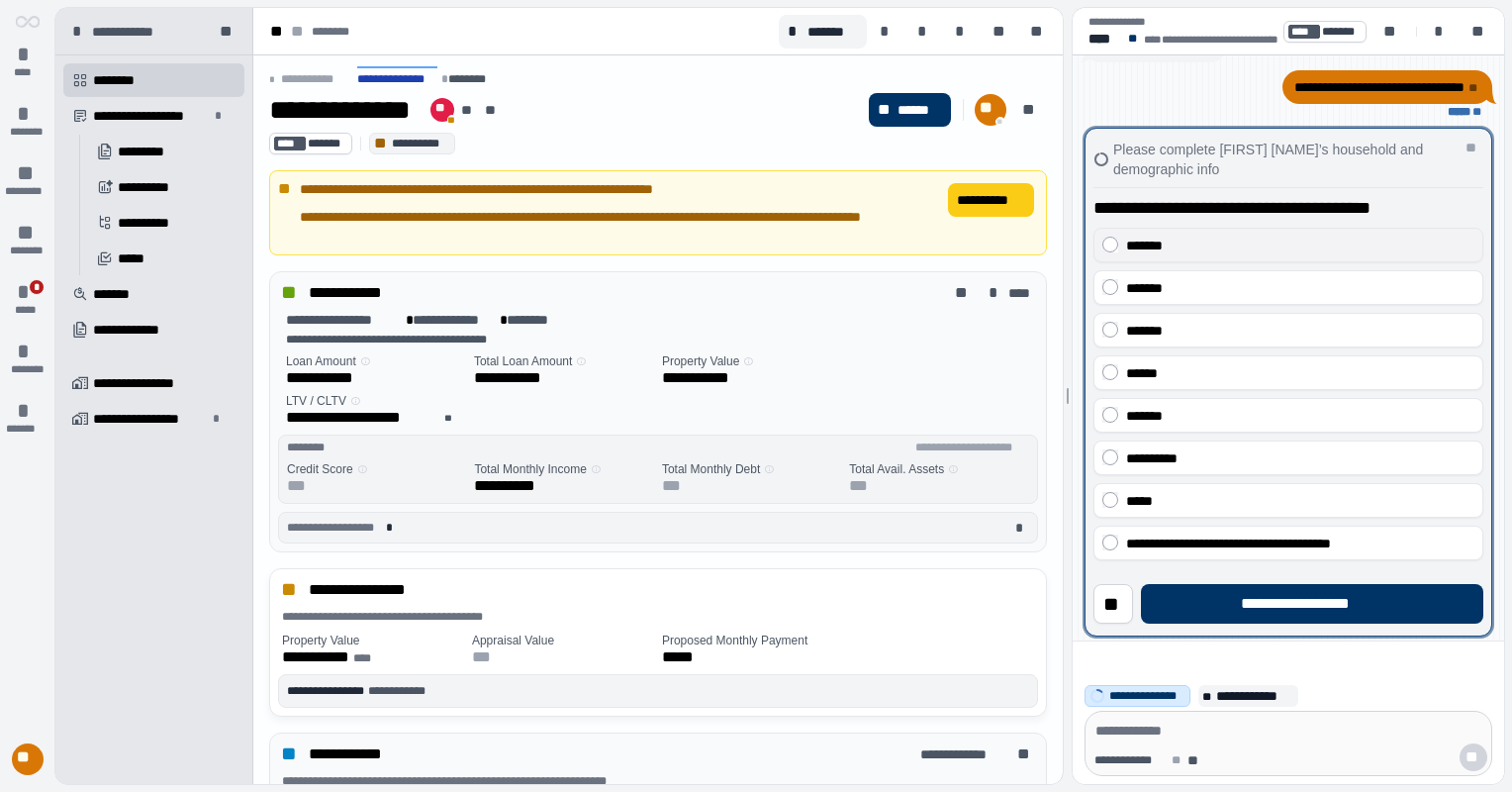 click on "*******" at bounding box center (1144, 246) 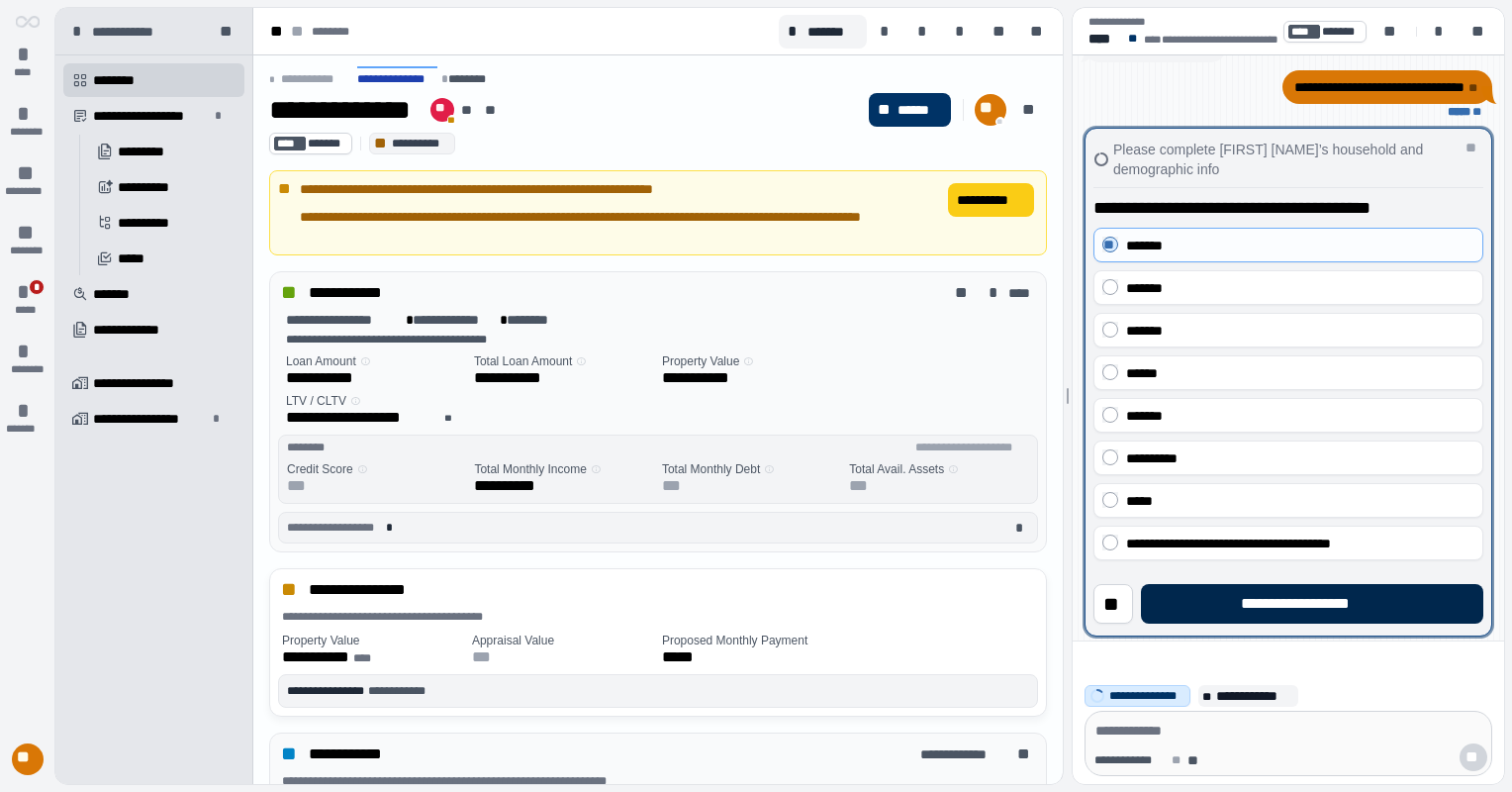 click on "**********" at bounding box center (1311, 604) 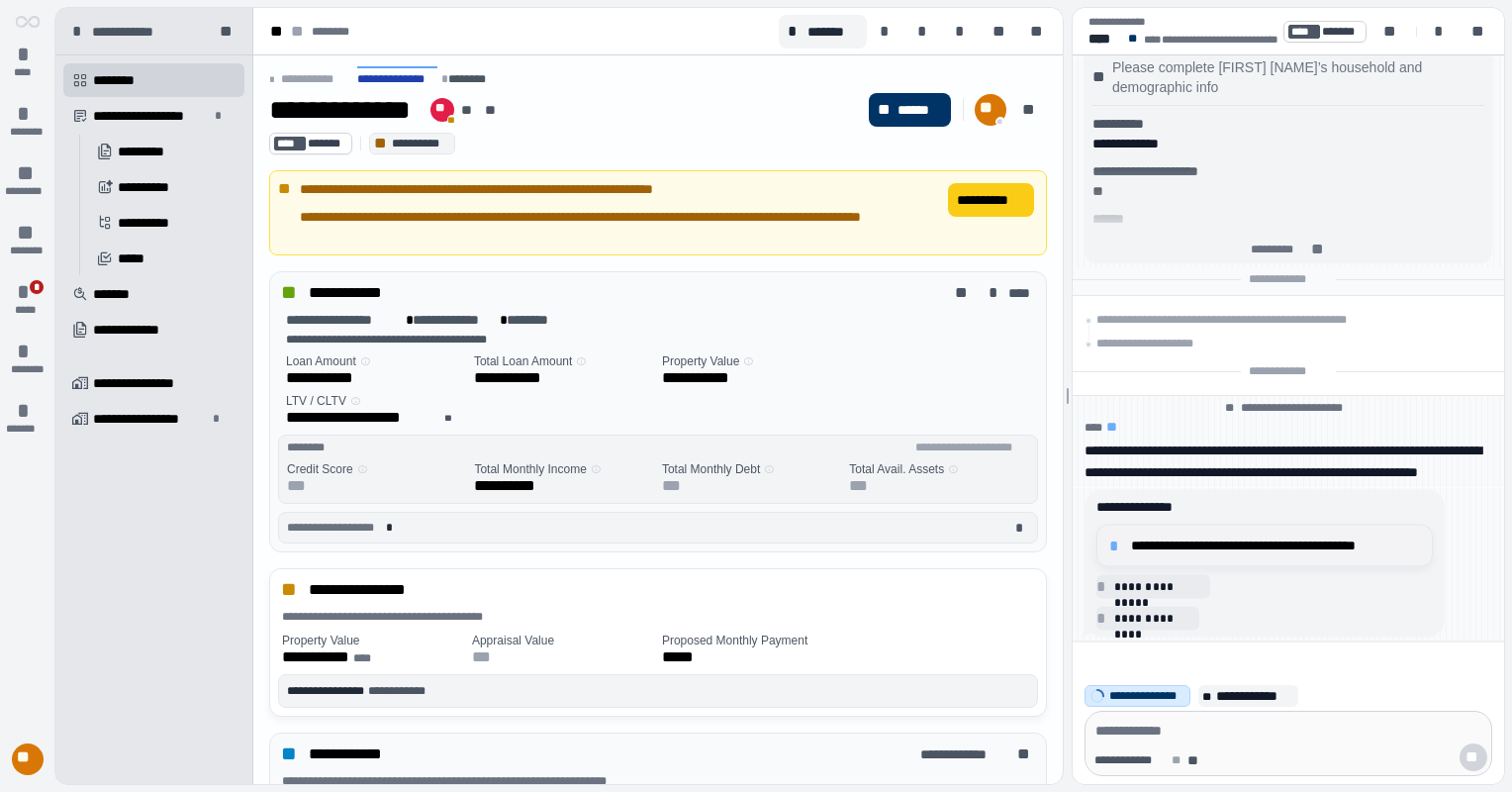 click on "**********" at bounding box center [1265, 545] 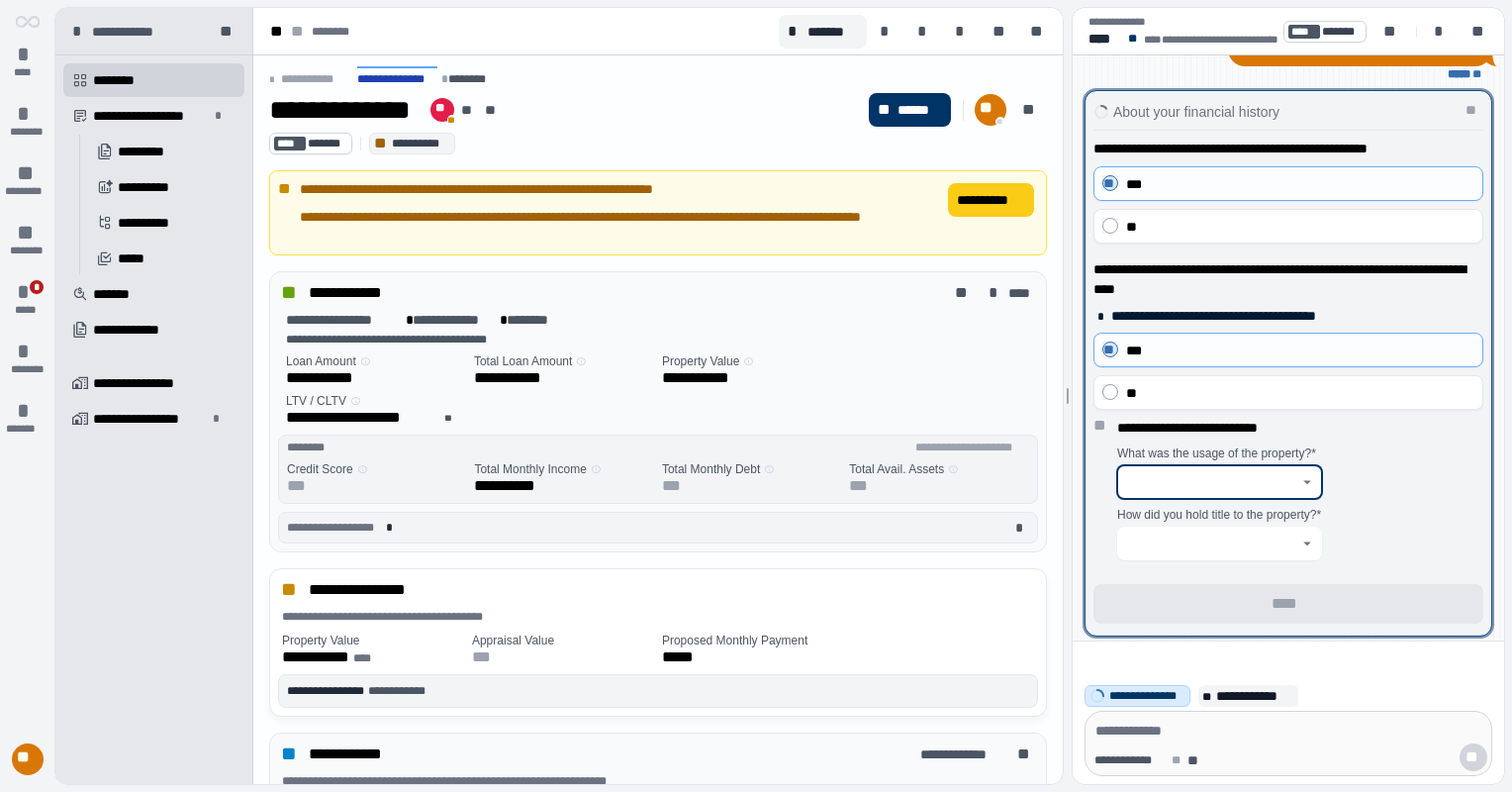 click at bounding box center (1208, 482) 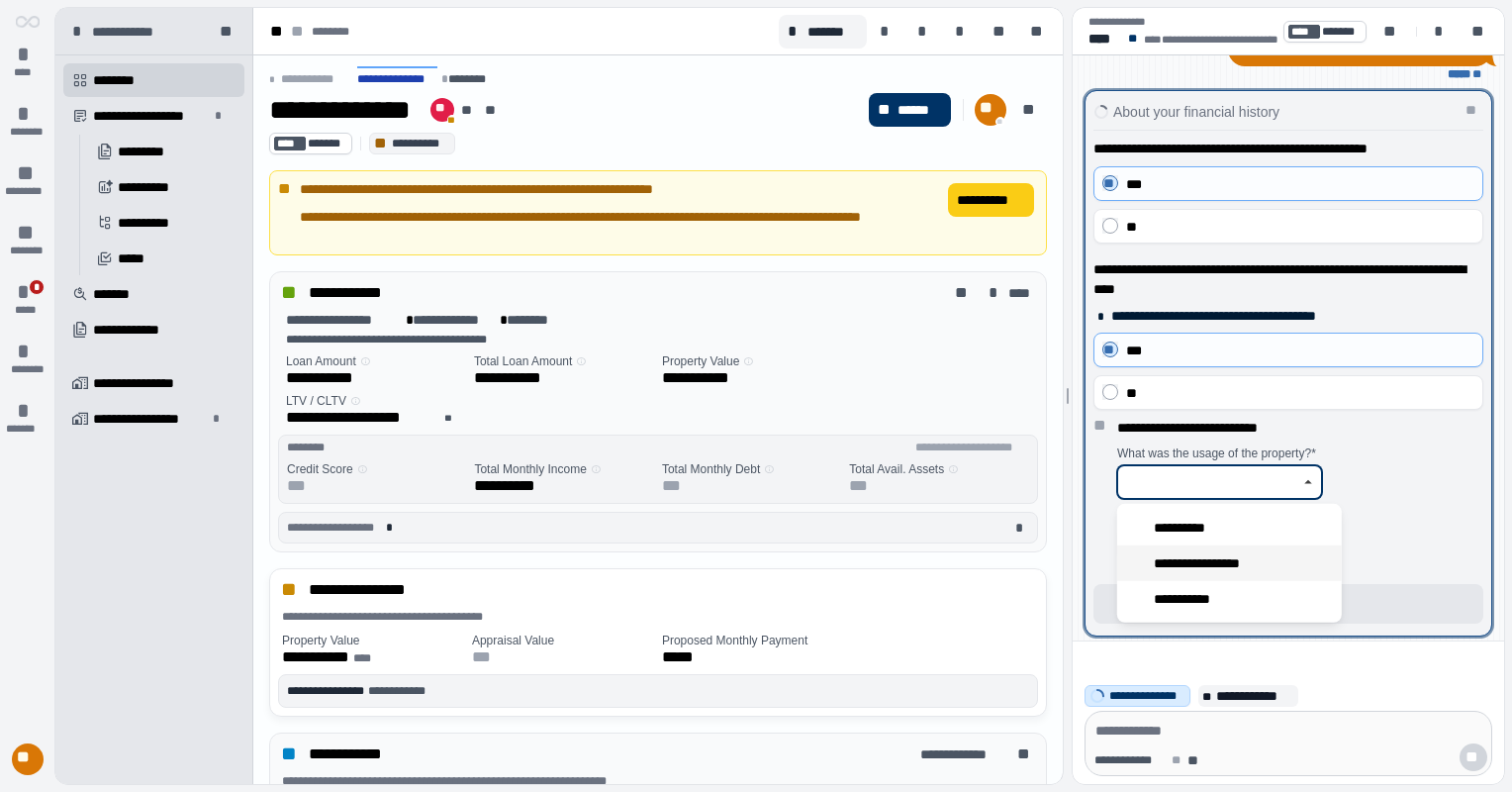 click on "**********" at bounding box center (1229, 563) 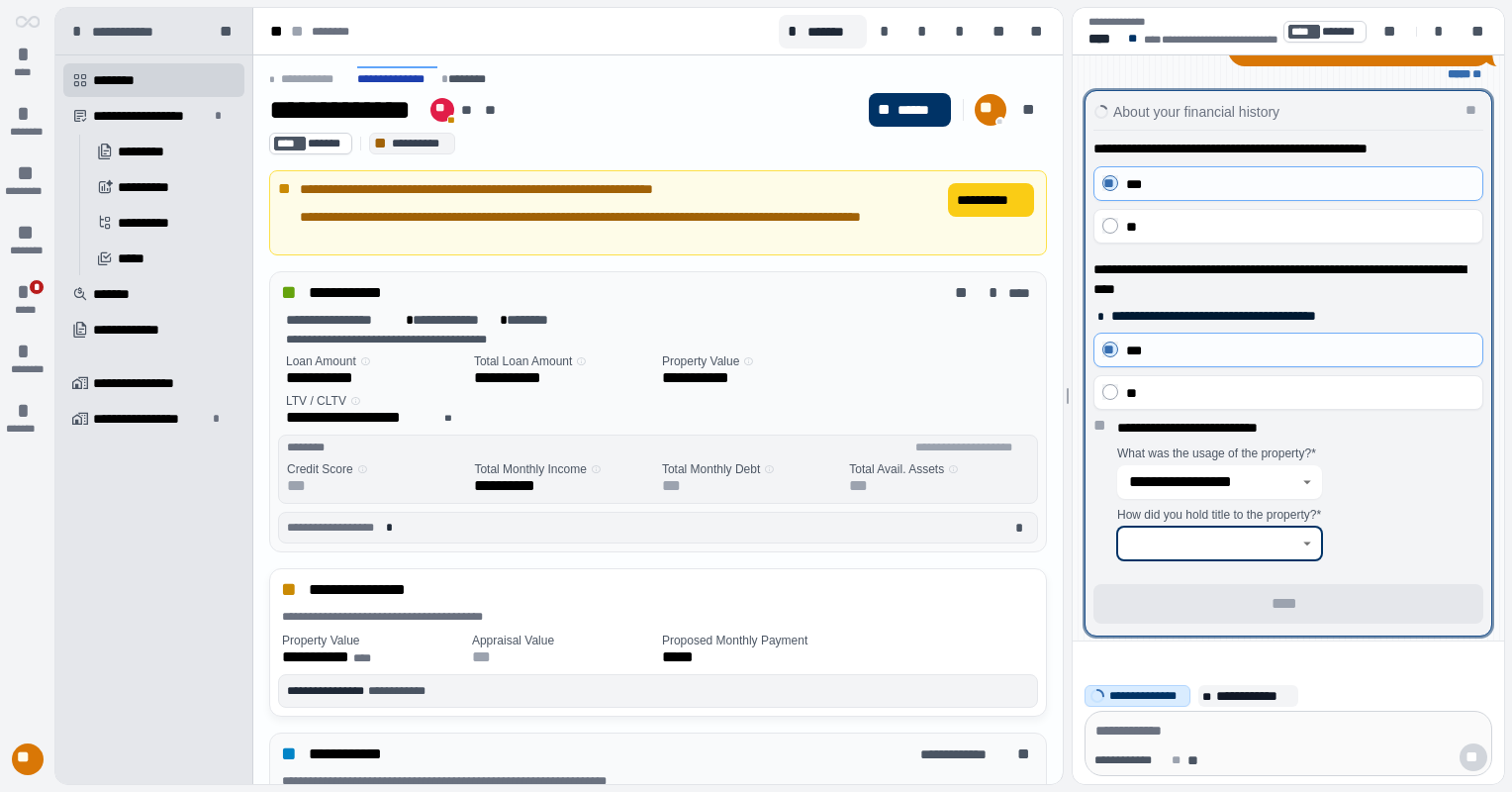 click at bounding box center [1208, 544] 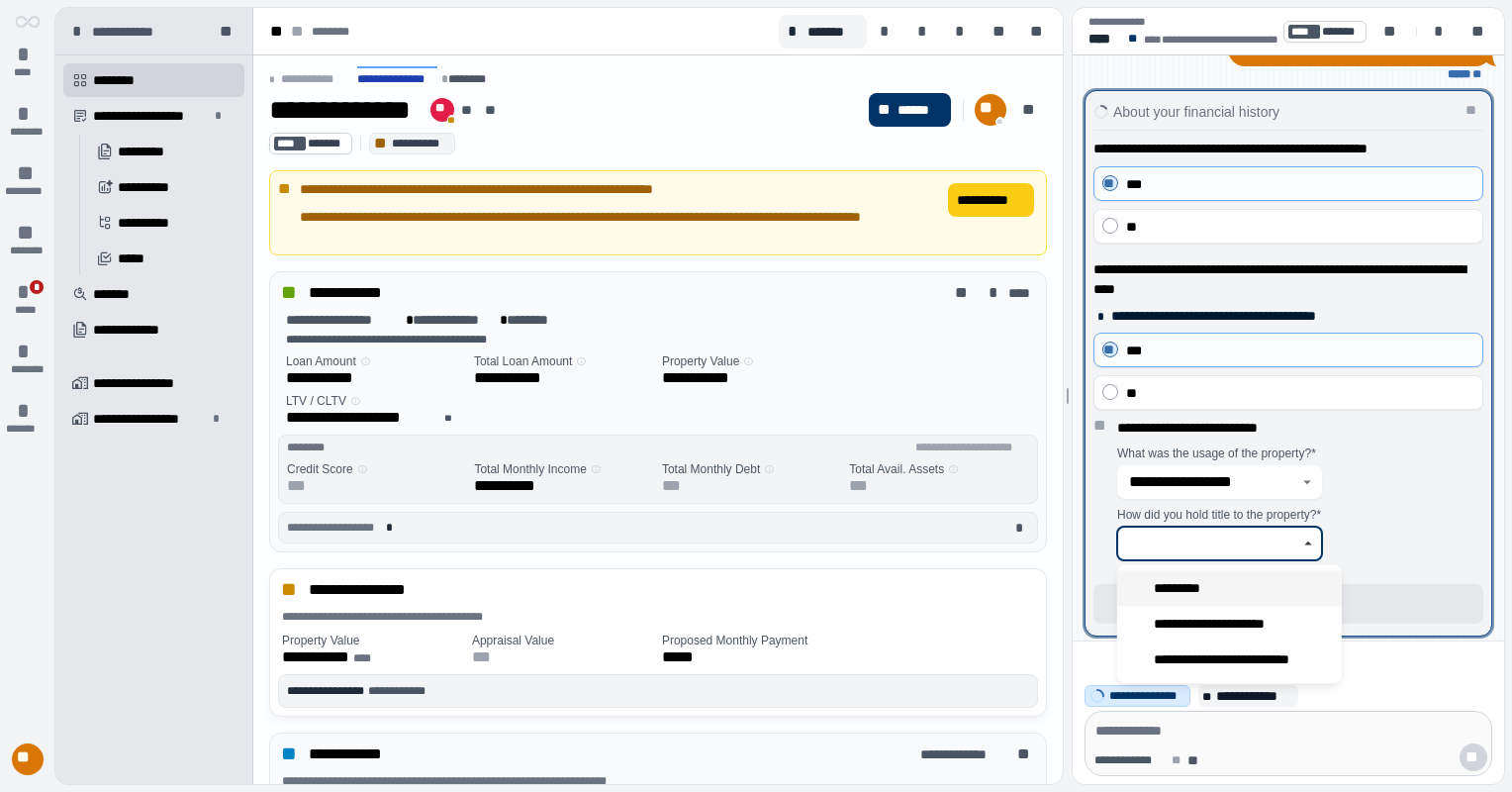 click on "*********" at bounding box center (1229, 588) 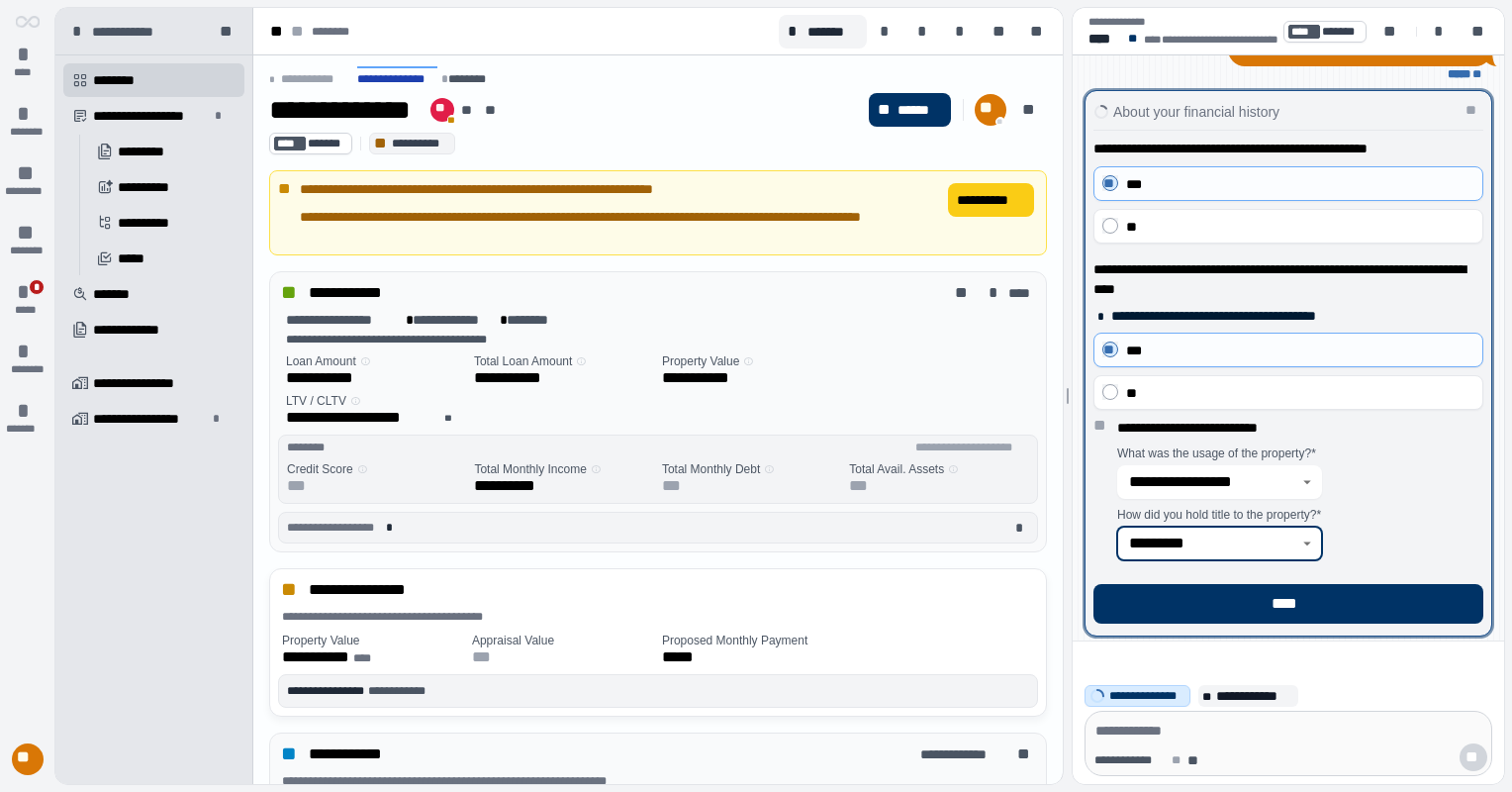 type on "*********" 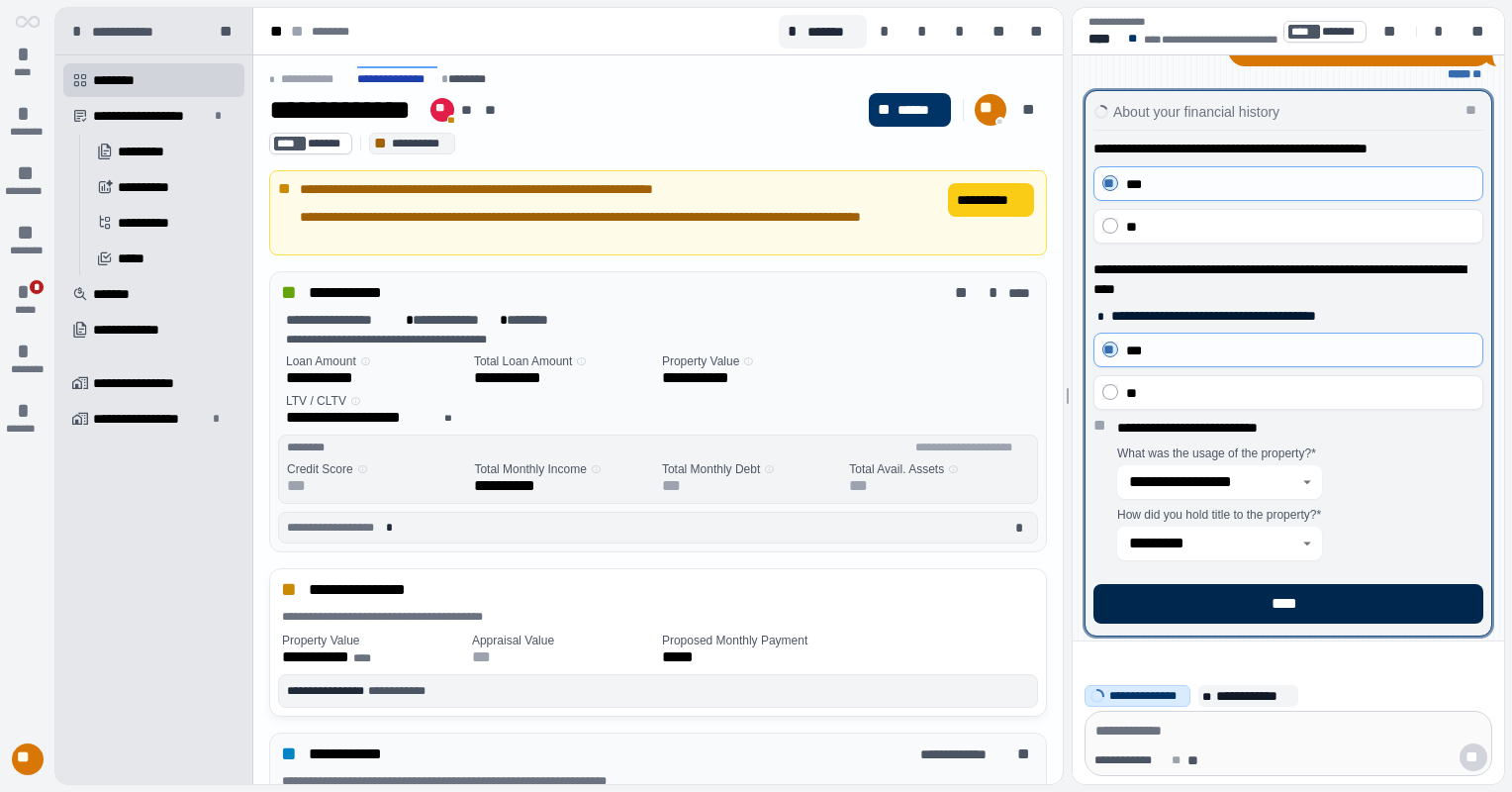 click on "****" at bounding box center [1288, 604] 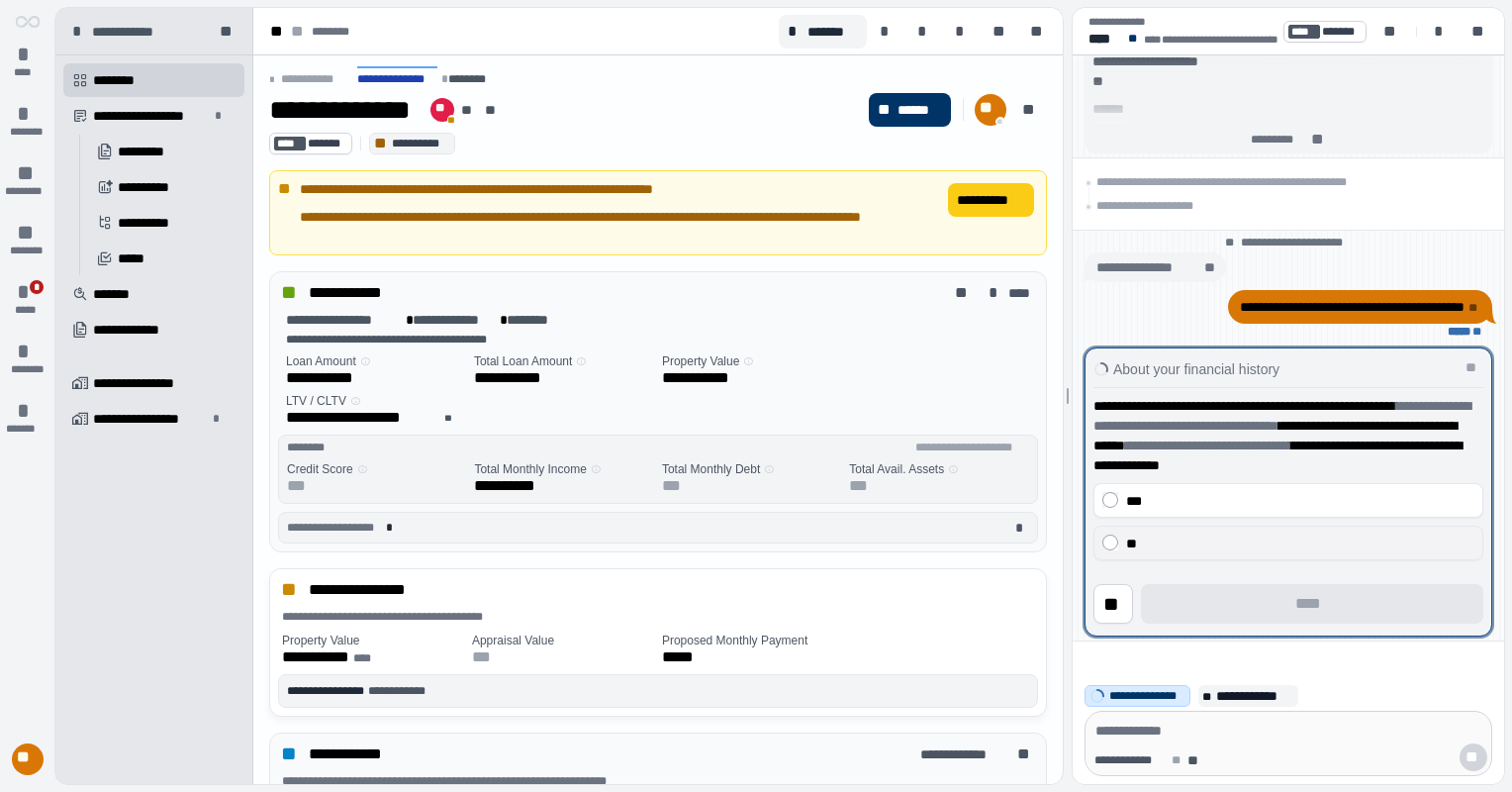 click on "**" at bounding box center (1300, 544) 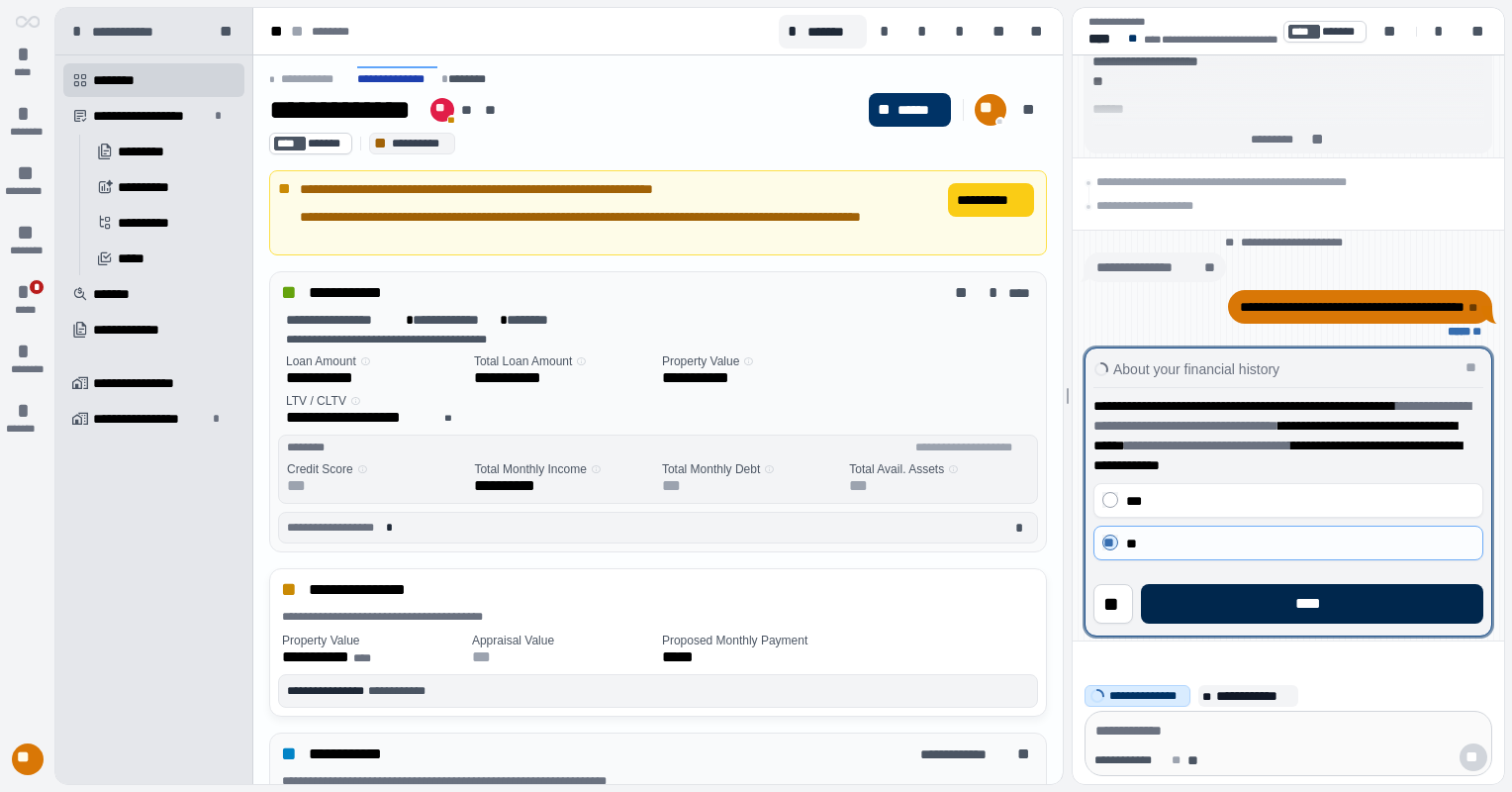 click on "****" at bounding box center (1312, 604) 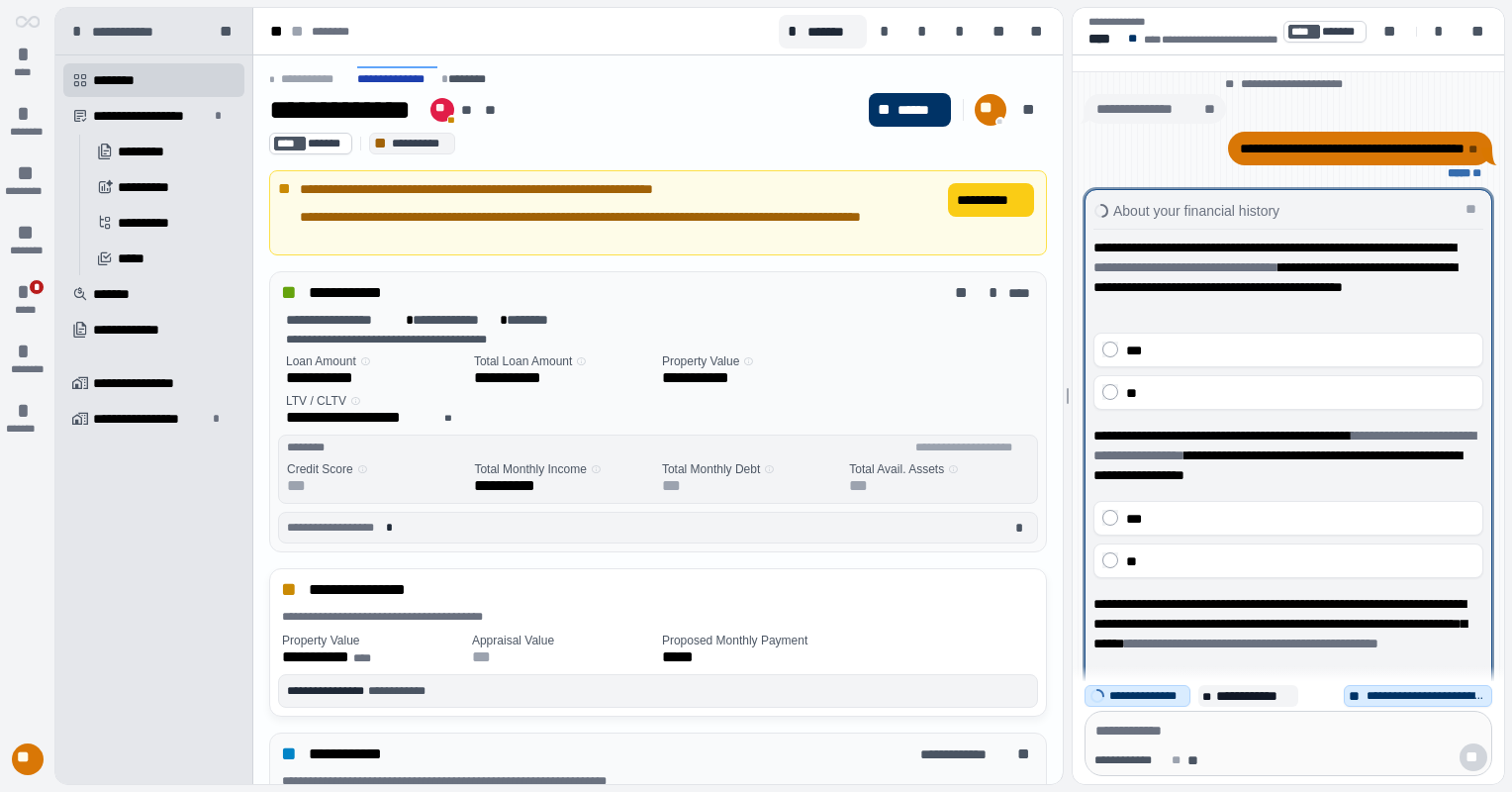 scroll, scrollTop: 297, scrollLeft: 0, axis: vertical 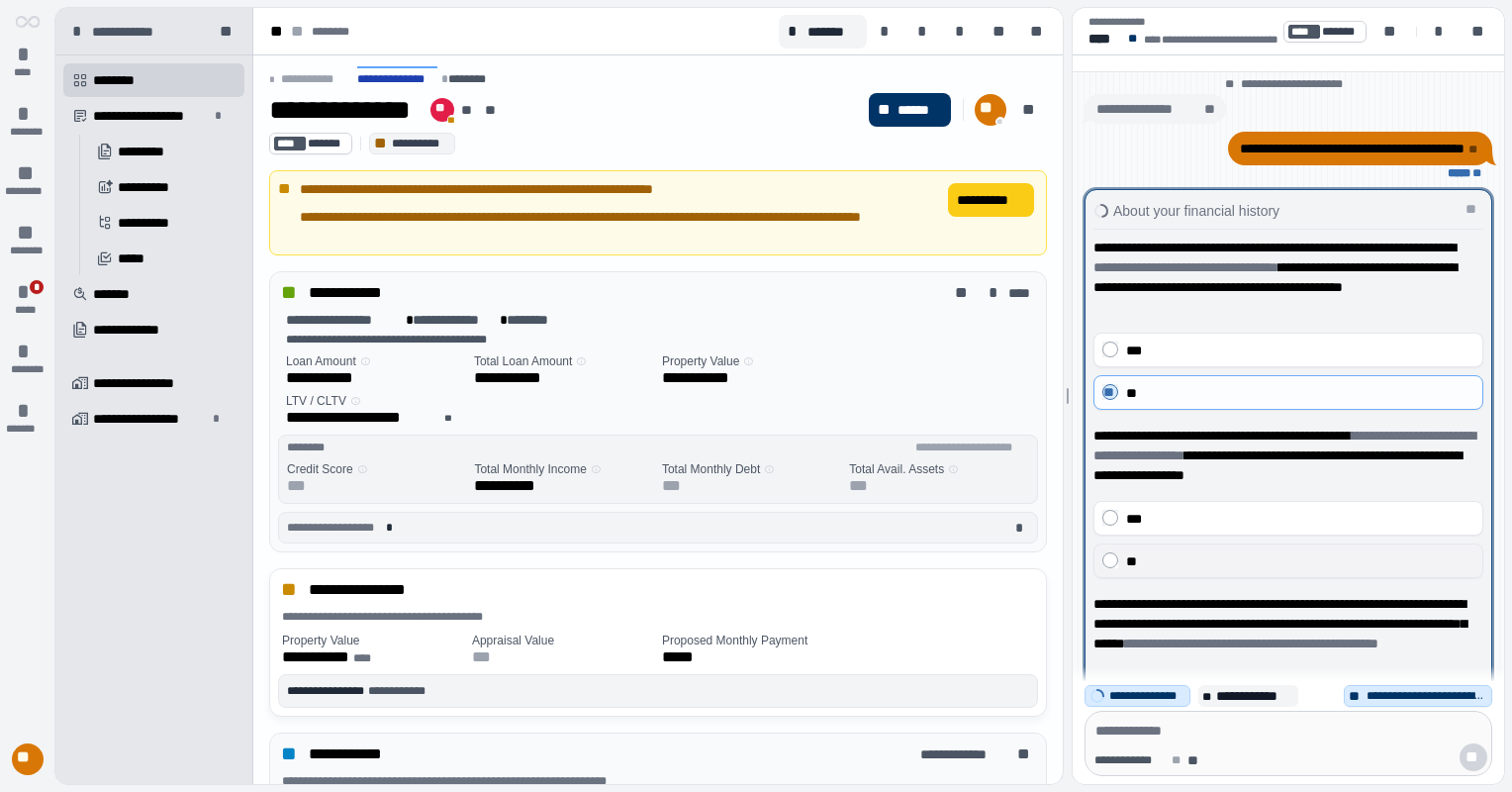click on "**" at bounding box center [1288, 560] 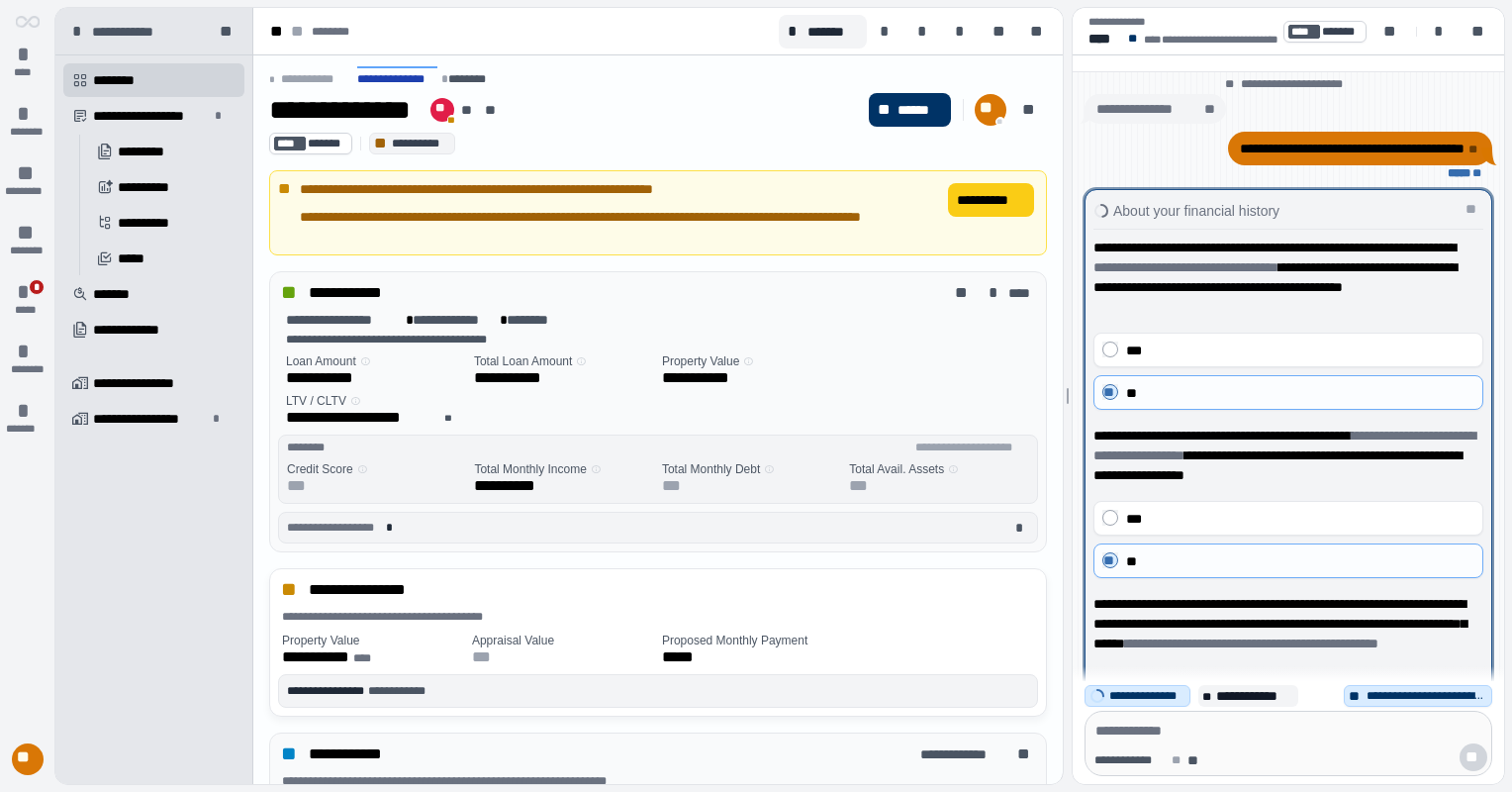 scroll, scrollTop: 4, scrollLeft: 0, axis: vertical 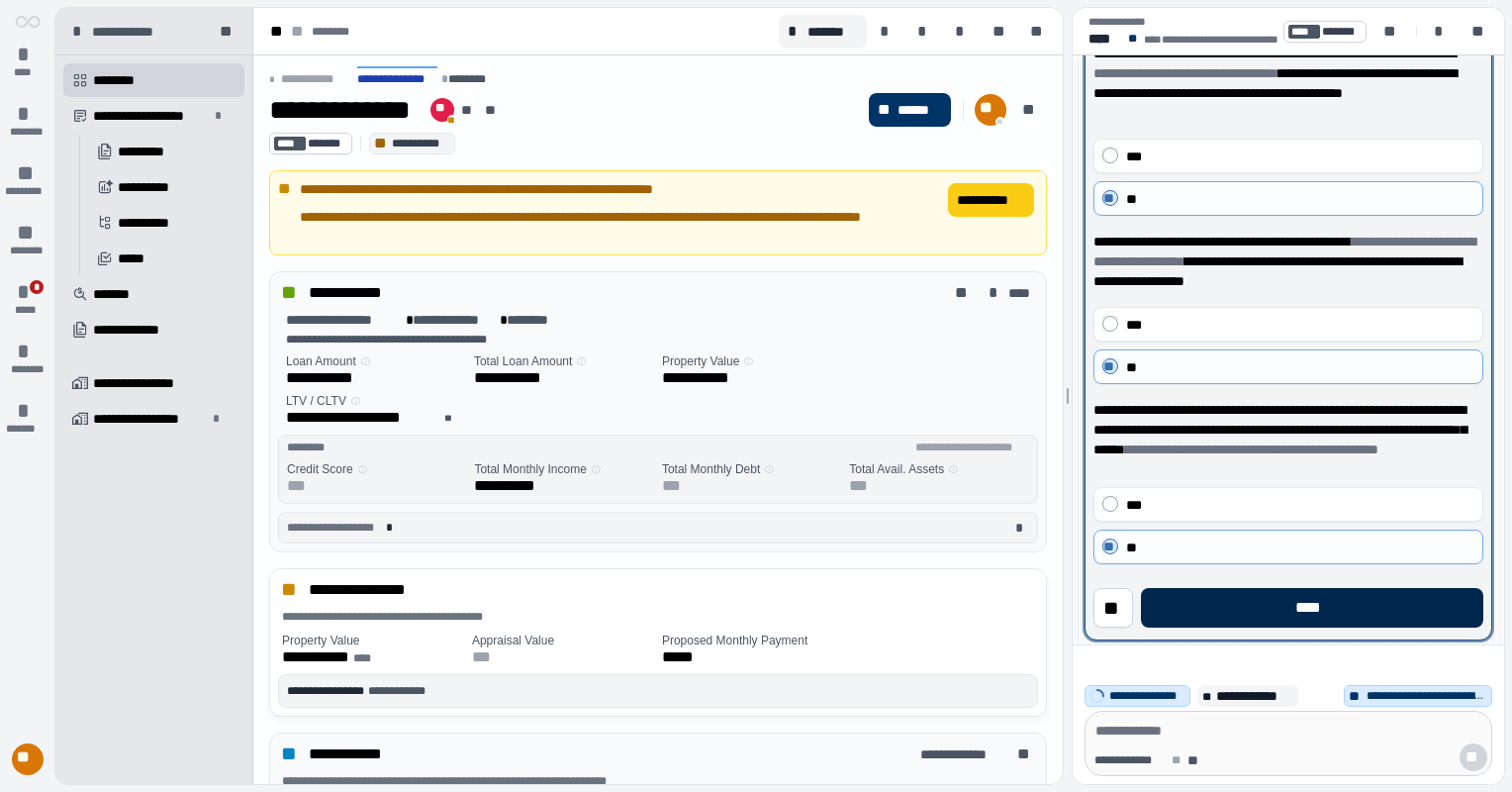 click on "****" at bounding box center [1312, 608] 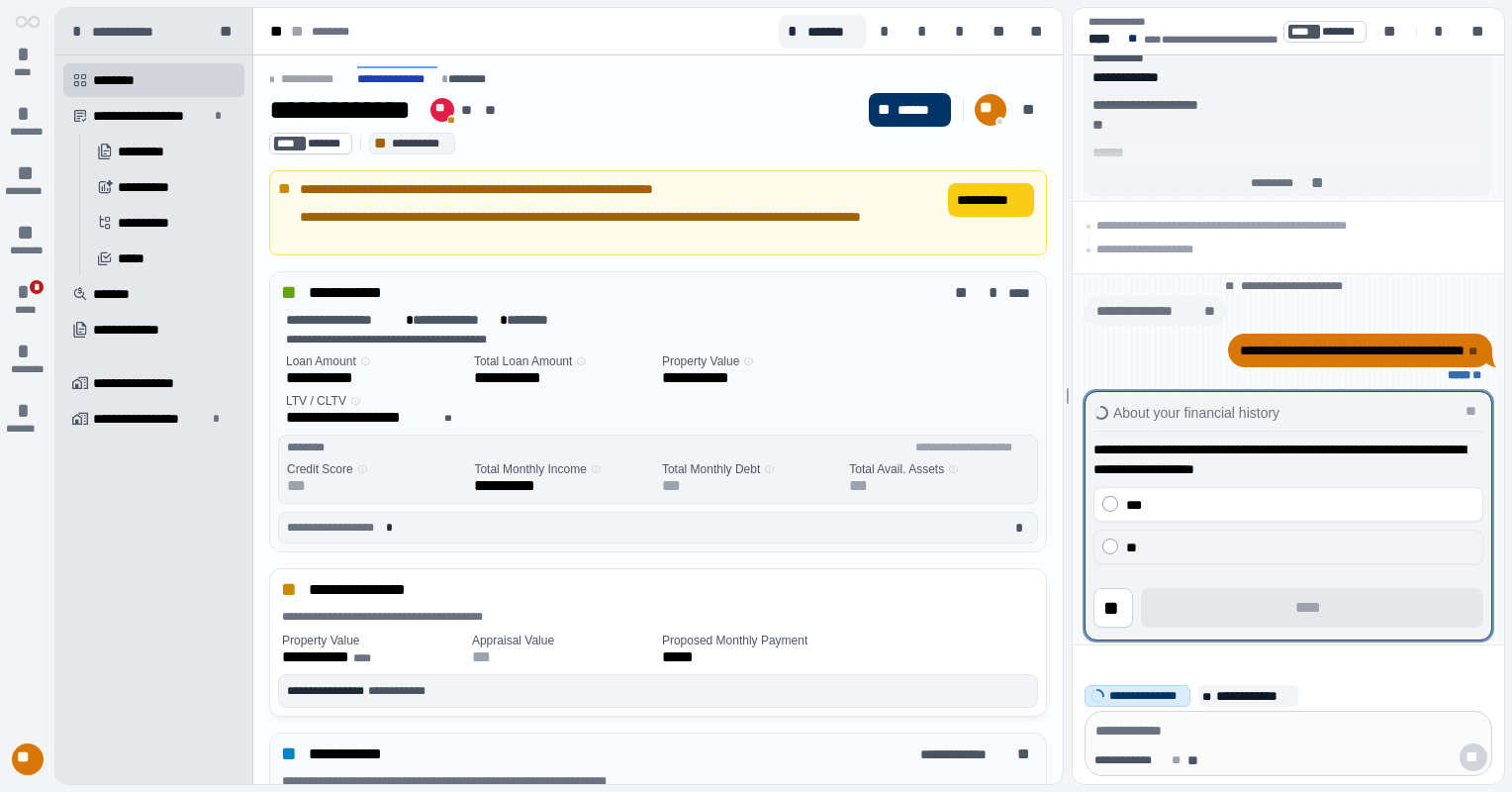 click on "**" at bounding box center [1300, 547] 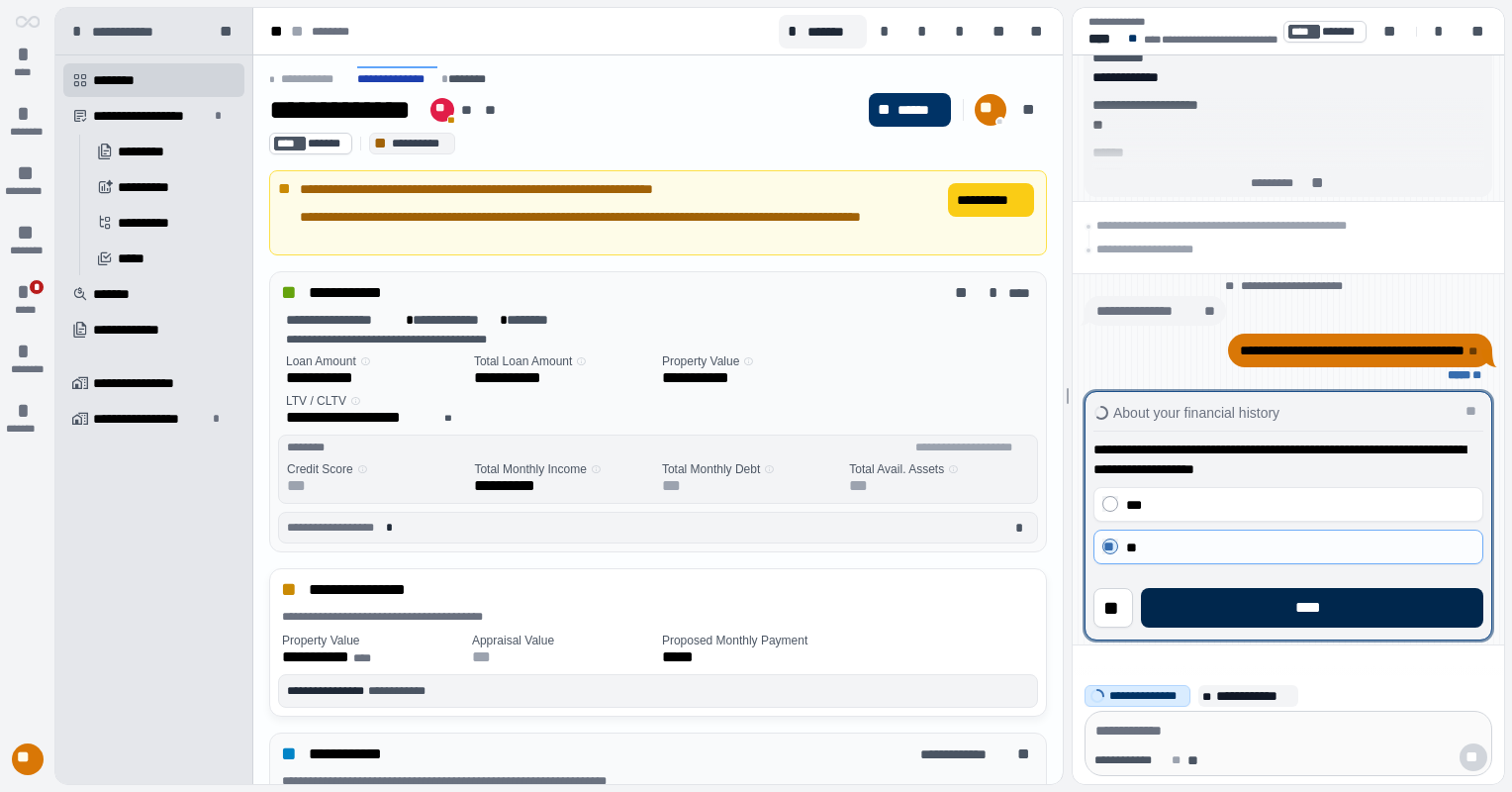click on "****" at bounding box center [1312, 608] 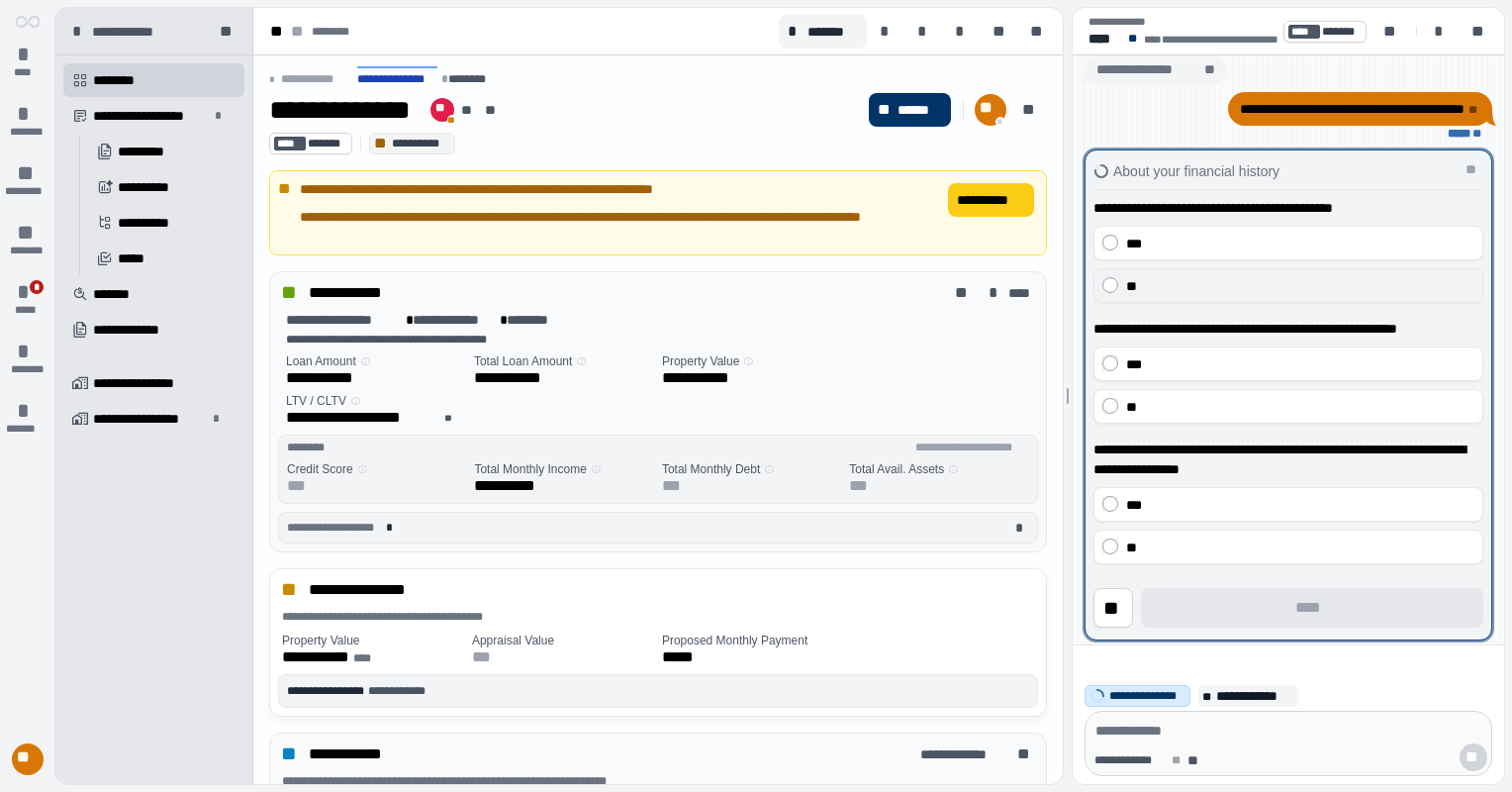 click on "**" at bounding box center [1300, 286] 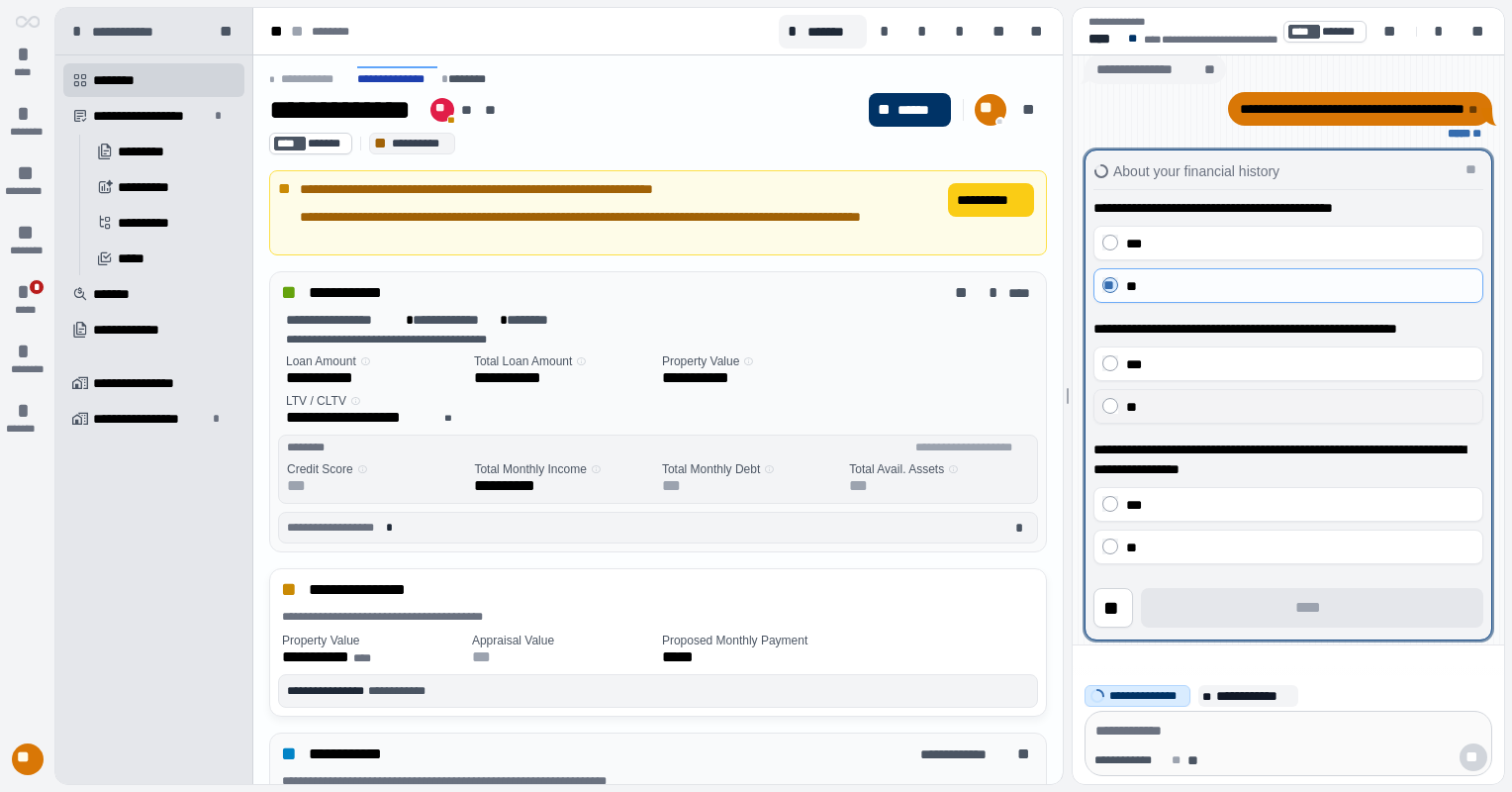 click on "**" at bounding box center [1300, 407] 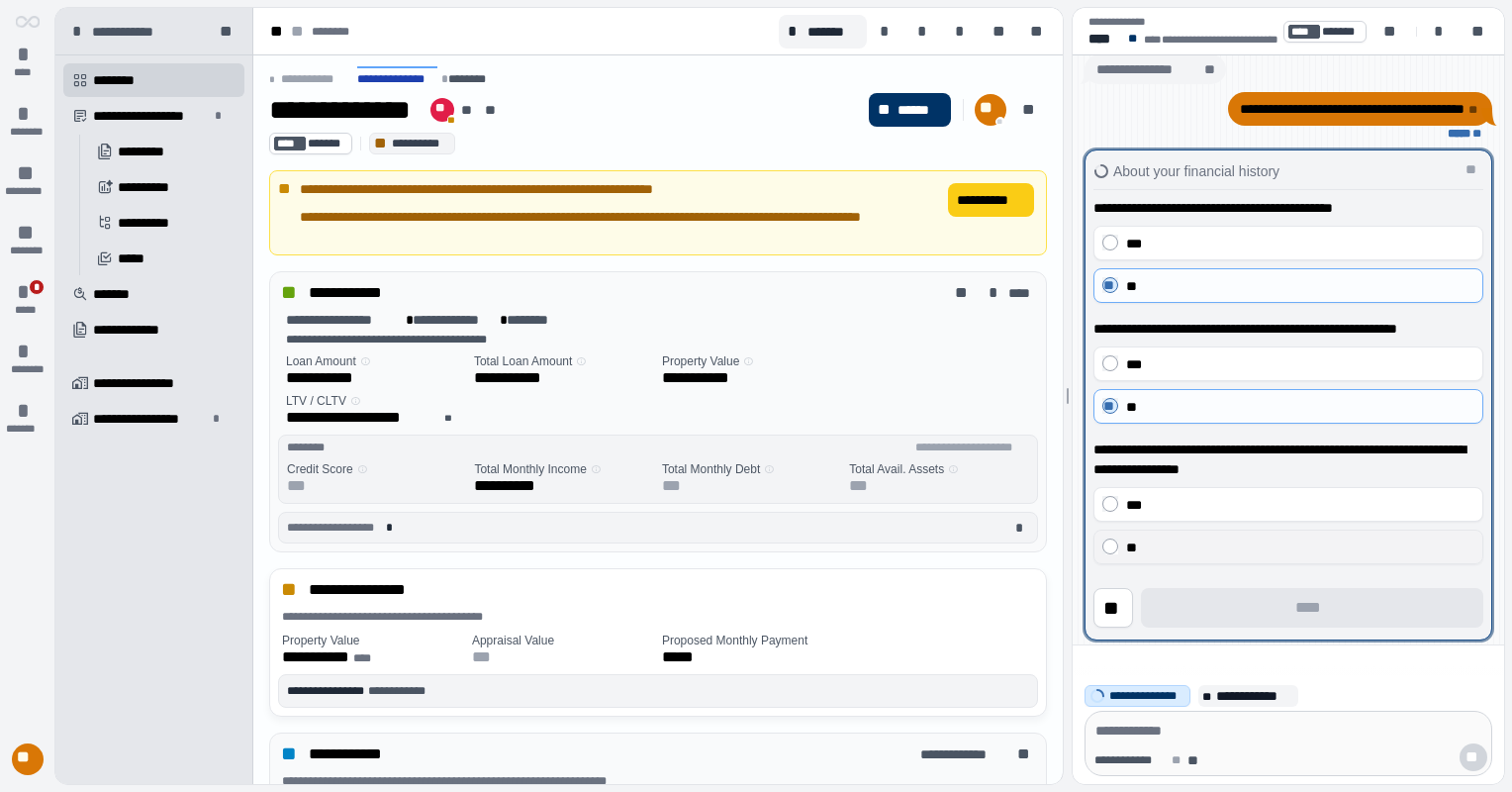 click on "**" at bounding box center (1300, 547) 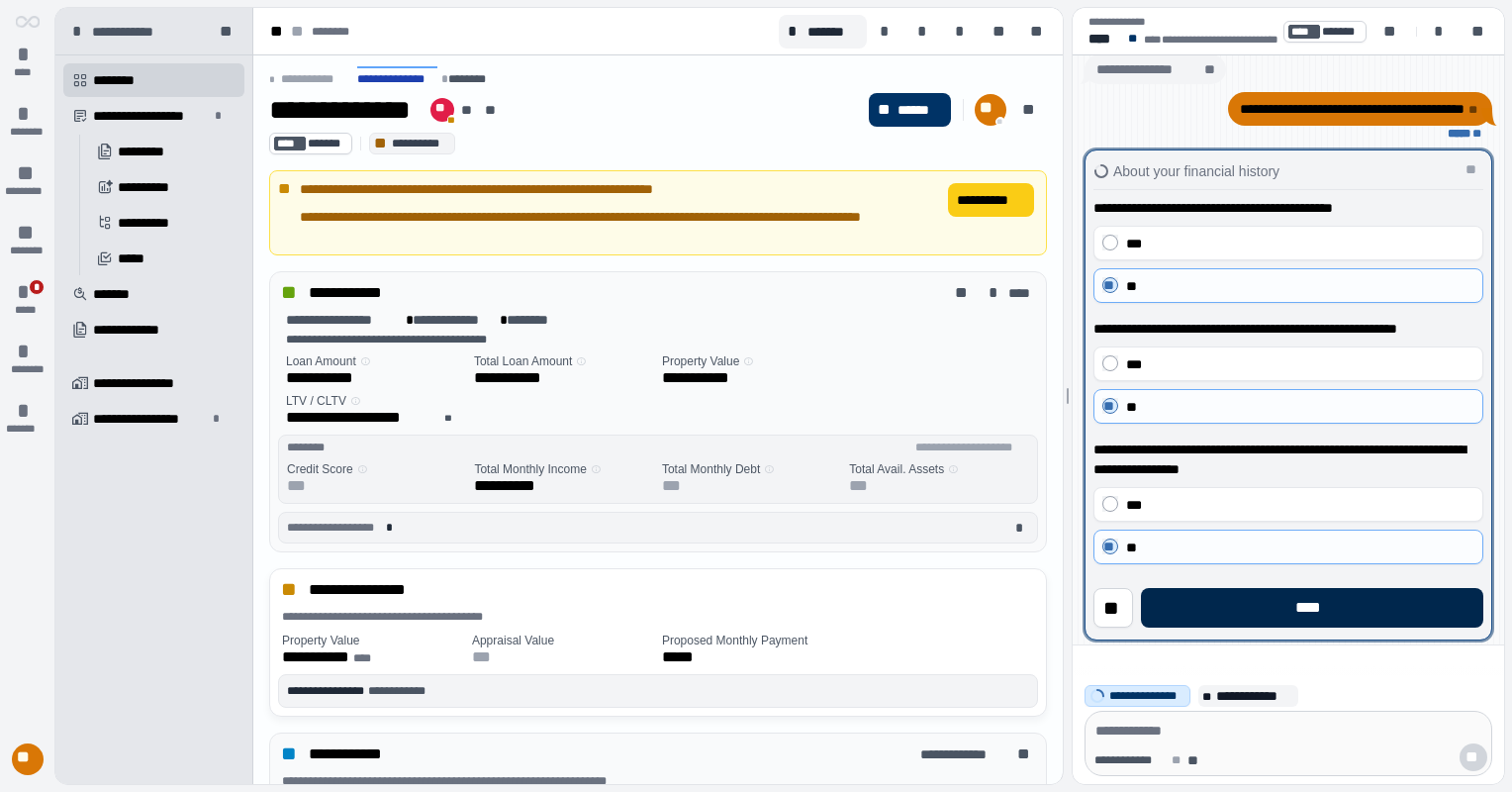 click on "****" at bounding box center (1312, 608) 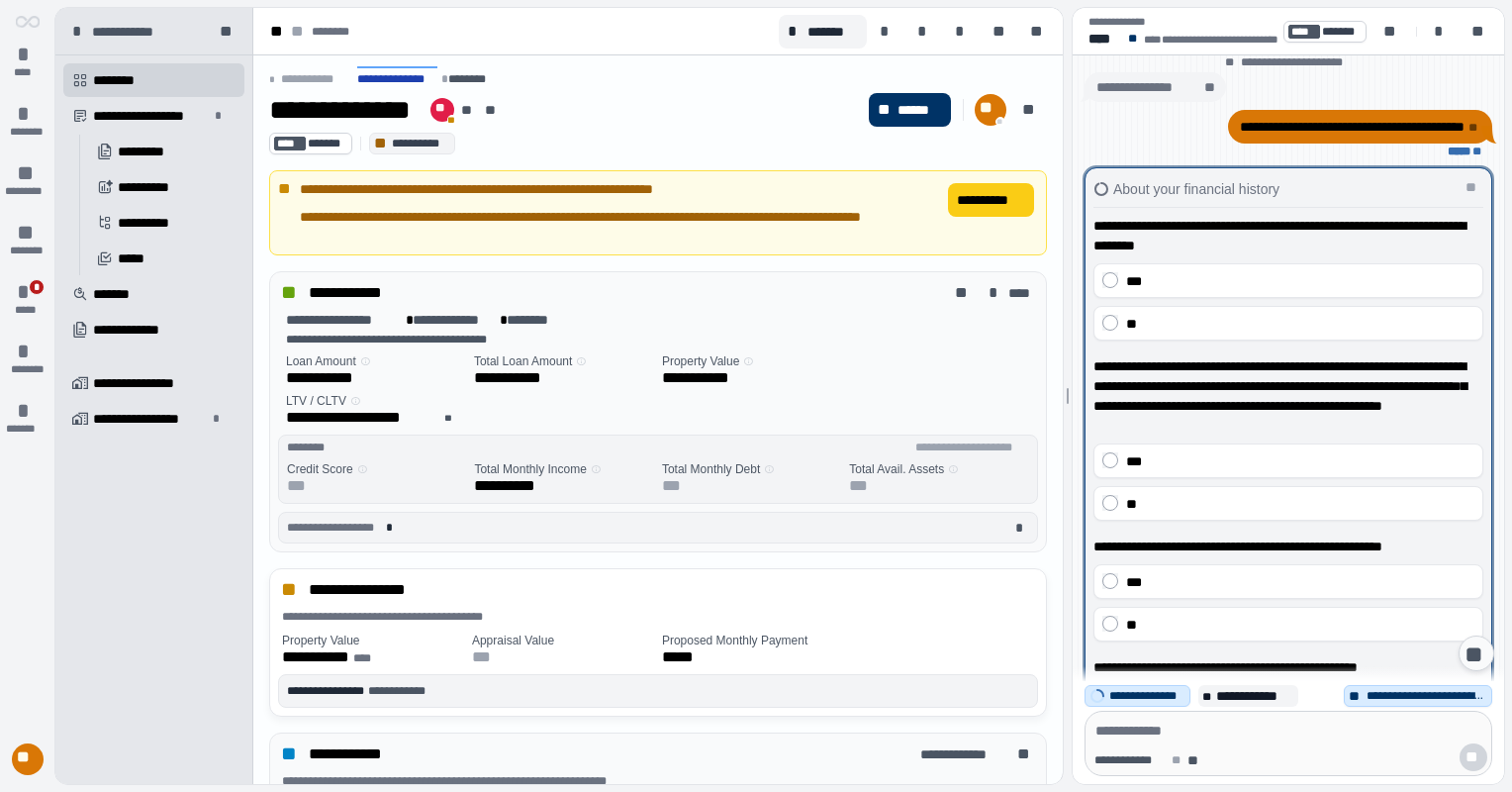 scroll, scrollTop: 301, scrollLeft: 0, axis: vertical 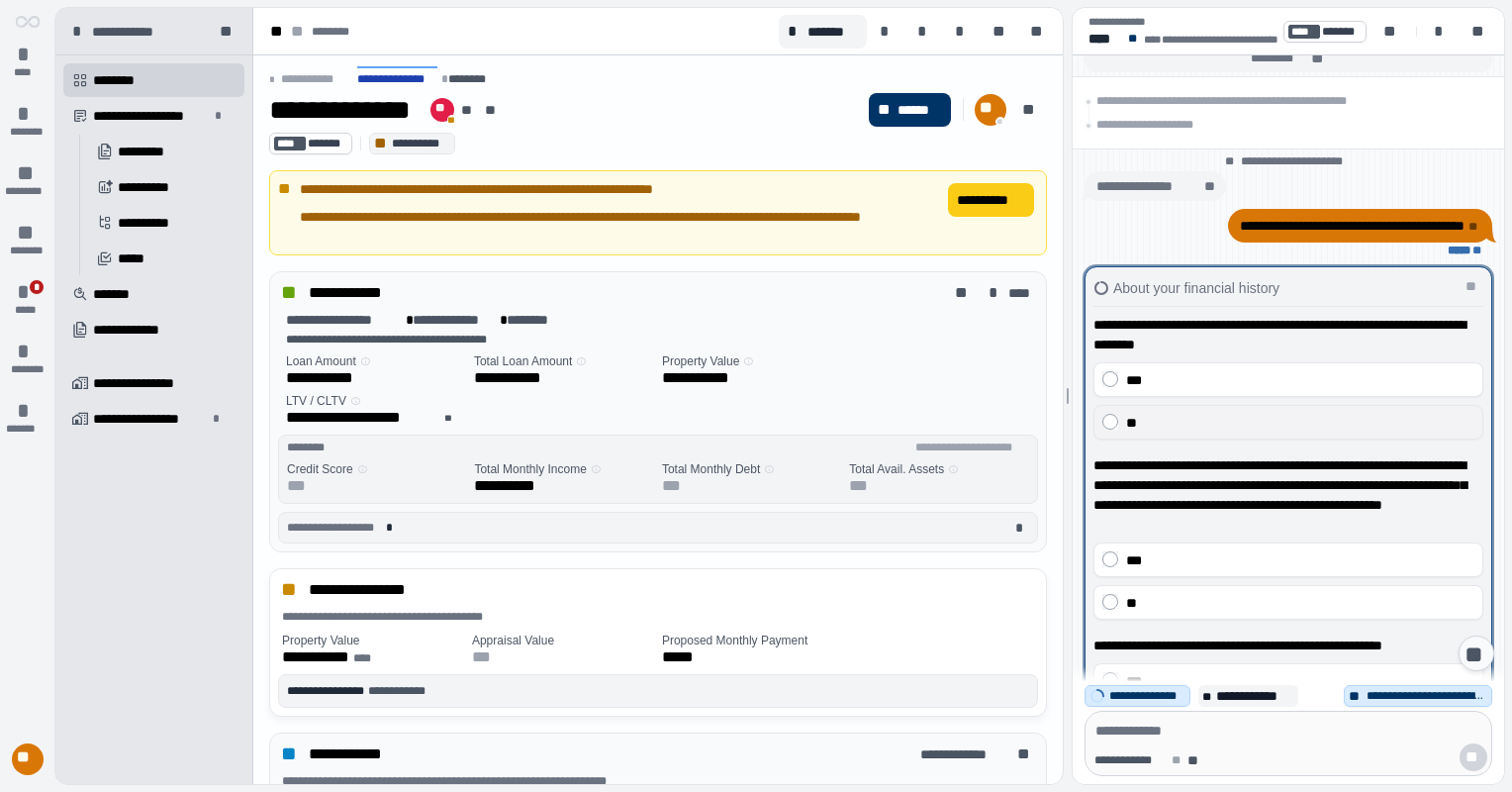 click on "**" at bounding box center [1288, 422] 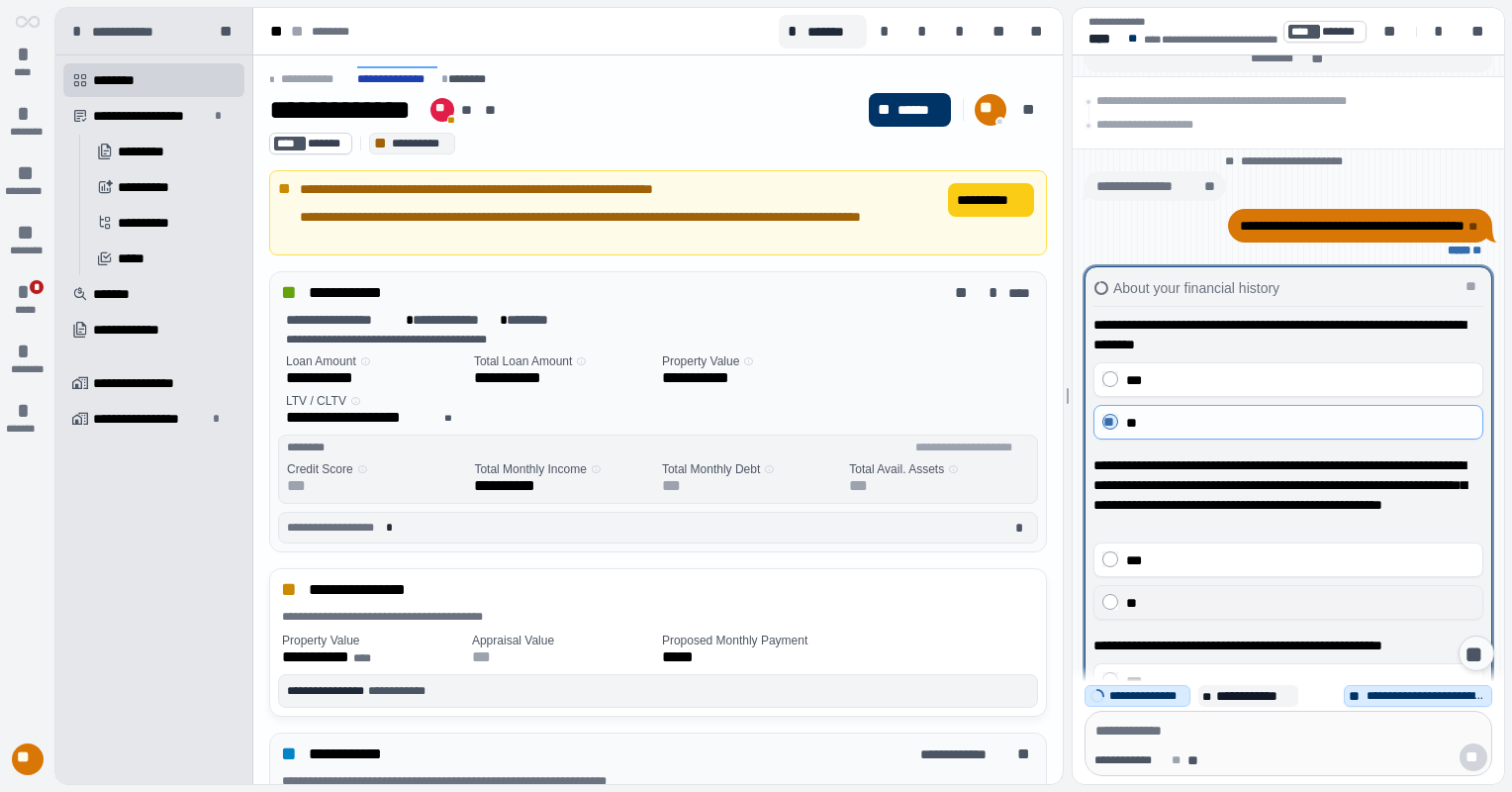 click on "**" at bounding box center (1288, 602) 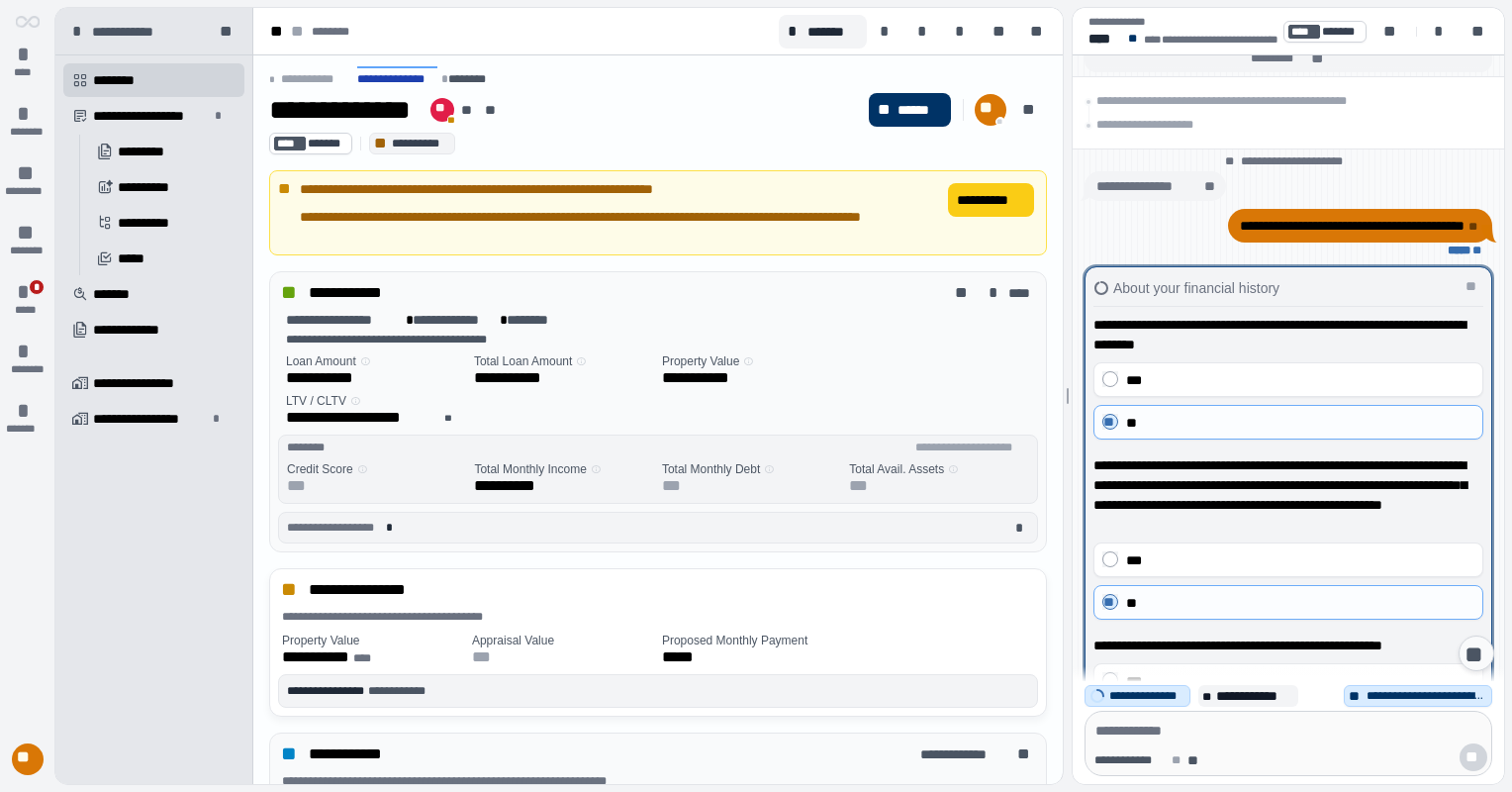 scroll, scrollTop: 103, scrollLeft: 0, axis: vertical 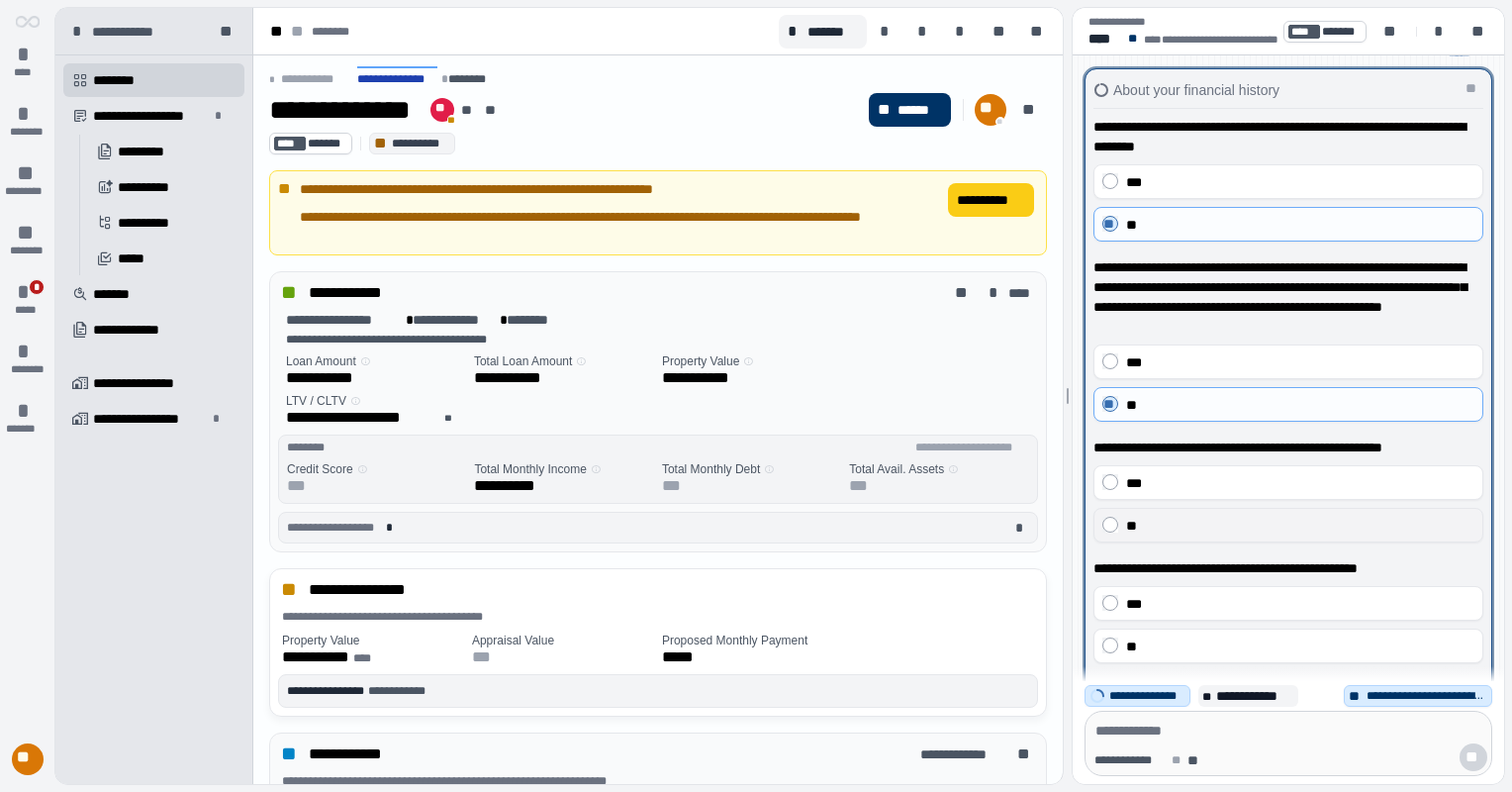click on "**" at bounding box center [1288, 525] 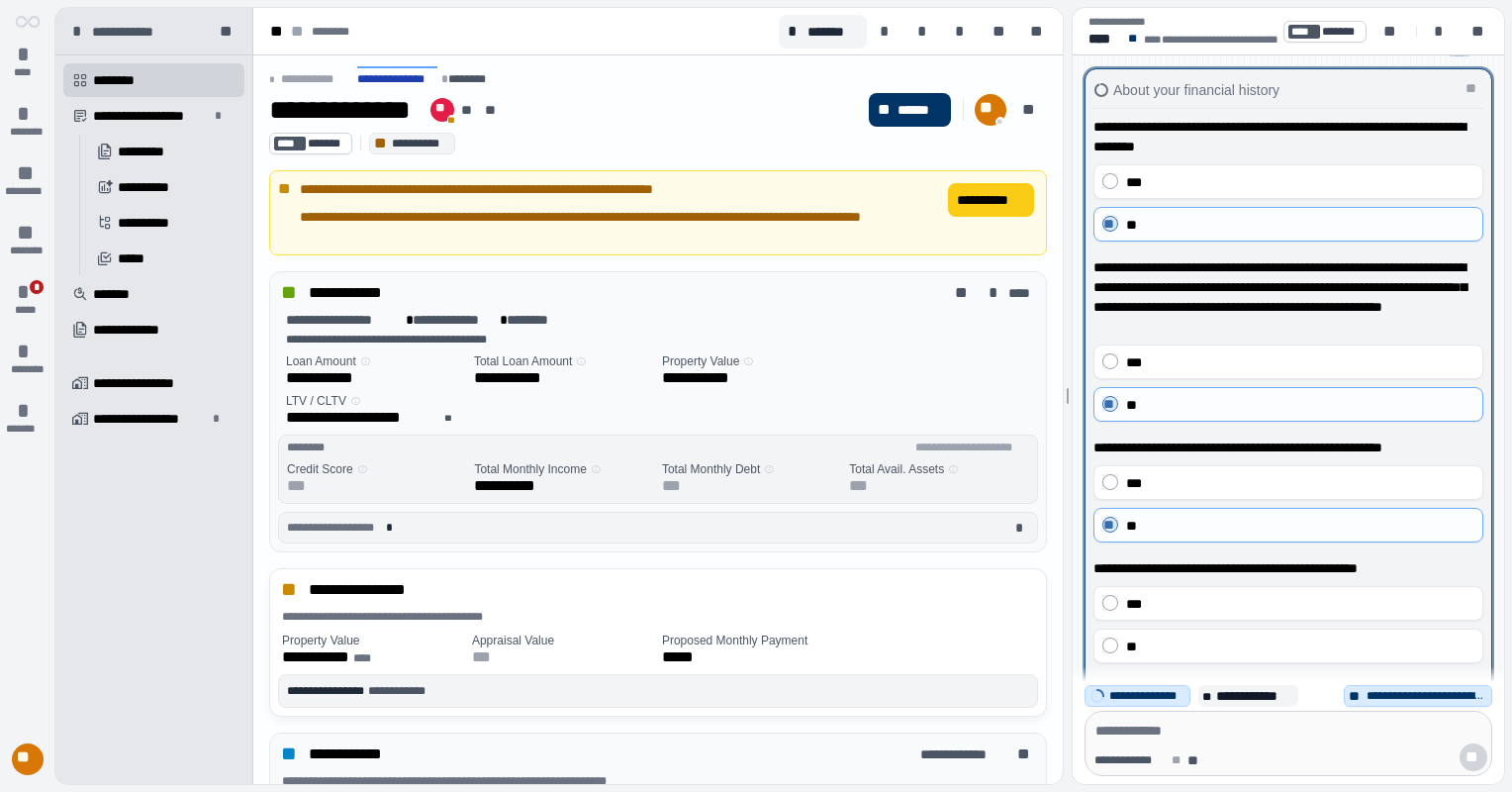 scroll, scrollTop: 4, scrollLeft: 0, axis: vertical 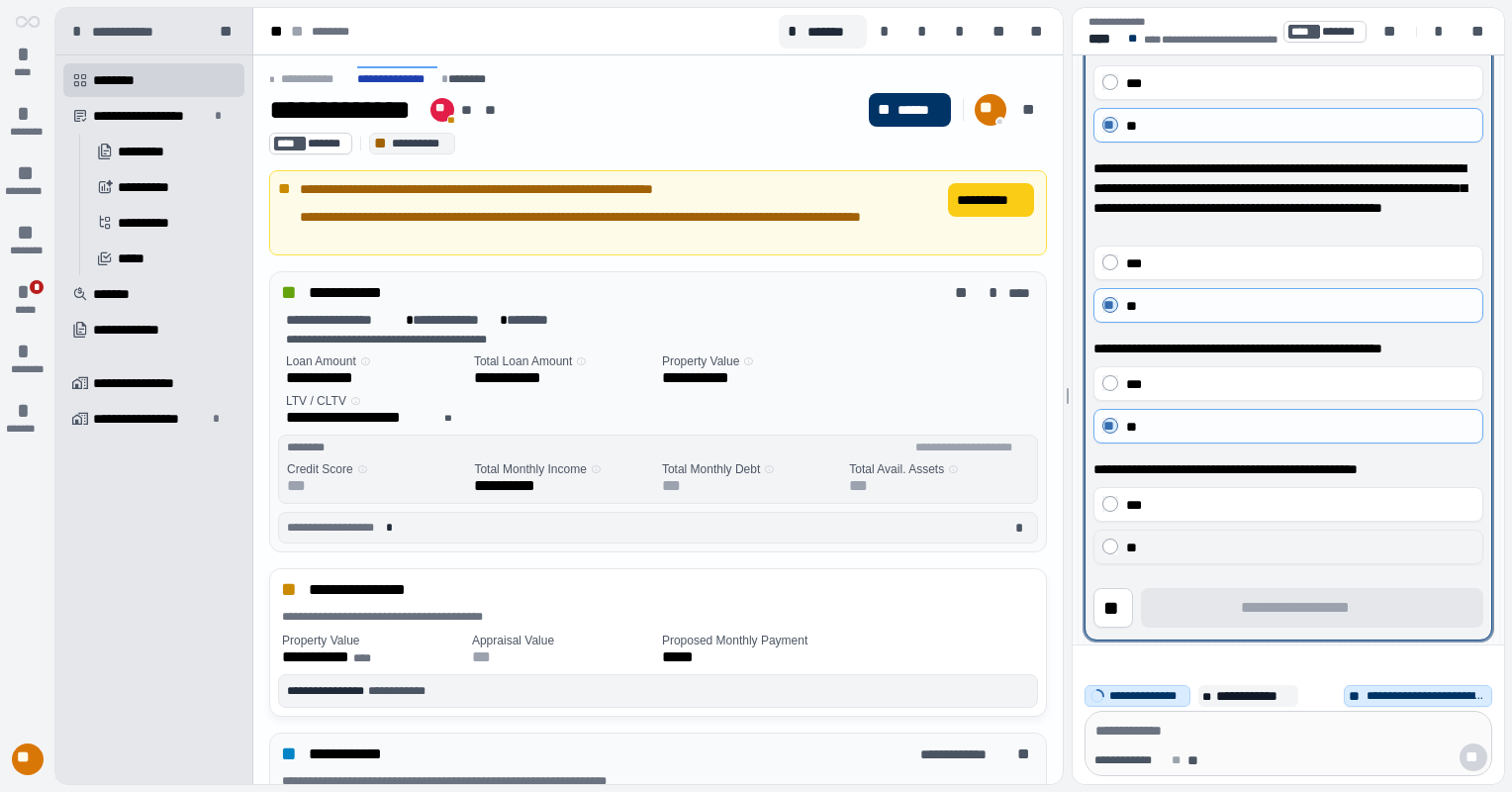 click on "**" at bounding box center (1300, 547) 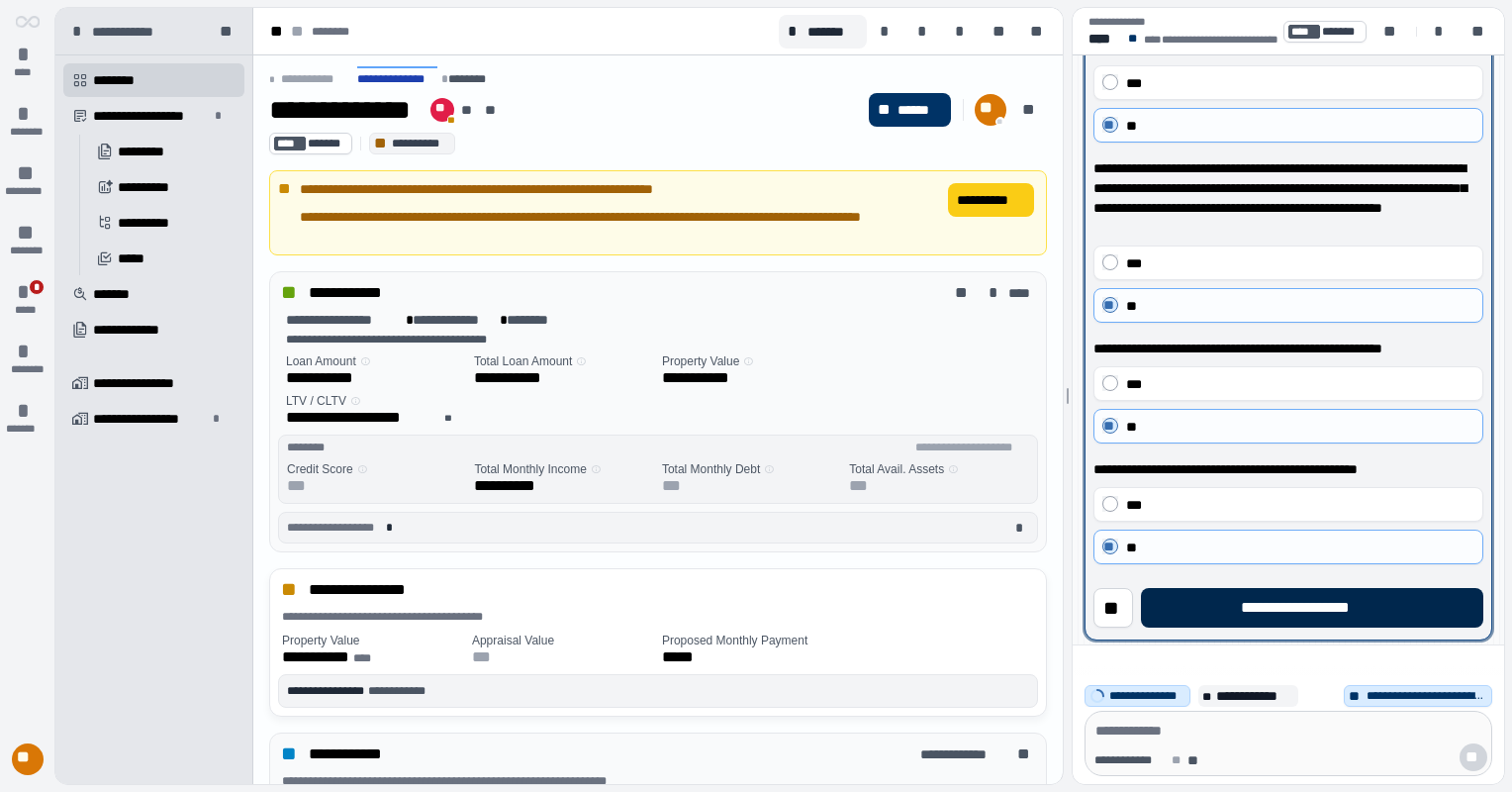 click on "**********" at bounding box center [1312, 608] 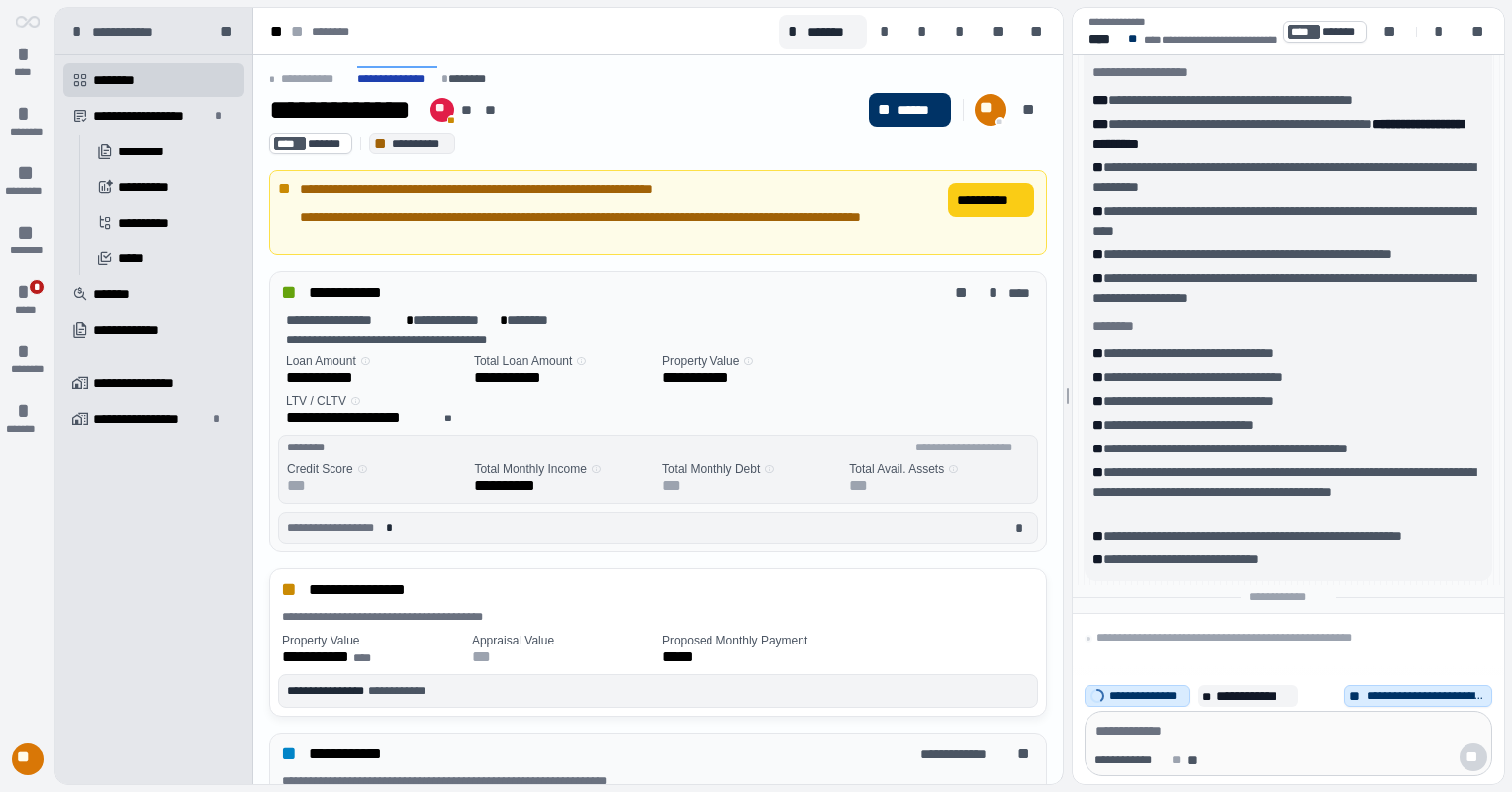 scroll, scrollTop: 0, scrollLeft: 0, axis: both 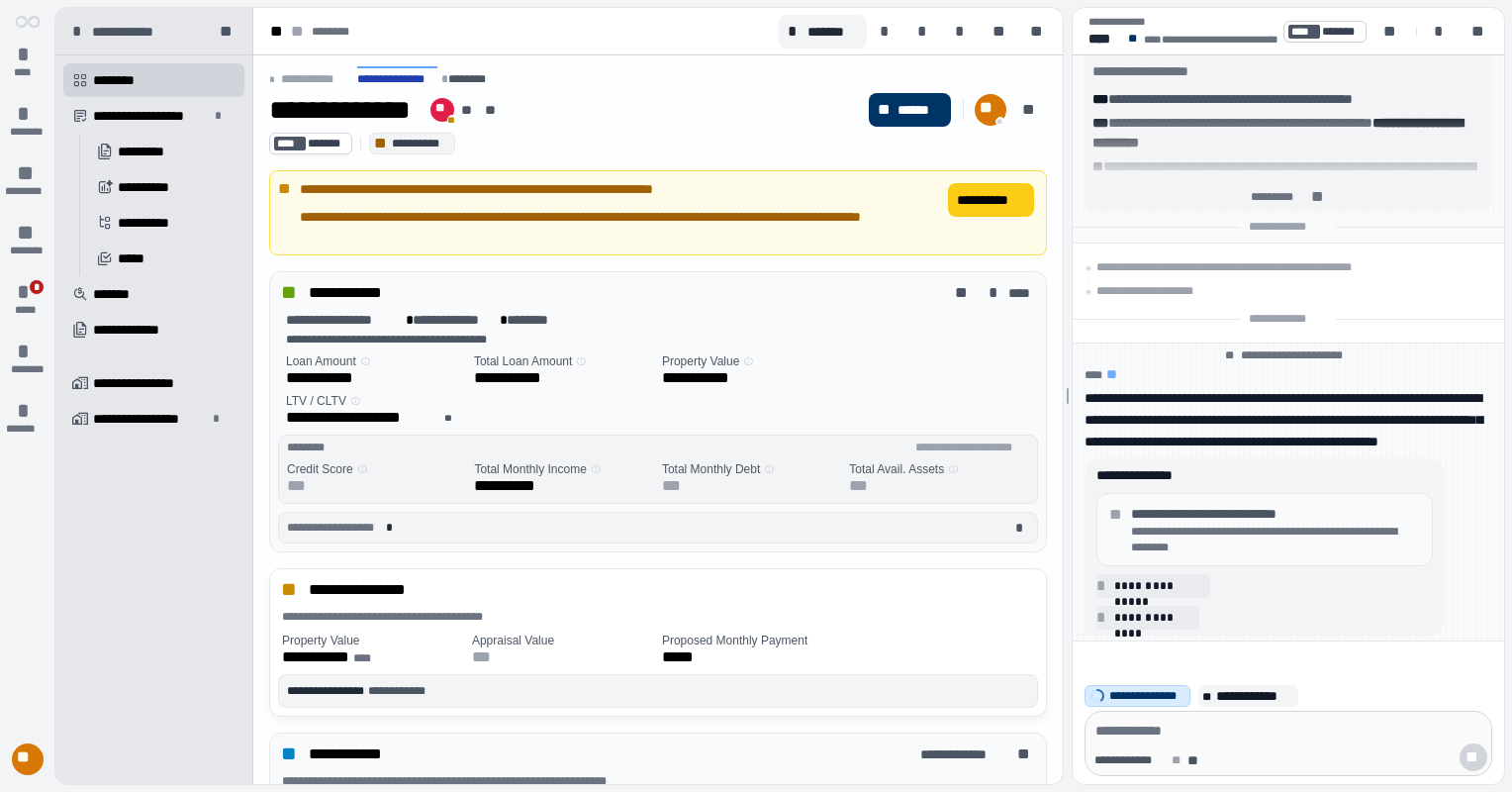 click on "**********" at bounding box center (1276, 514) 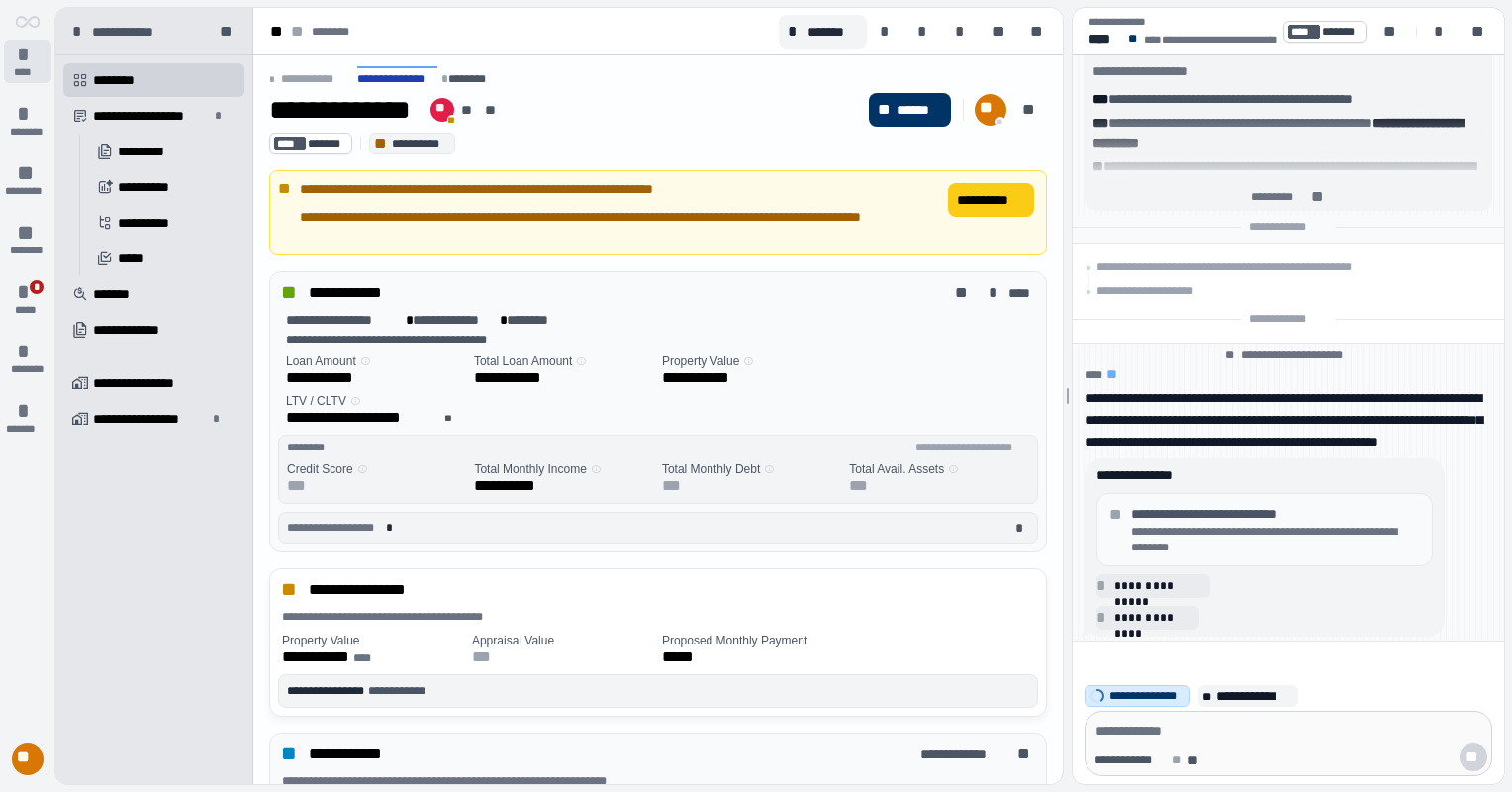 click on "*" at bounding box center [28, 54] 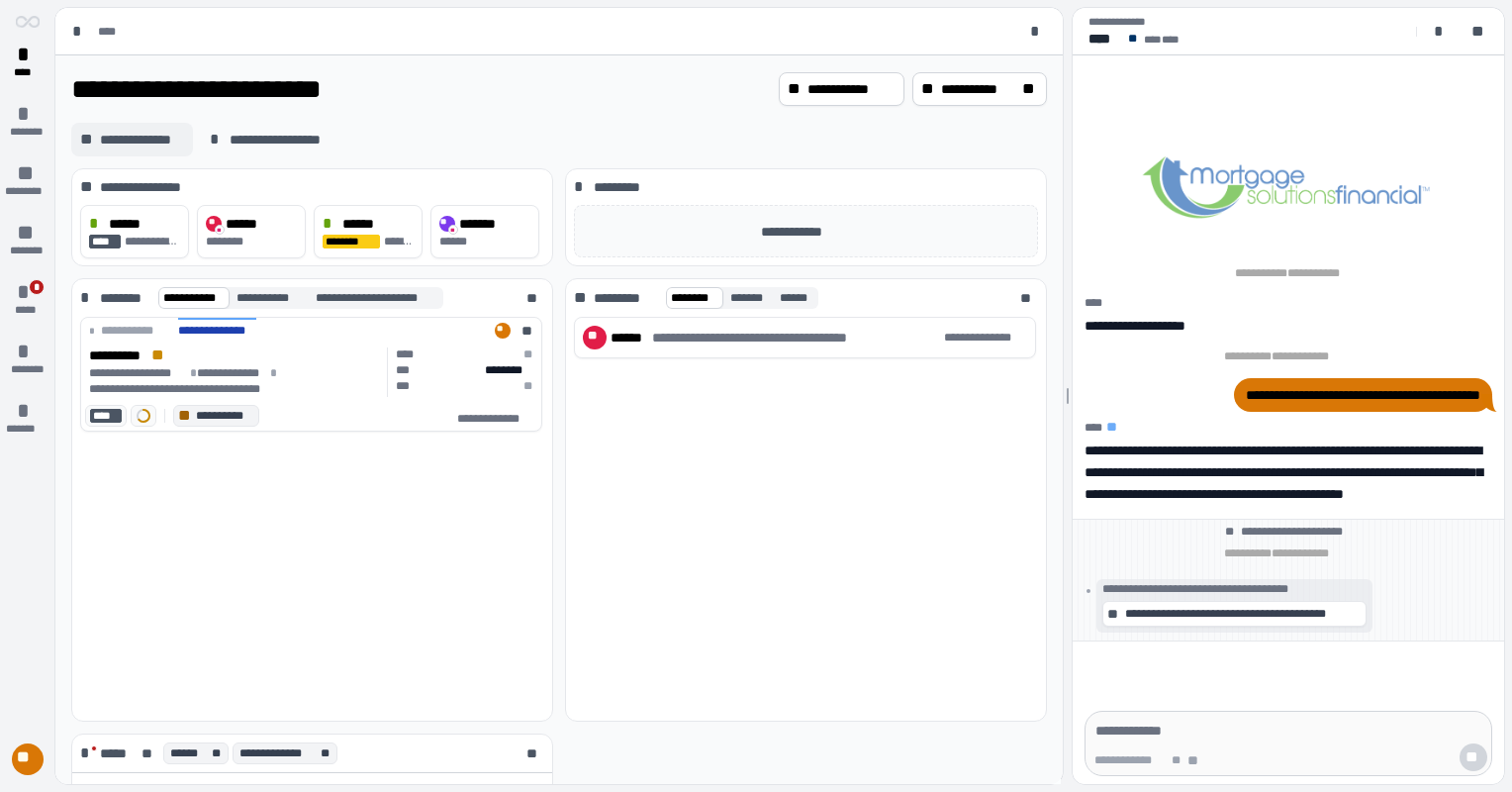 click on "**********" at bounding box center [142, 140] 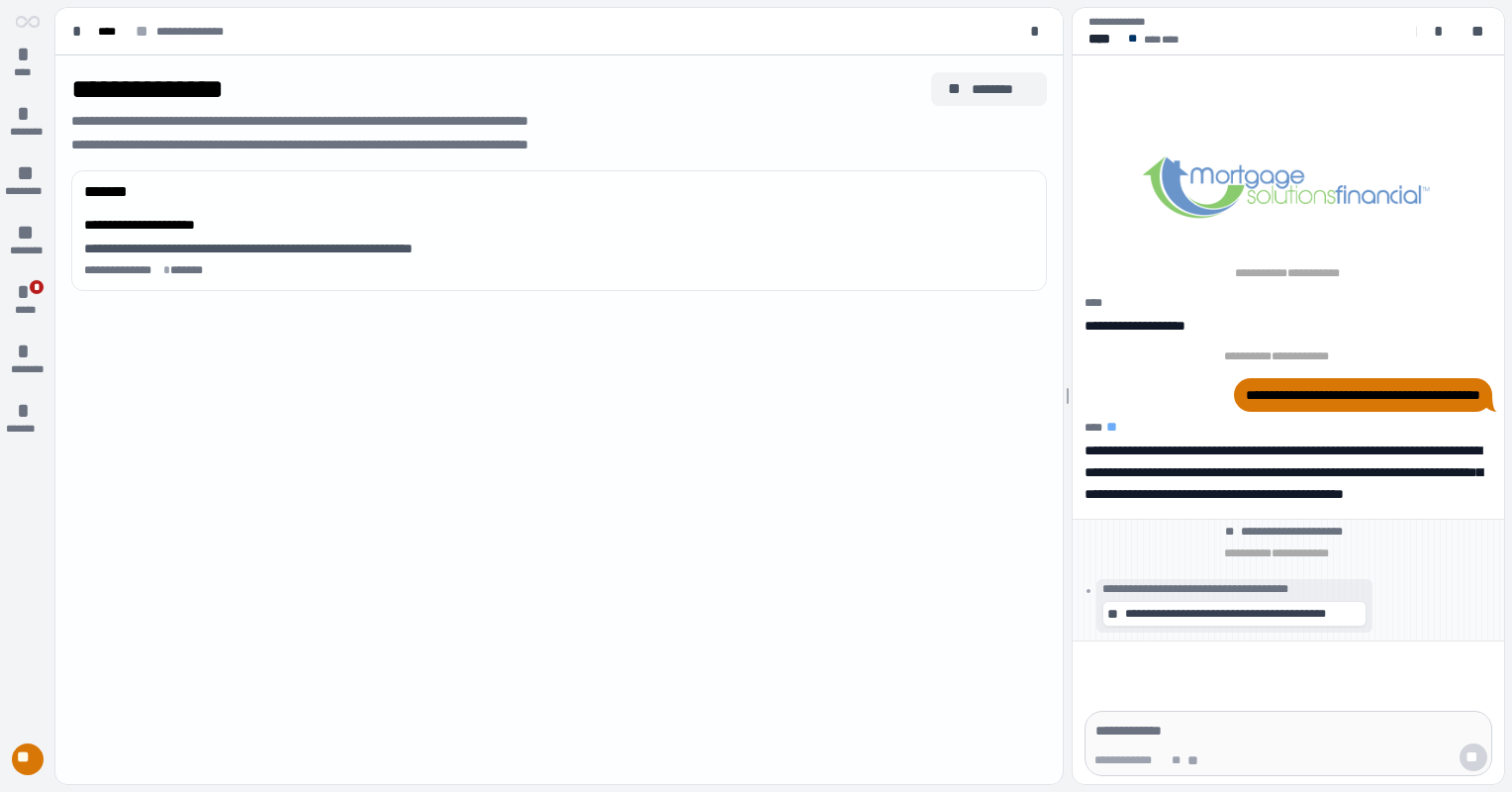 click on "********" at bounding box center (1000, 89) 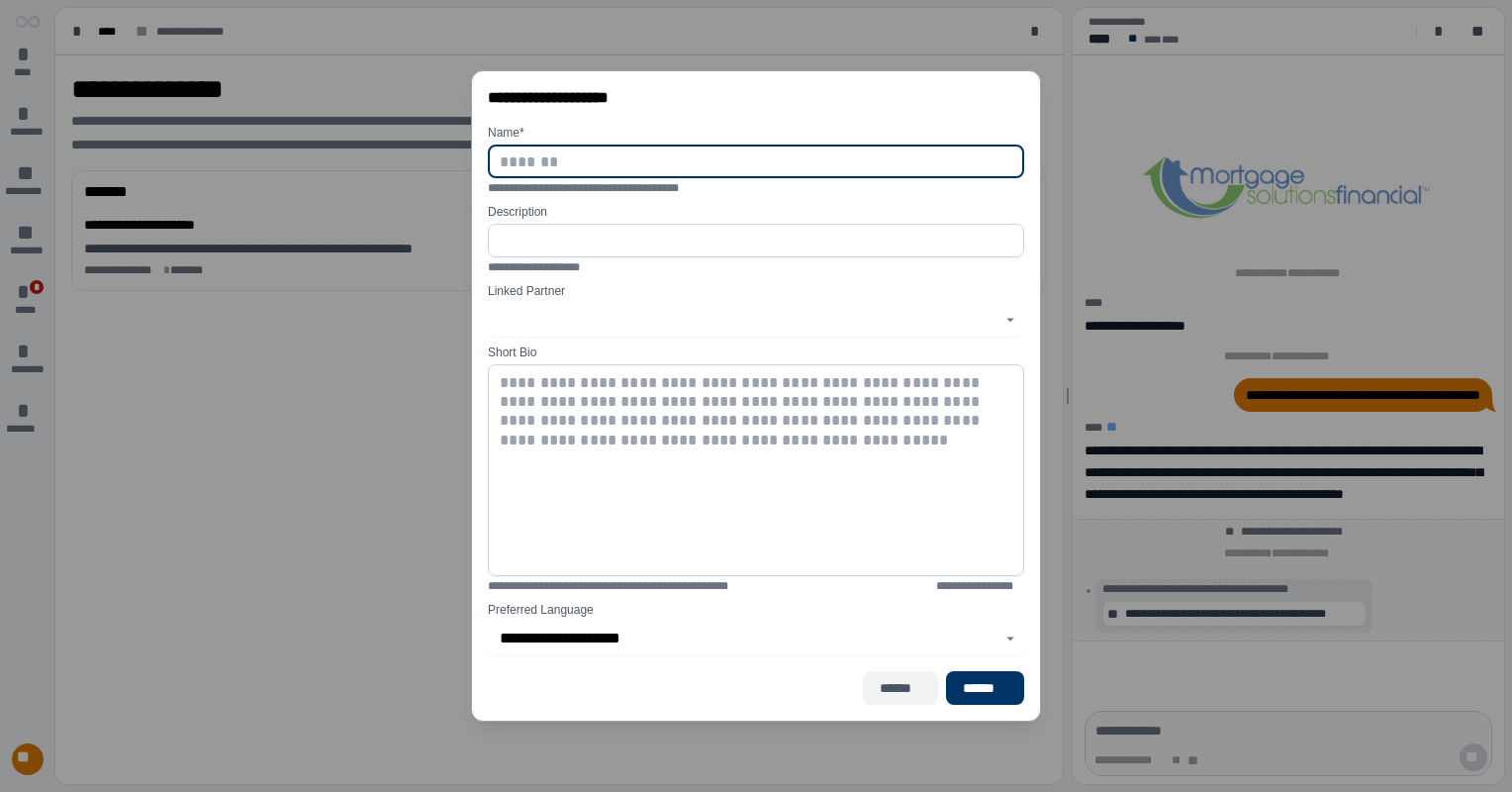 click on "******" at bounding box center [900, 688] 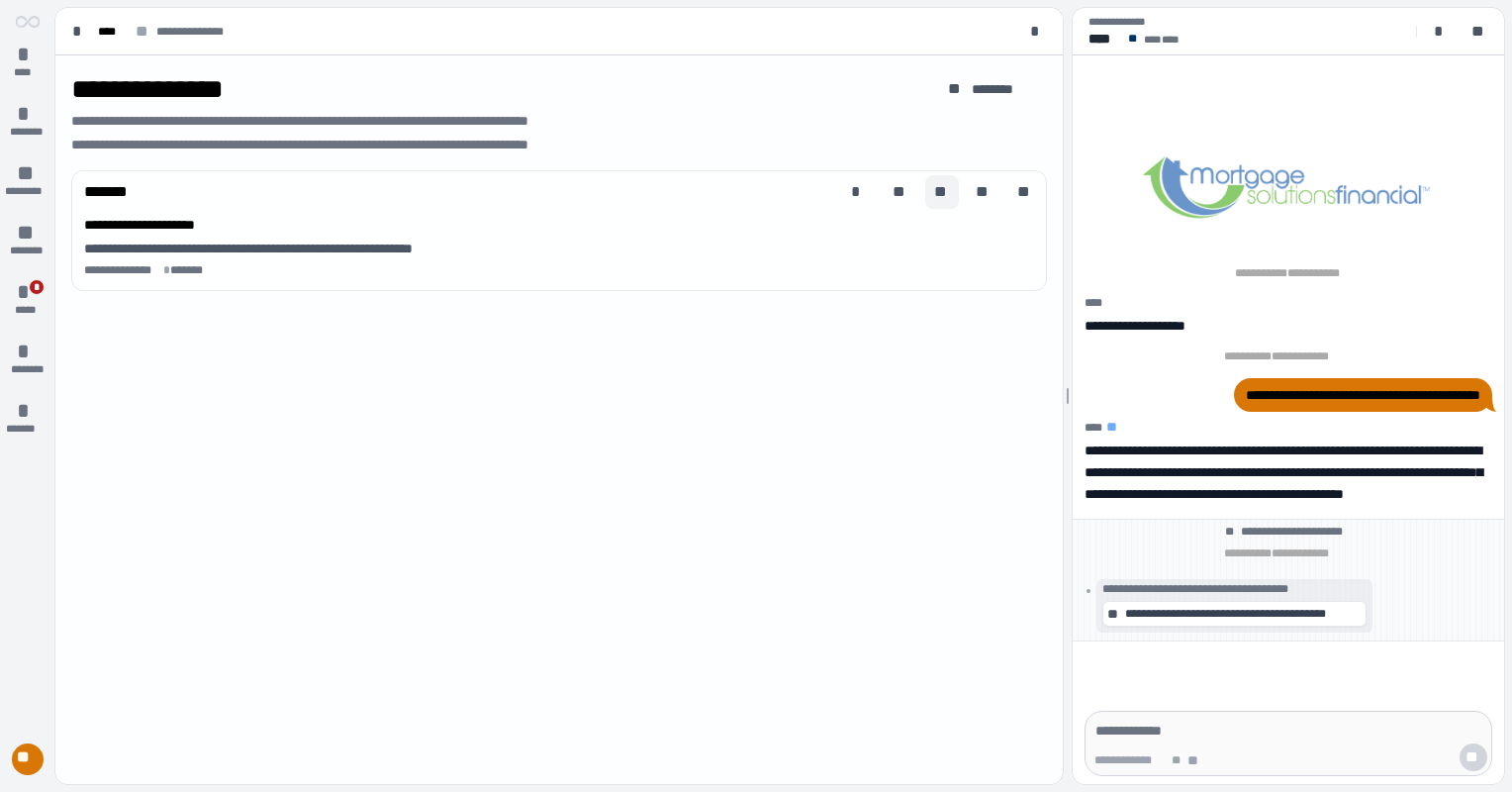 click on "**" at bounding box center (942, 192) 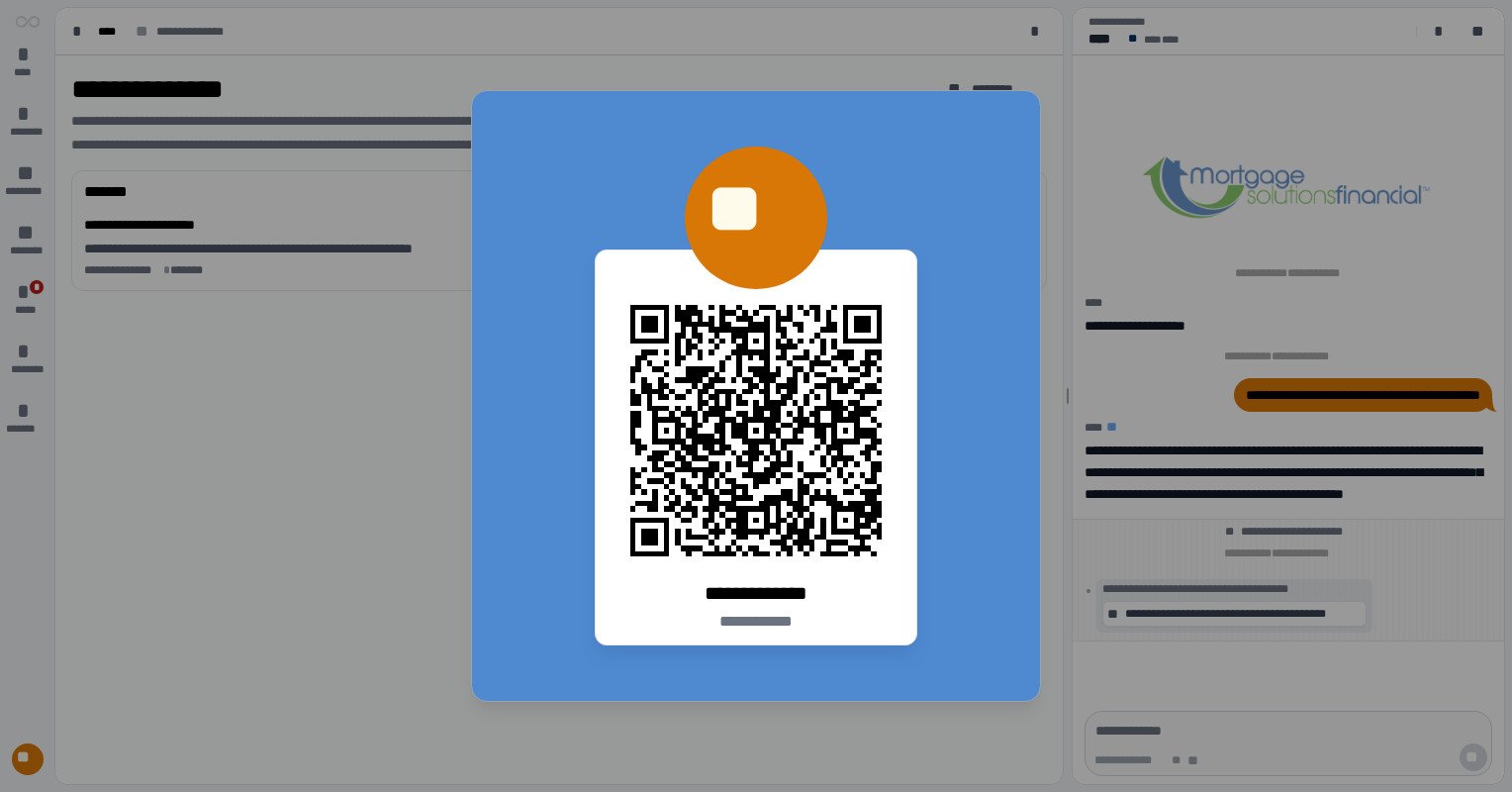 click on "**********" at bounding box center (756, 396) 